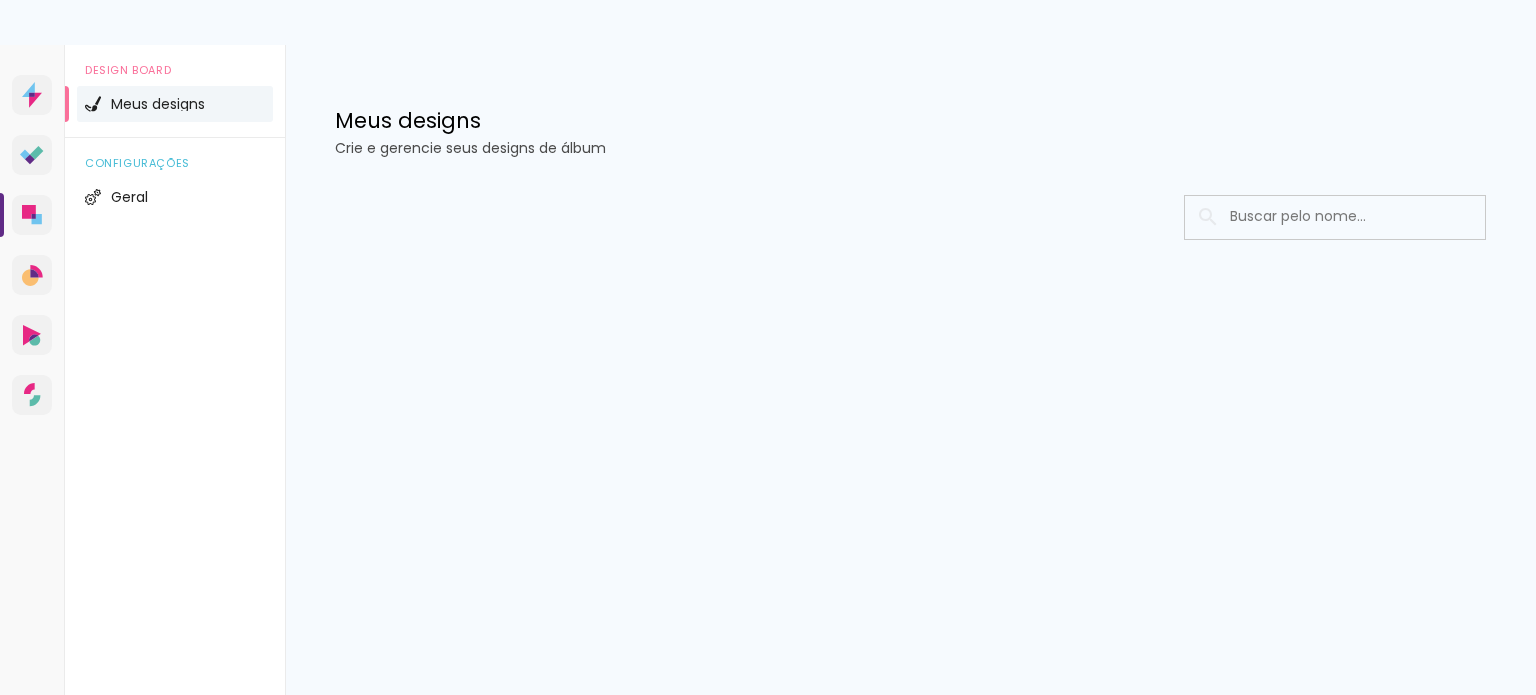 scroll, scrollTop: 0, scrollLeft: 0, axis: both 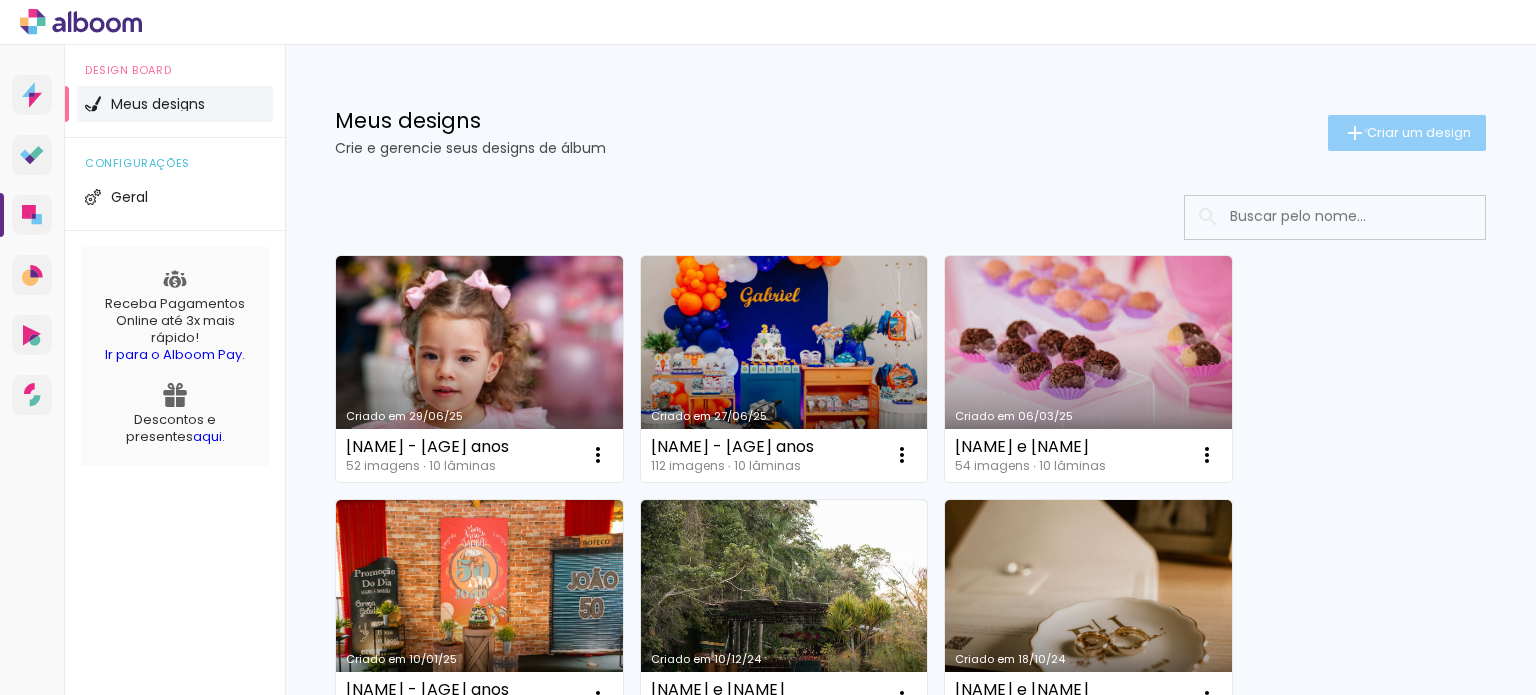 click 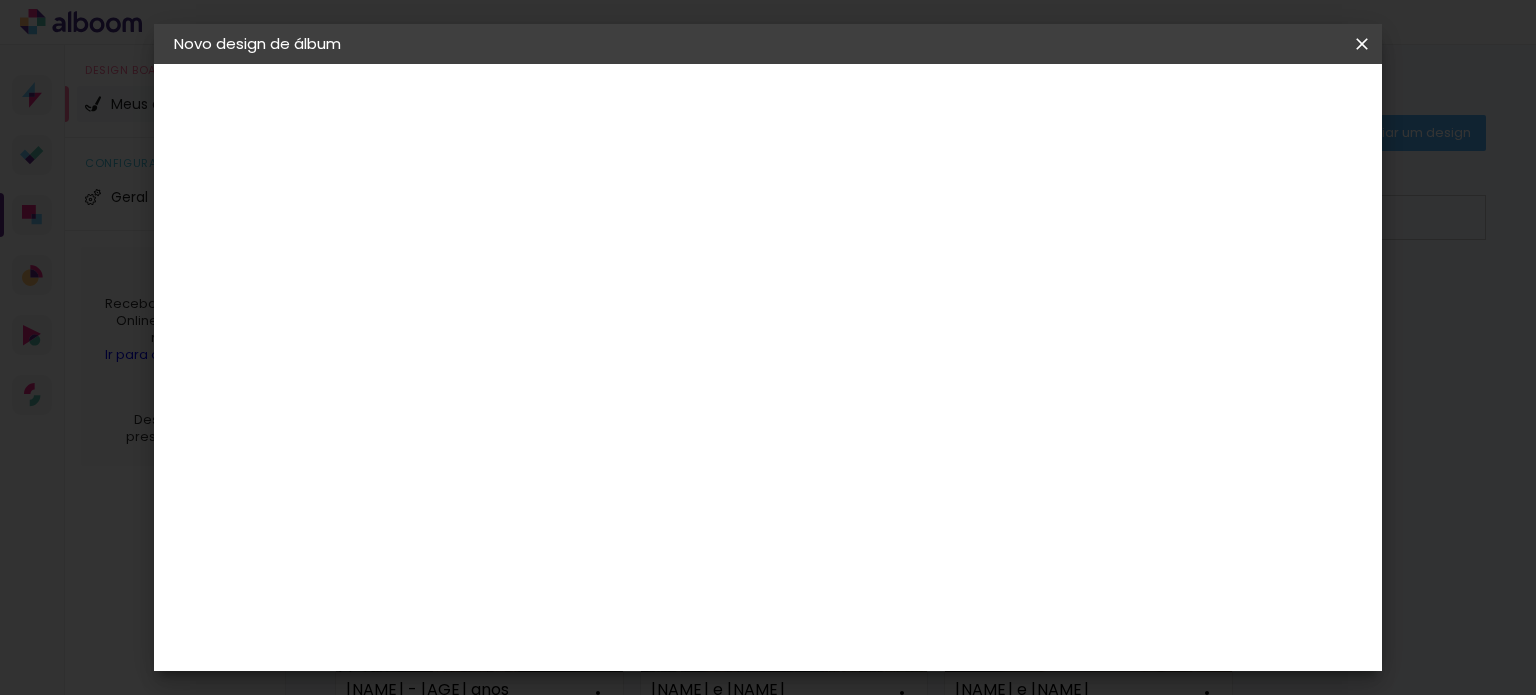 click at bounding box center (501, 268) 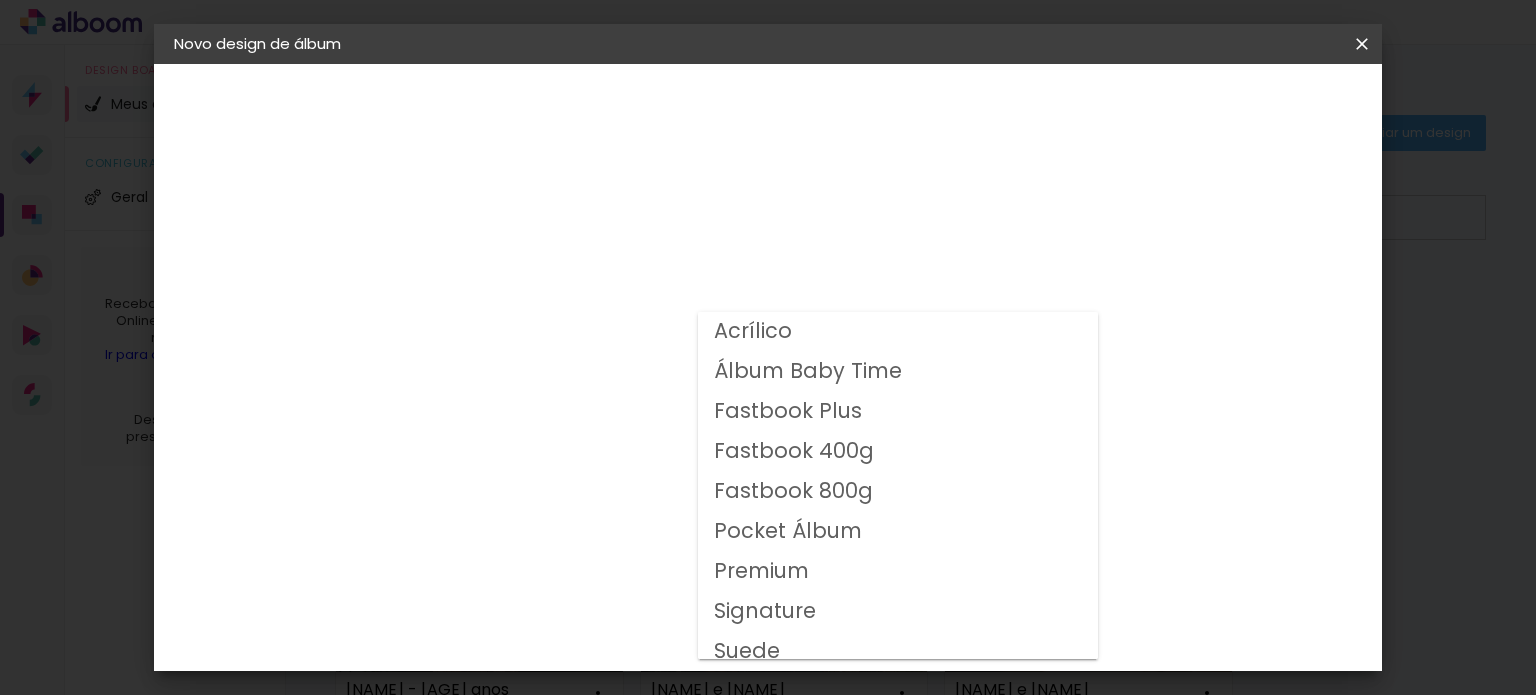click on "Fastbook 800g" at bounding box center [0, 0] 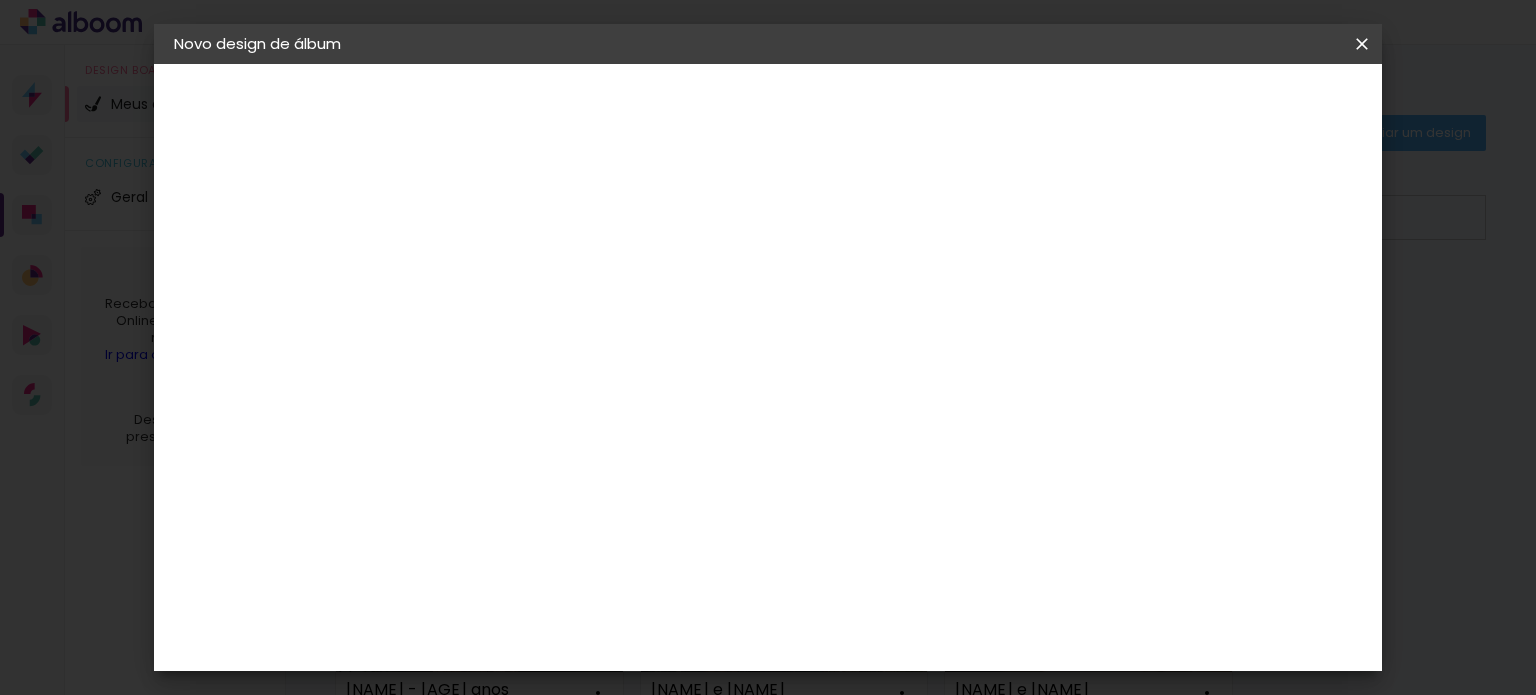 scroll, scrollTop: 372, scrollLeft: 0, axis: vertical 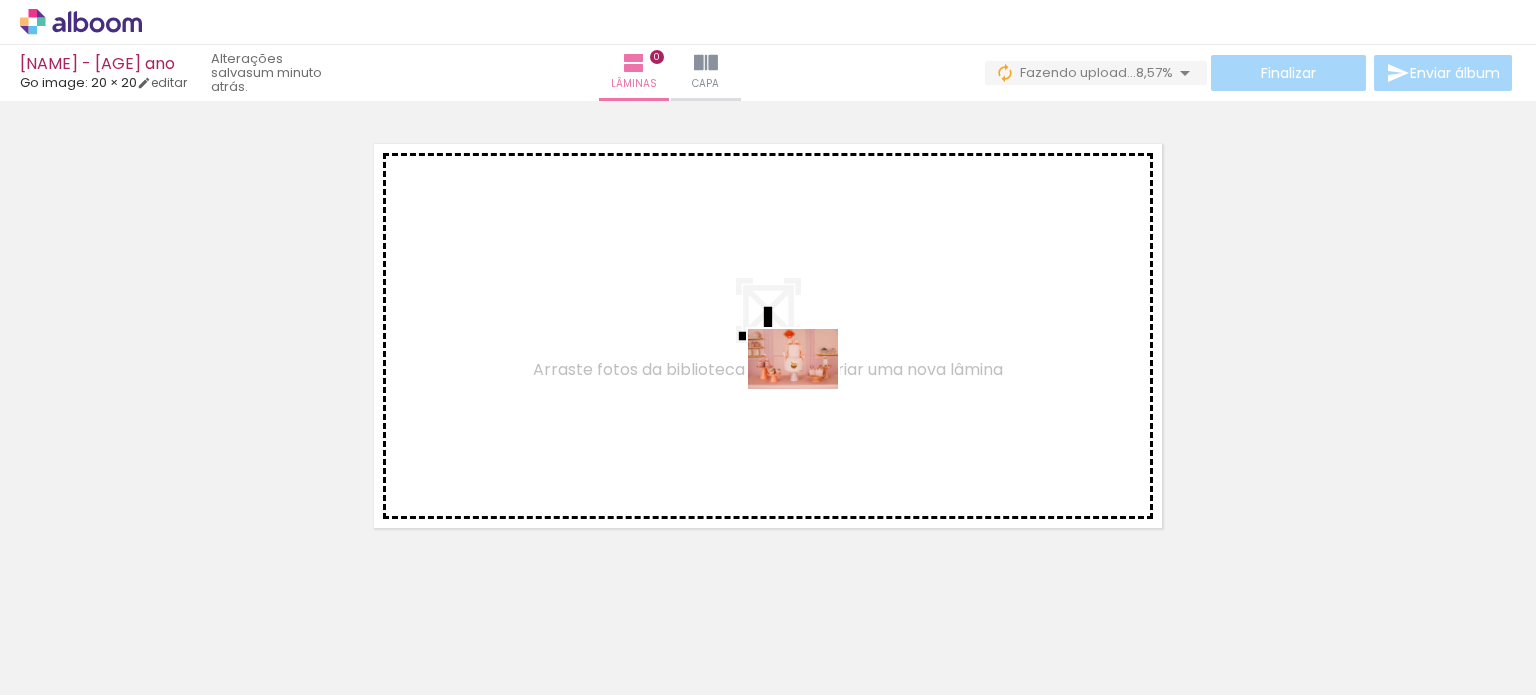 drag, startPoint x: 668, startPoint y: 639, endPoint x: 808, endPoint y: 389, distance: 286.53098 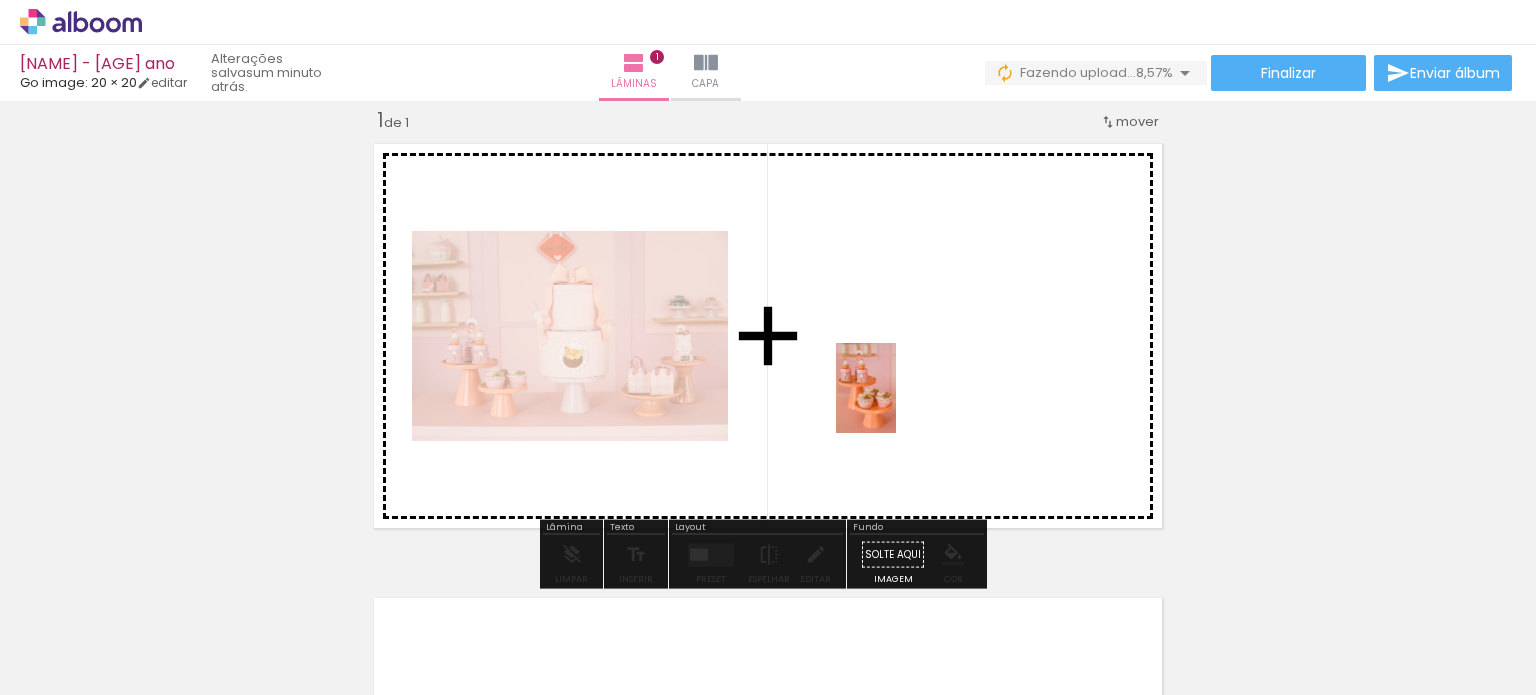 drag, startPoint x: 786, startPoint y: 647, endPoint x: 896, endPoint y: 397, distance: 273.13 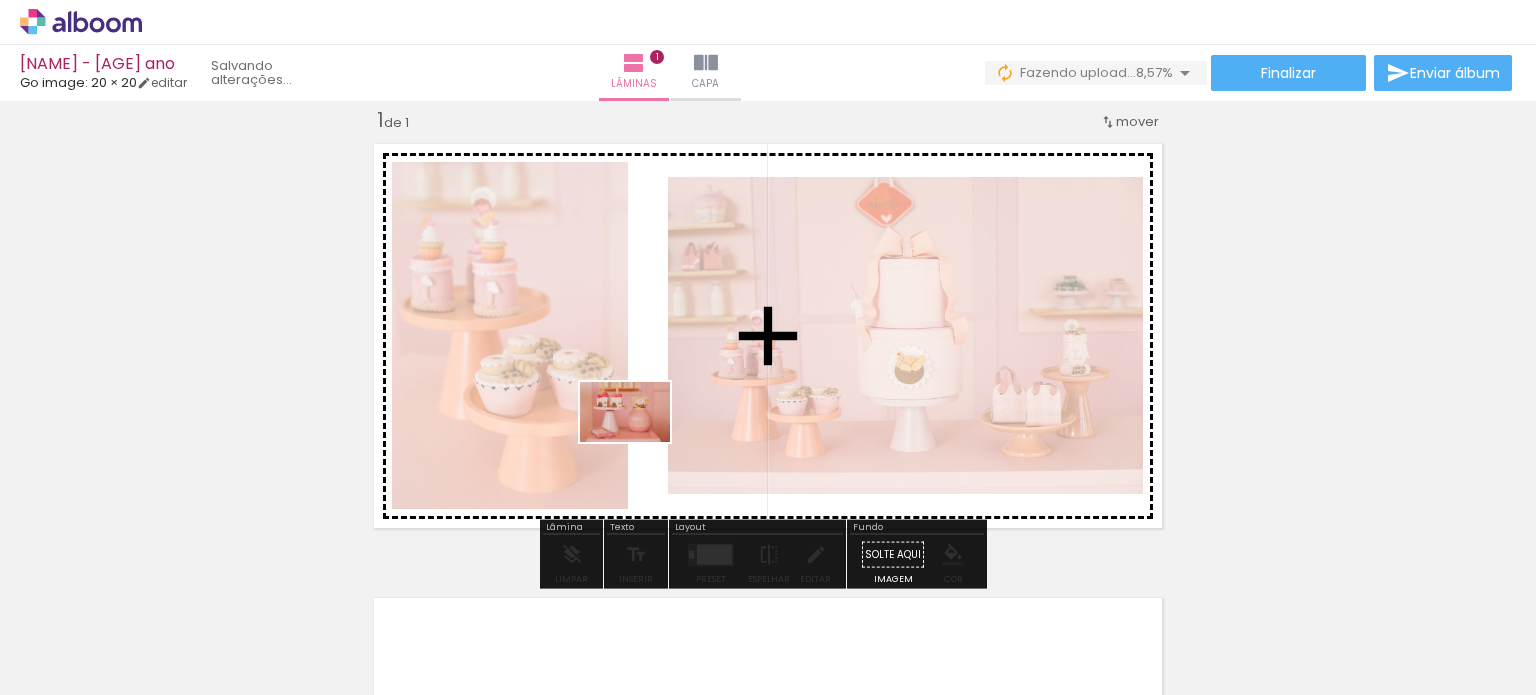 drag, startPoint x: 544, startPoint y: 631, endPoint x: 640, endPoint y: 442, distance: 211.98349 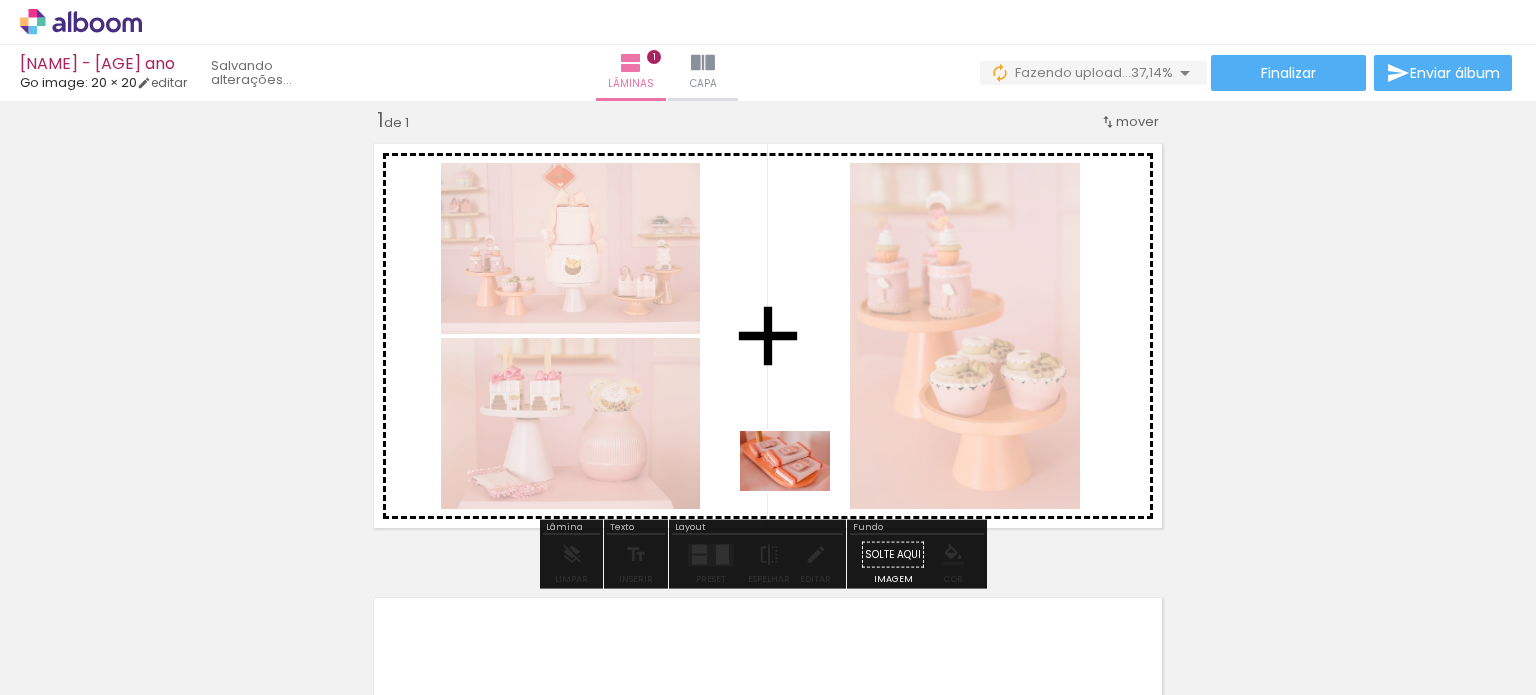 drag, startPoint x: 1004, startPoint y: 635, endPoint x: 800, endPoint y: 486, distance: 252.62027 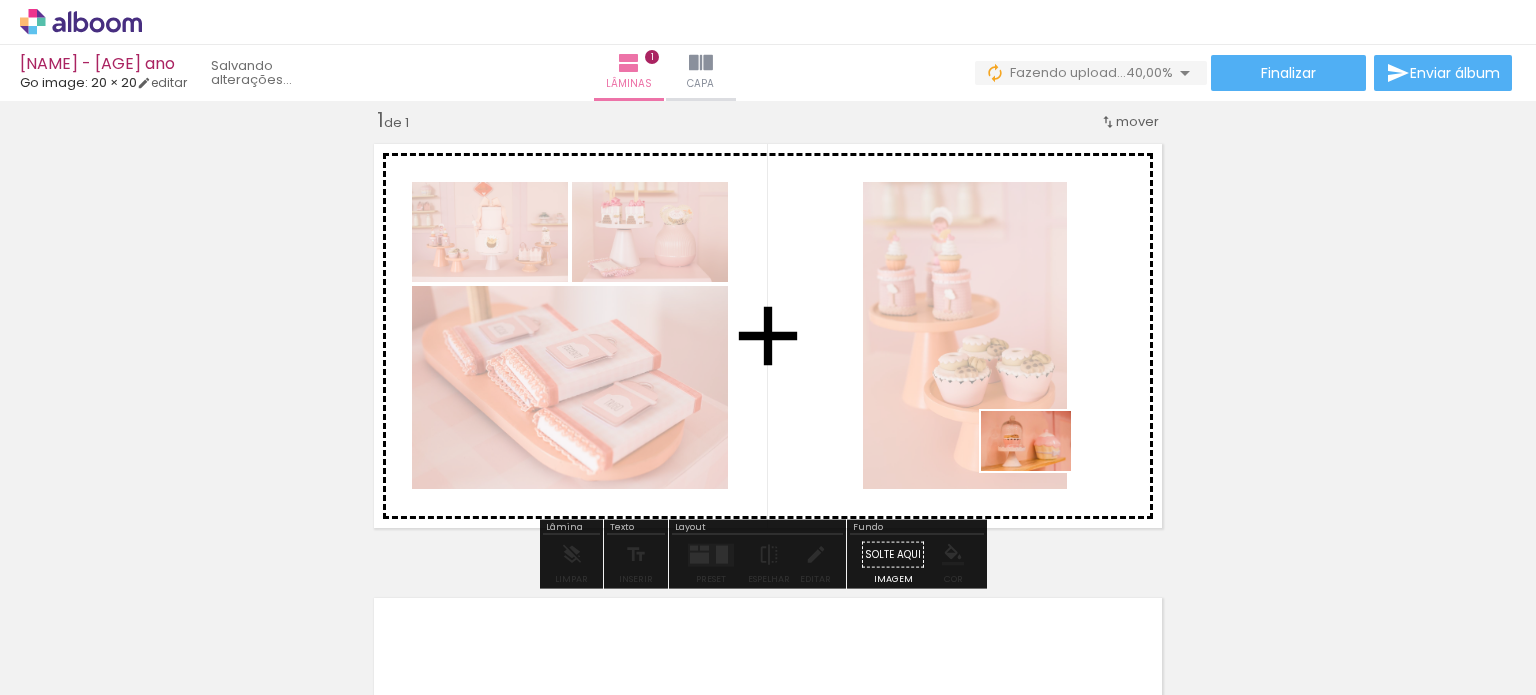 drag, startPoint x: 1366, startPoint y: 632, endPoint x: 1040, endPoint y: 470, distance: 364.03296 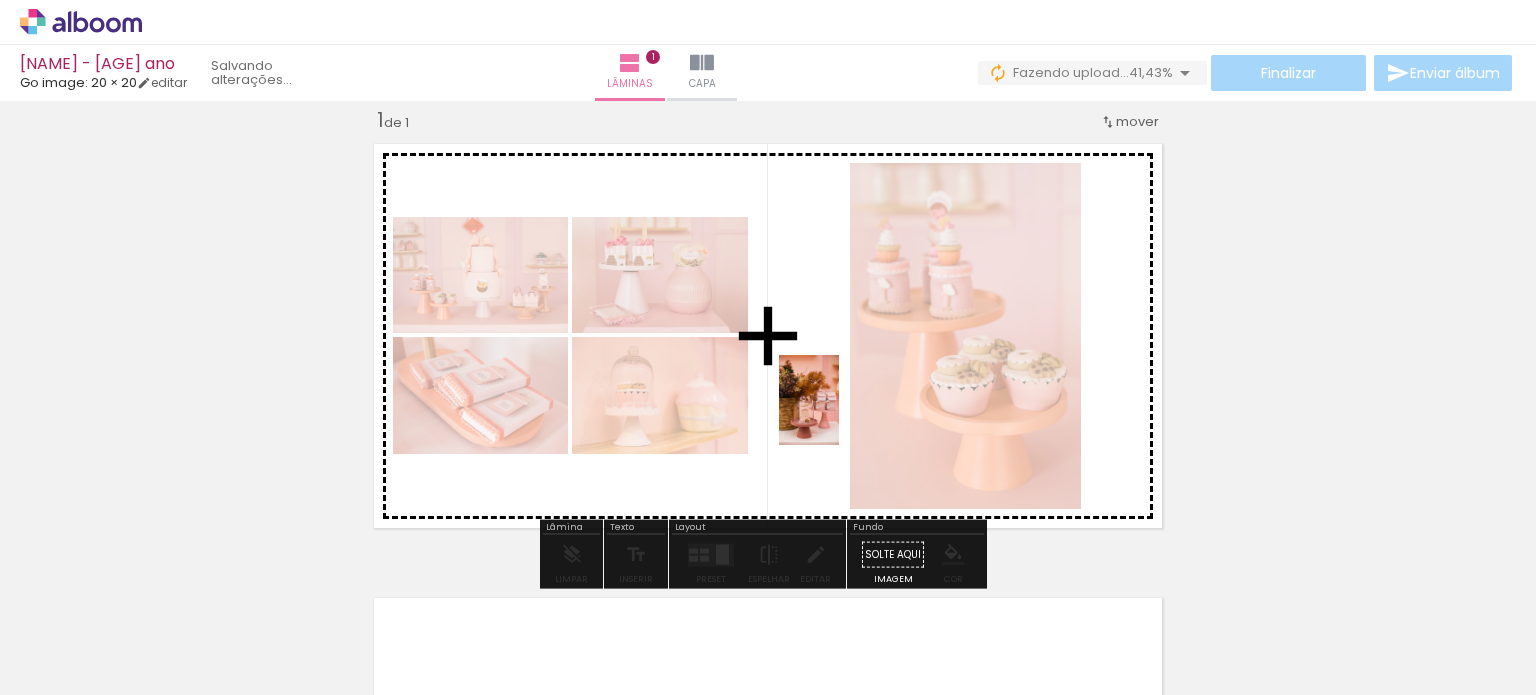 drag, startPoint x: 1480, startPoint y: 623, endPoint x: 839, endPoint y: 415, distance: 673.90283 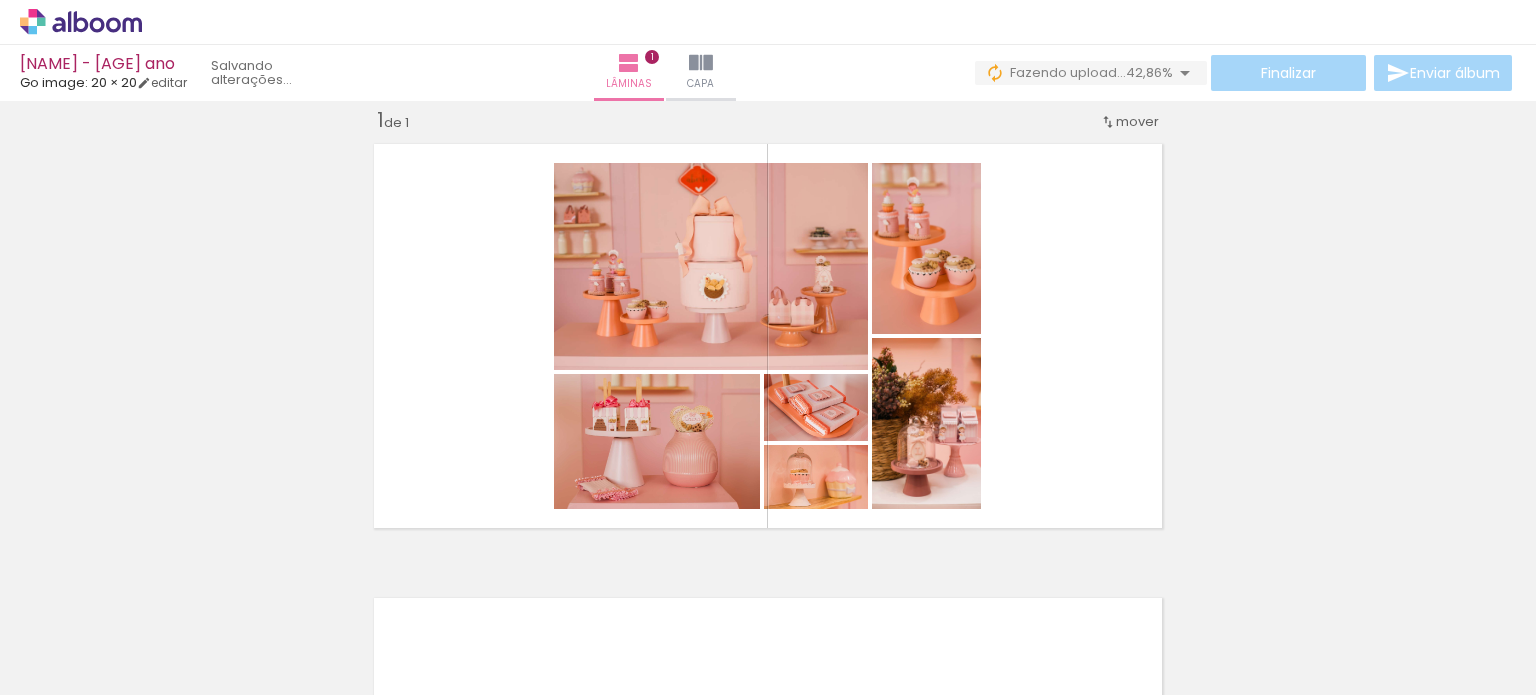 scroll, scrollTop: 0, scrollLeft: 5004, axis: horizontal 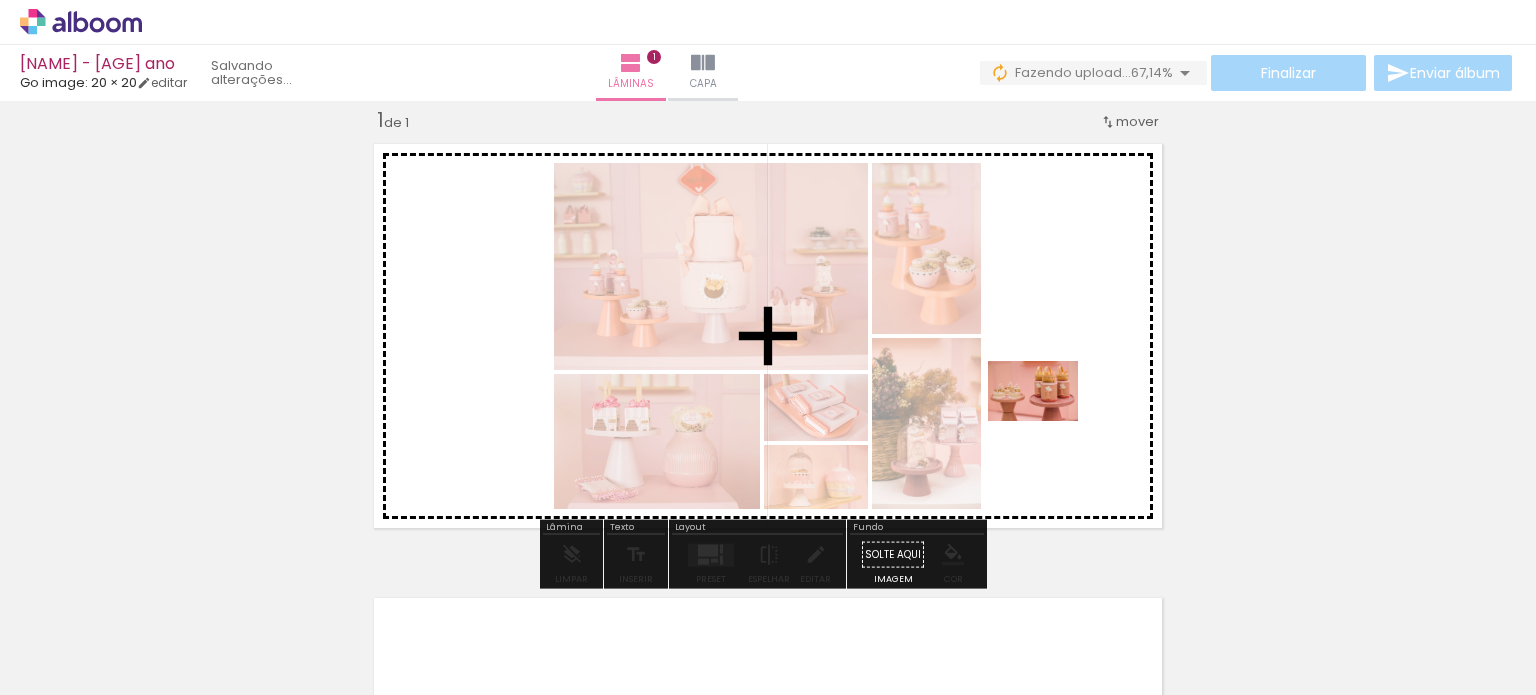 drag, startPoint x: 1046, startPoint y: 443, endPoint x: 1048, endPoint y: 421, distance: 22.090721 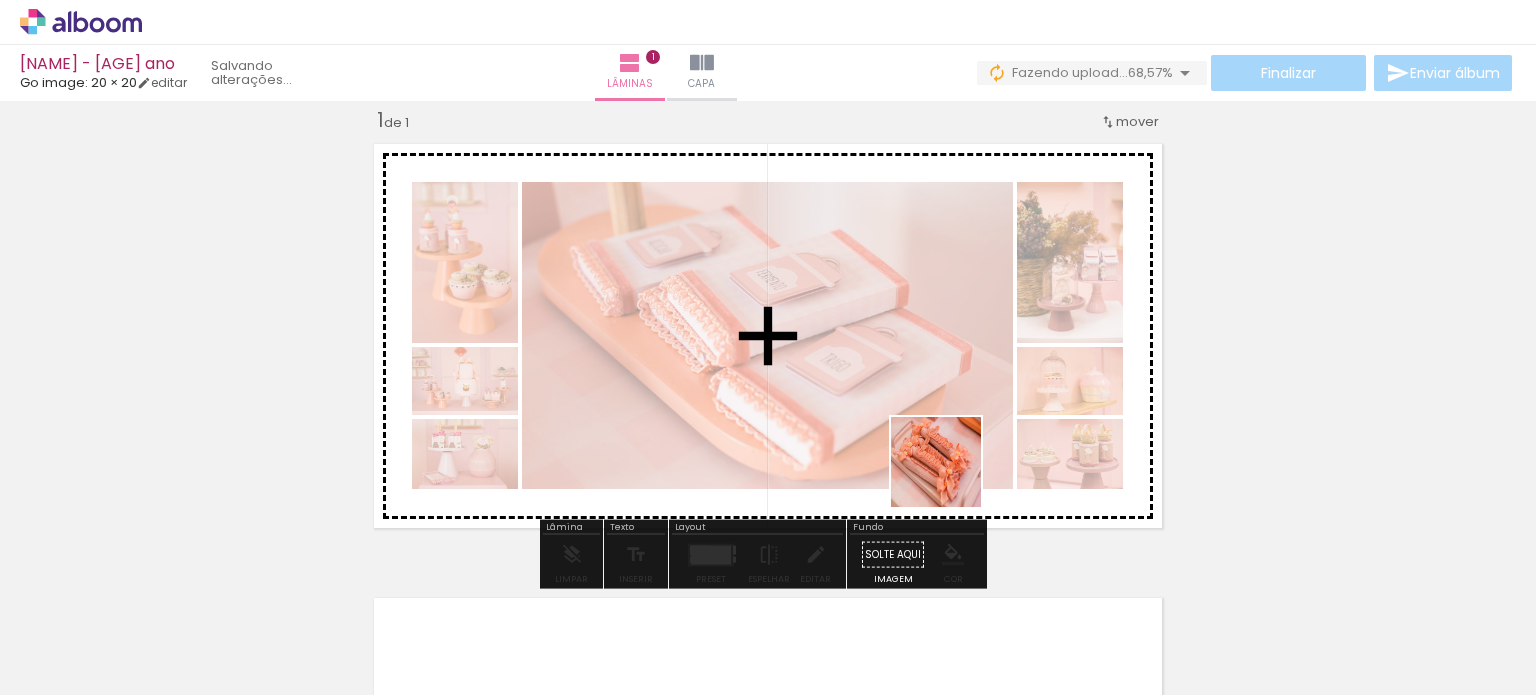 drag, startPoint x: 1025, startPoint y: 615, endPoint x: 945, endPoint y: 435, distance: 196.97716 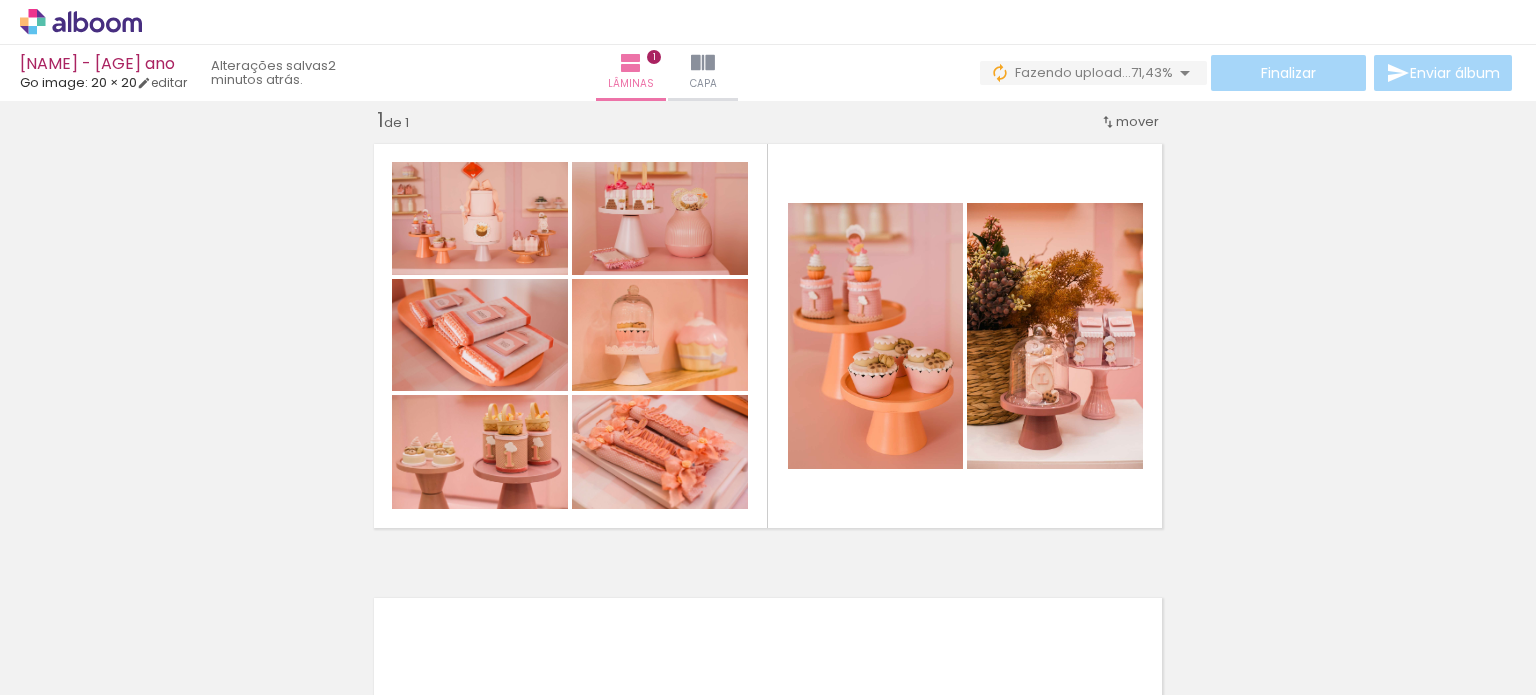 scroll, scrollTop: 0, scrollLeft: 6473, axis: horizontal 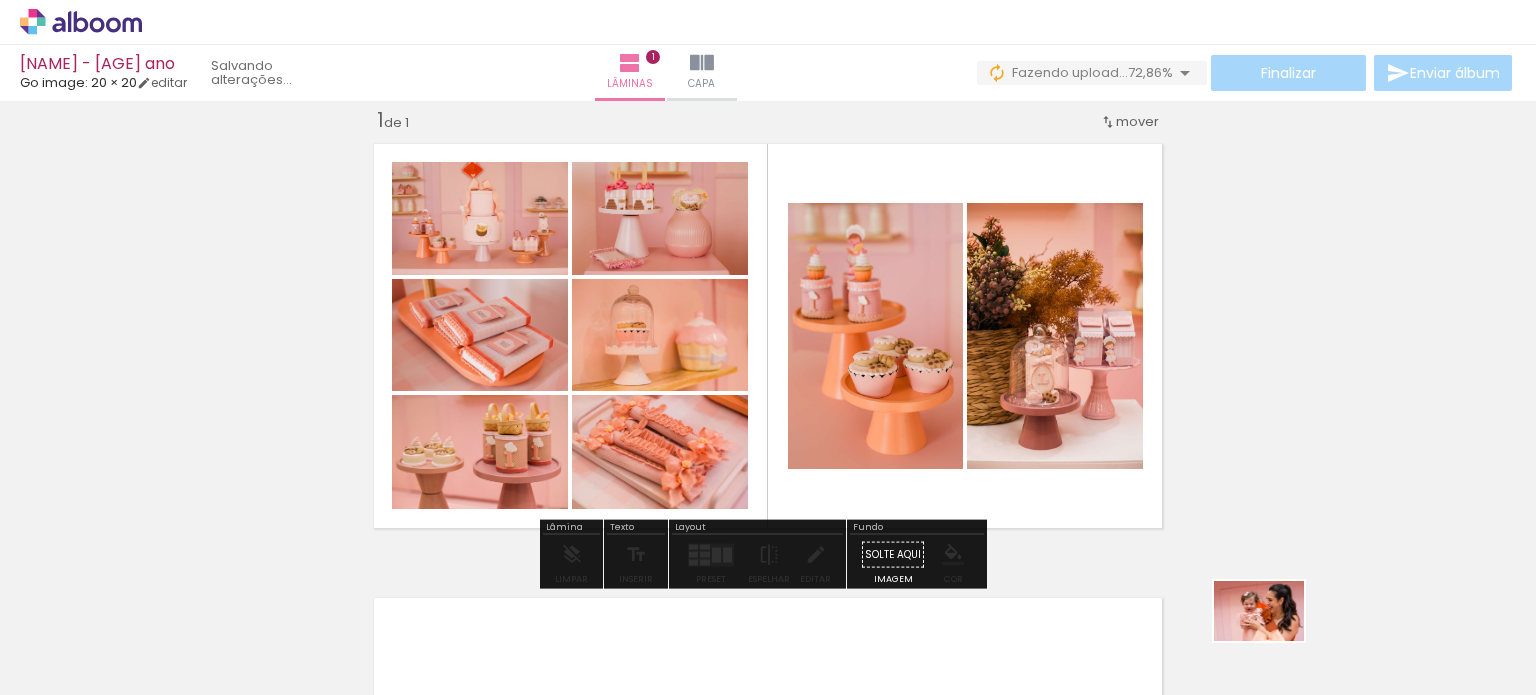 drag, startPoint x: 1237, startPoint y: 623, endPoint x: 1276, endPoint y: 637, distance: 41.4367 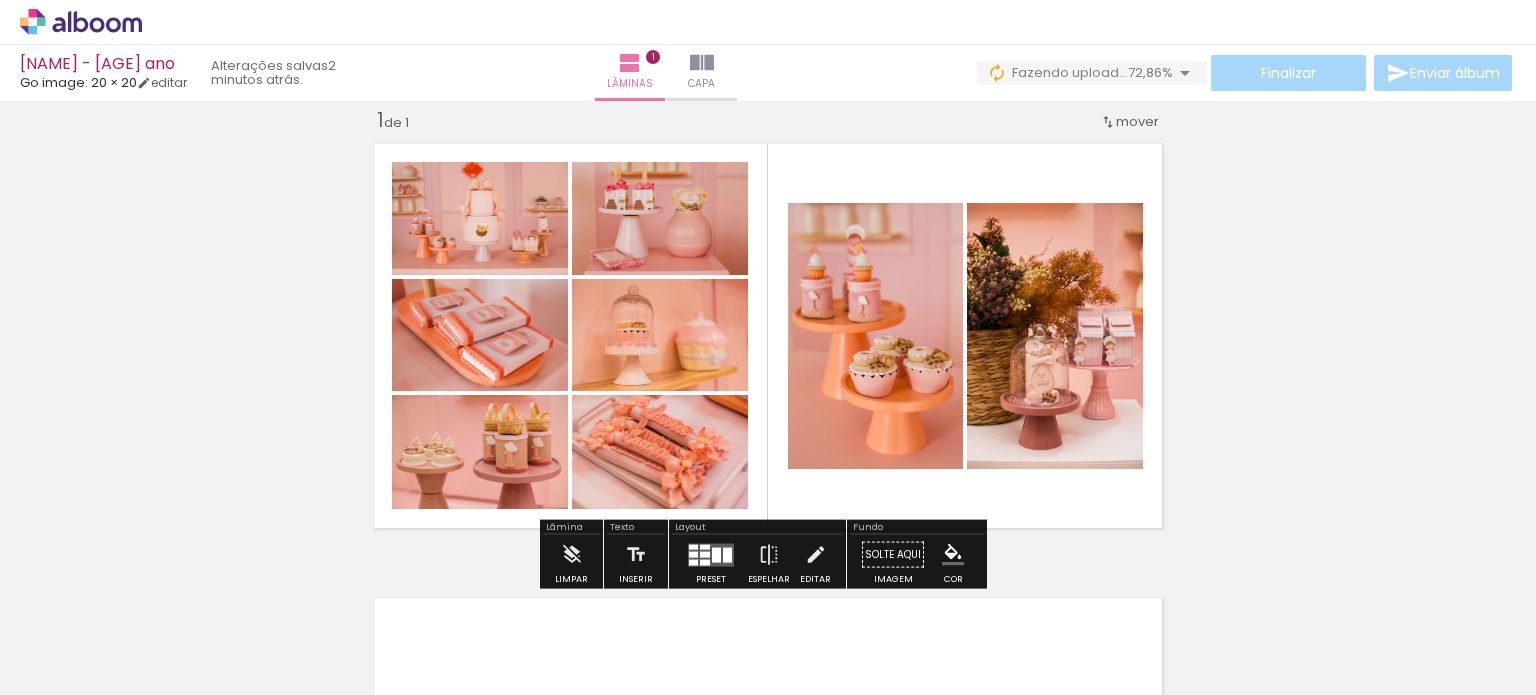 click at bounding box center [671, 628] 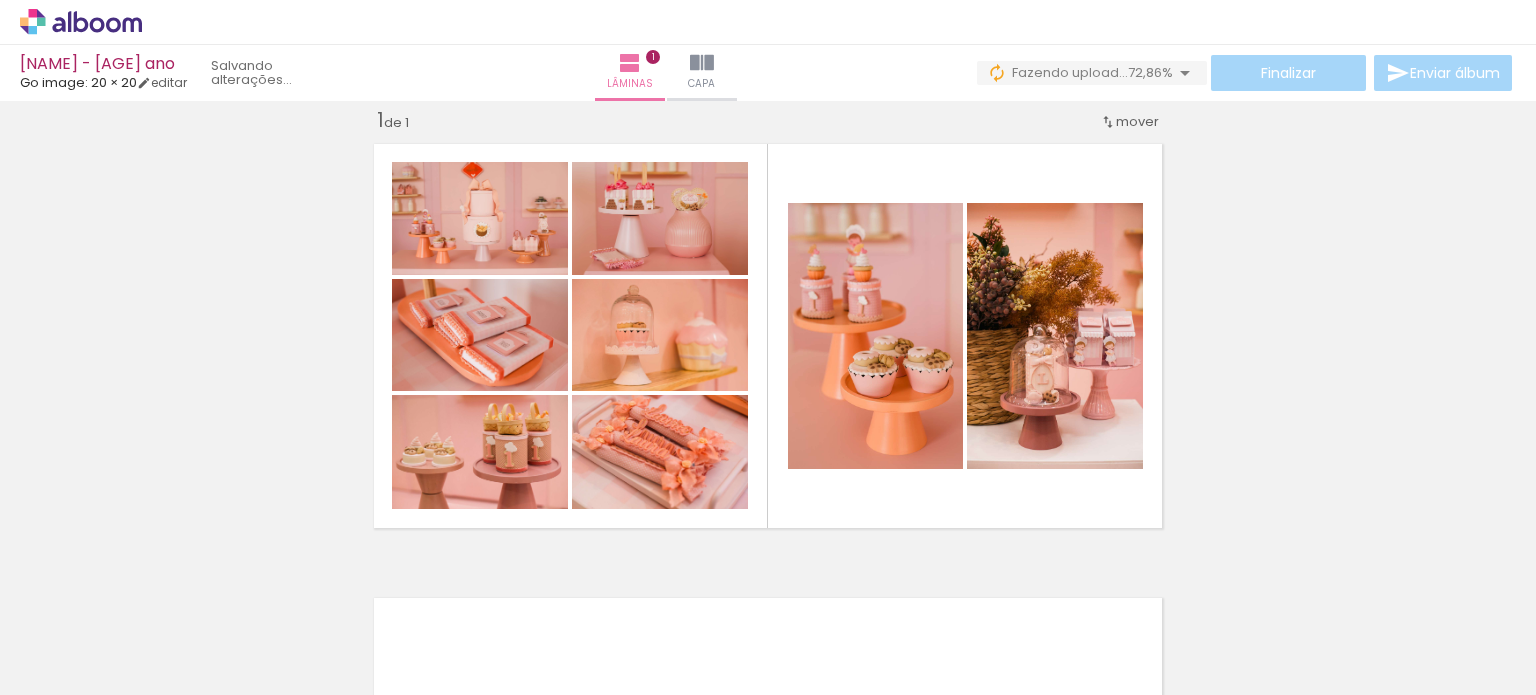 click on "Inserir lâmina 1  de 1" at bounding box center (768, 537) 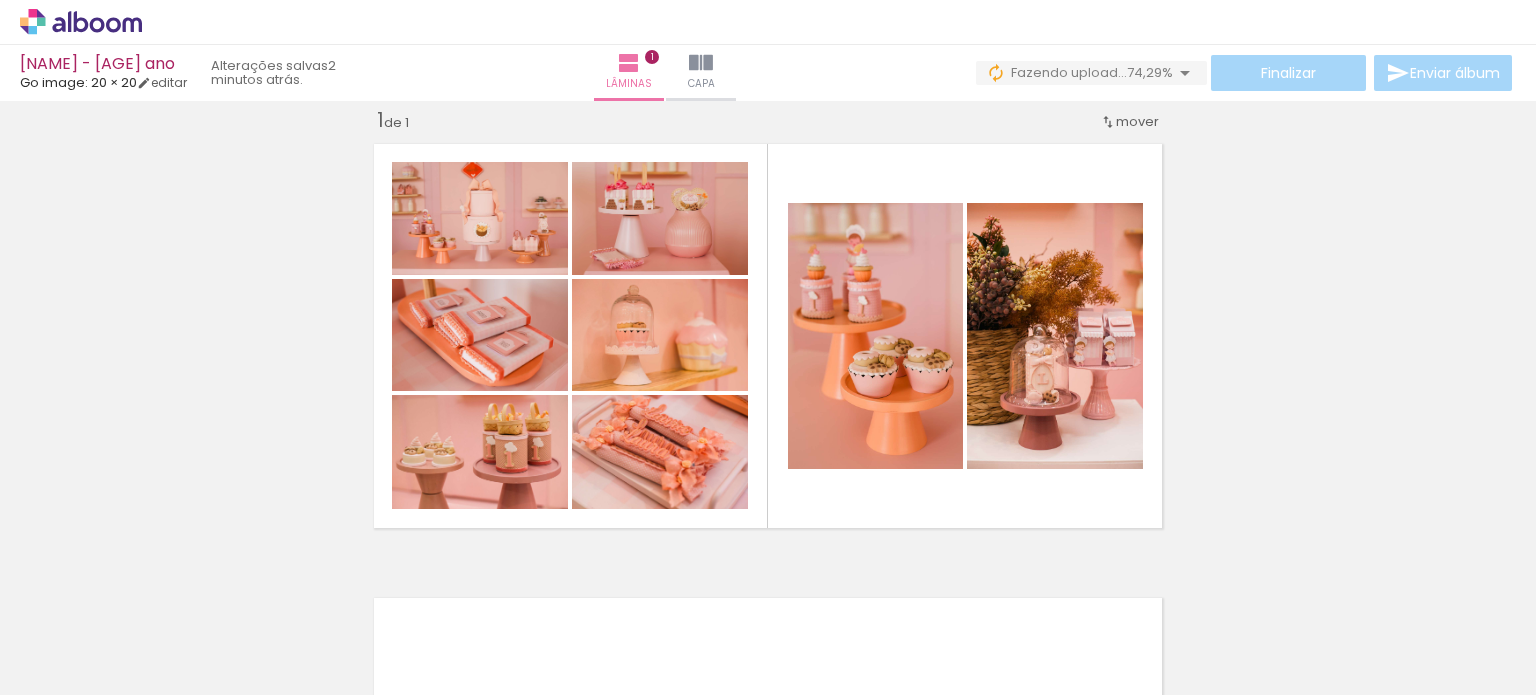 scroll, scrollTop: 0, scrollLeft: 0, axis: both 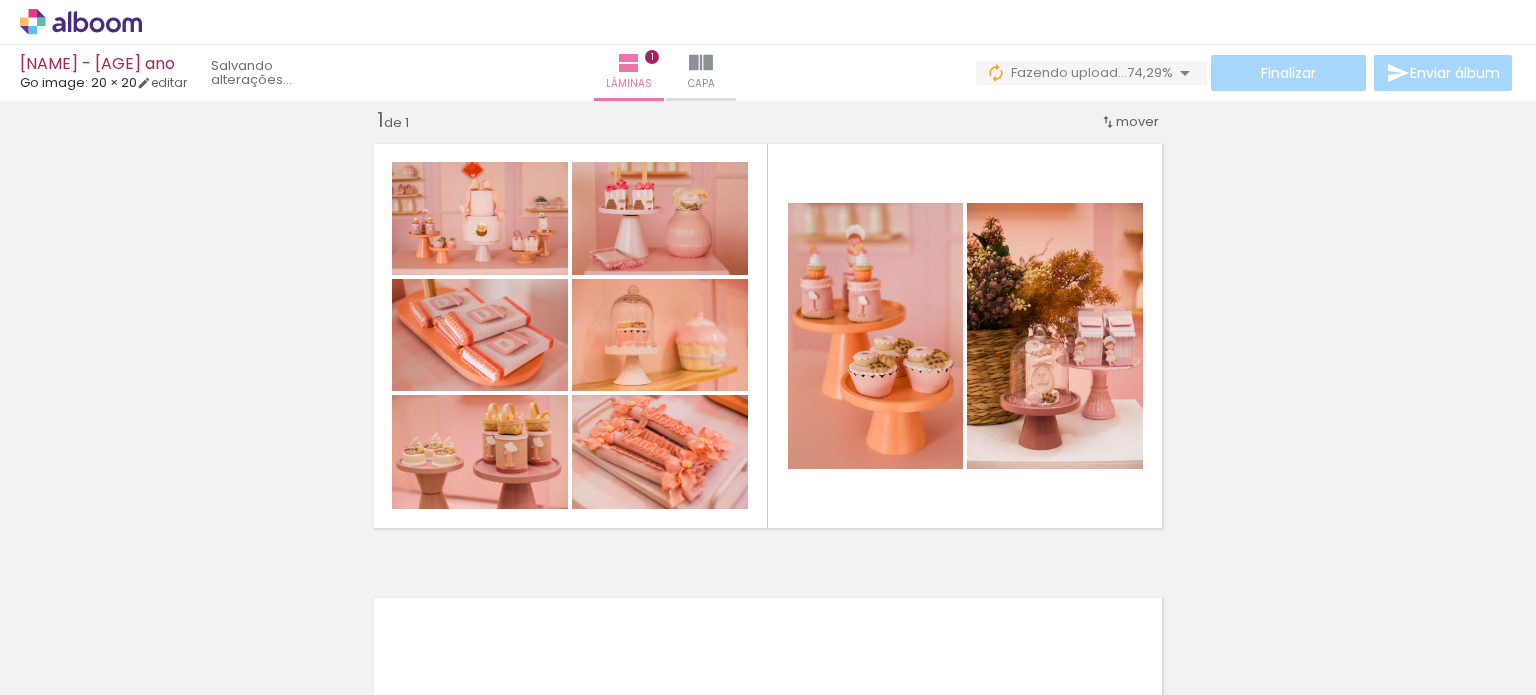 click at bounding box center [648, 627] 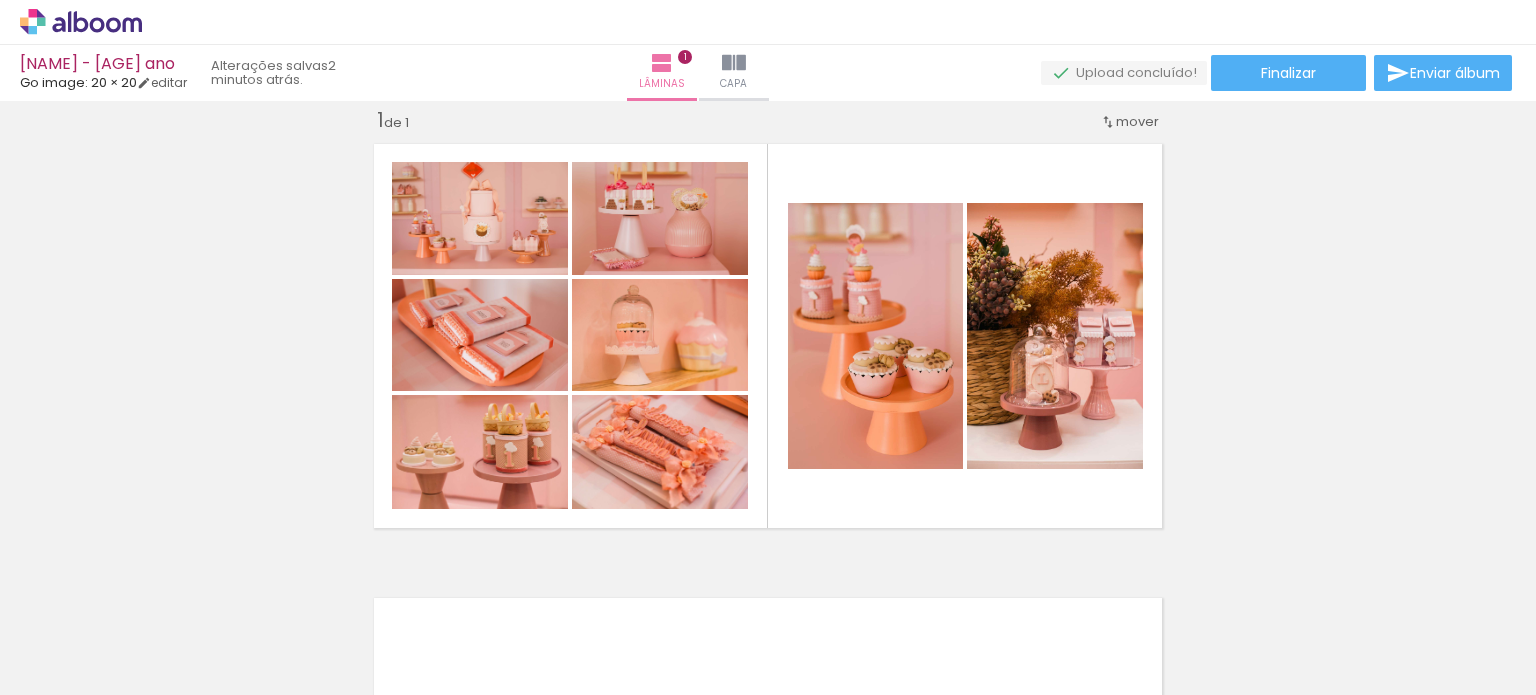 scroll, scrollTop: 0, scrollLeft: 1696, axis: horizontal 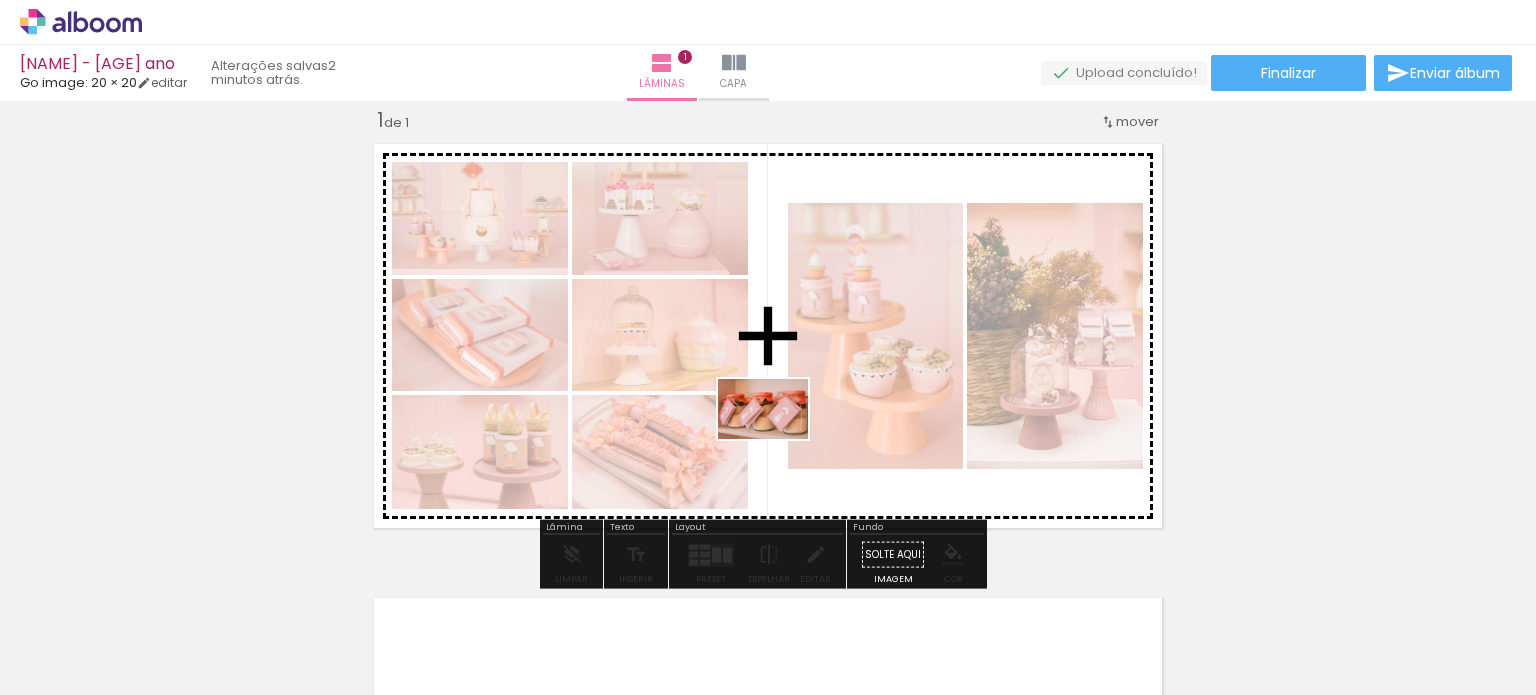 drag, startPoint x: 974, startPoint y: 626, endPoint x: 778, endPoint y: 438, distance: 271.58792 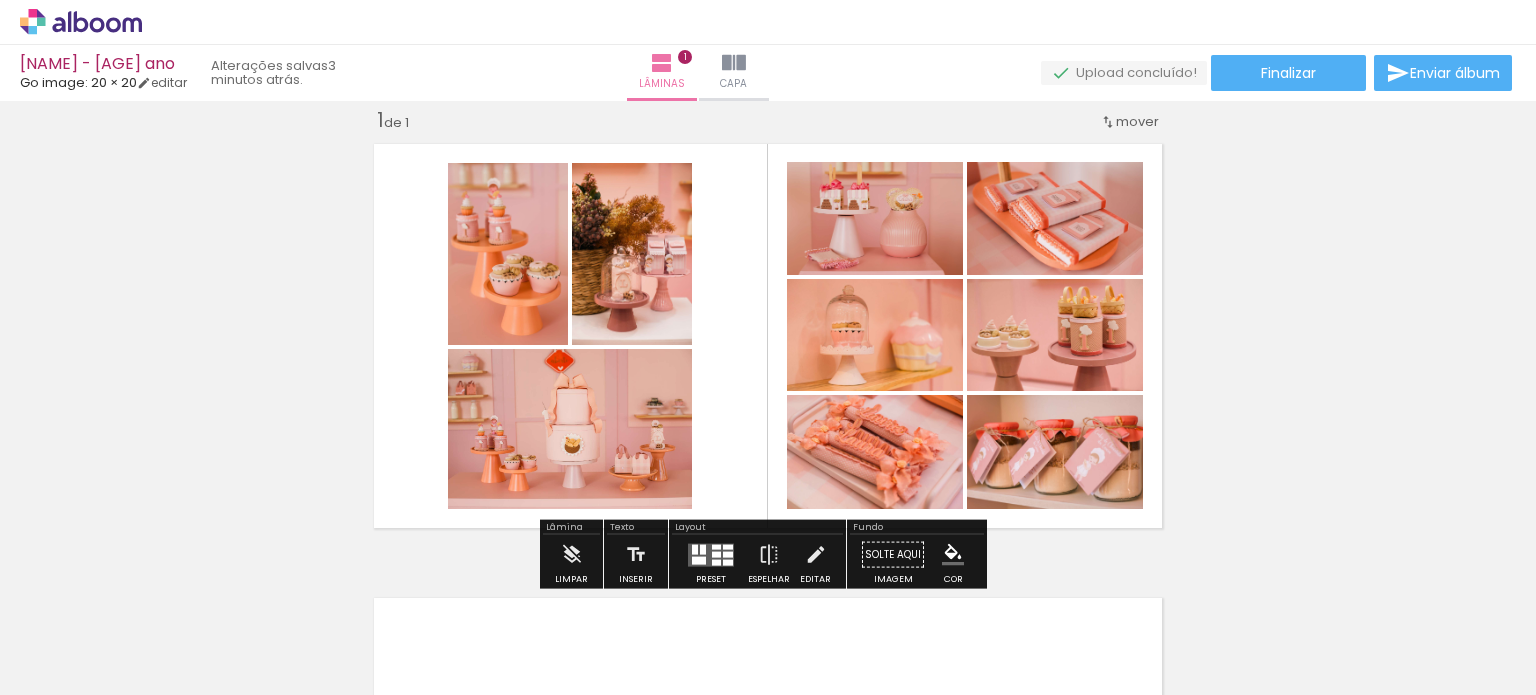 click at bounding box center (716, 554) 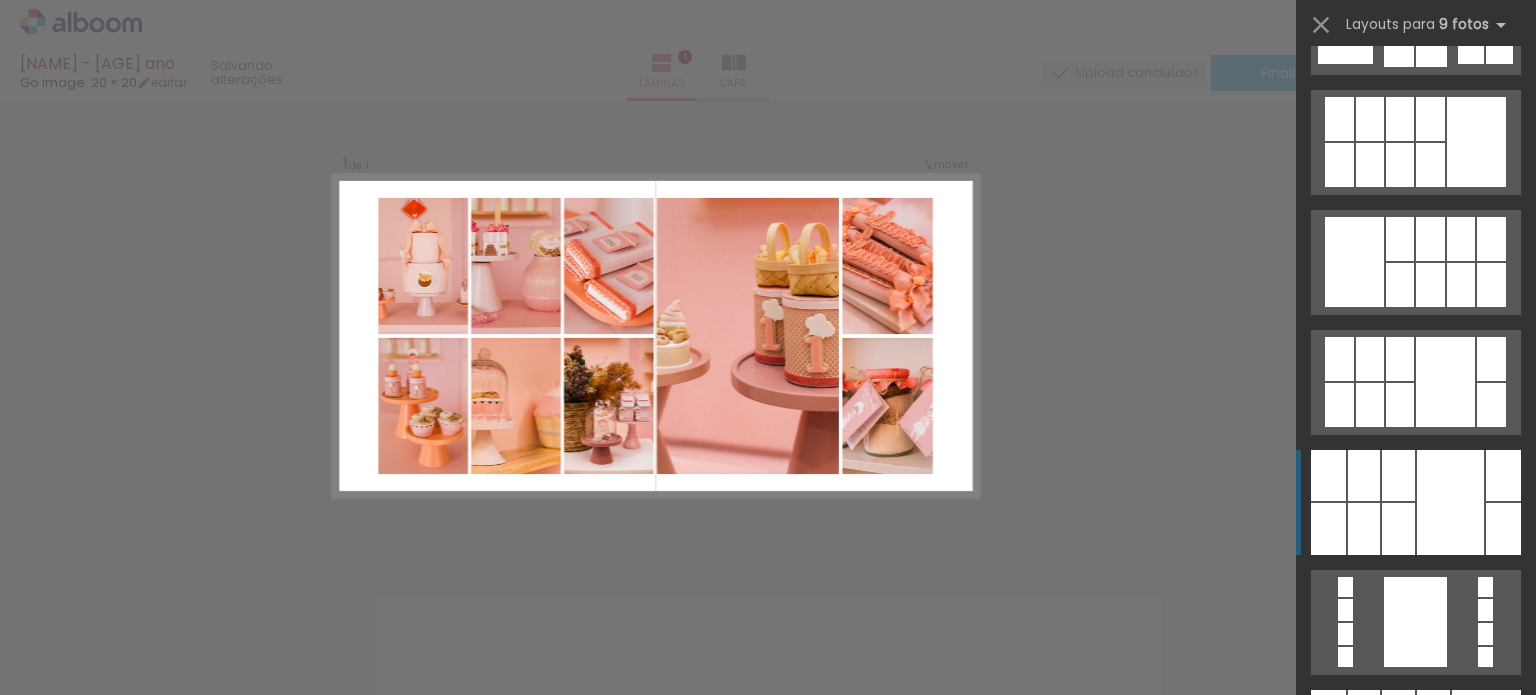 scroll, scrollTop: 3572, scrollLeft: 0, axis: vertical 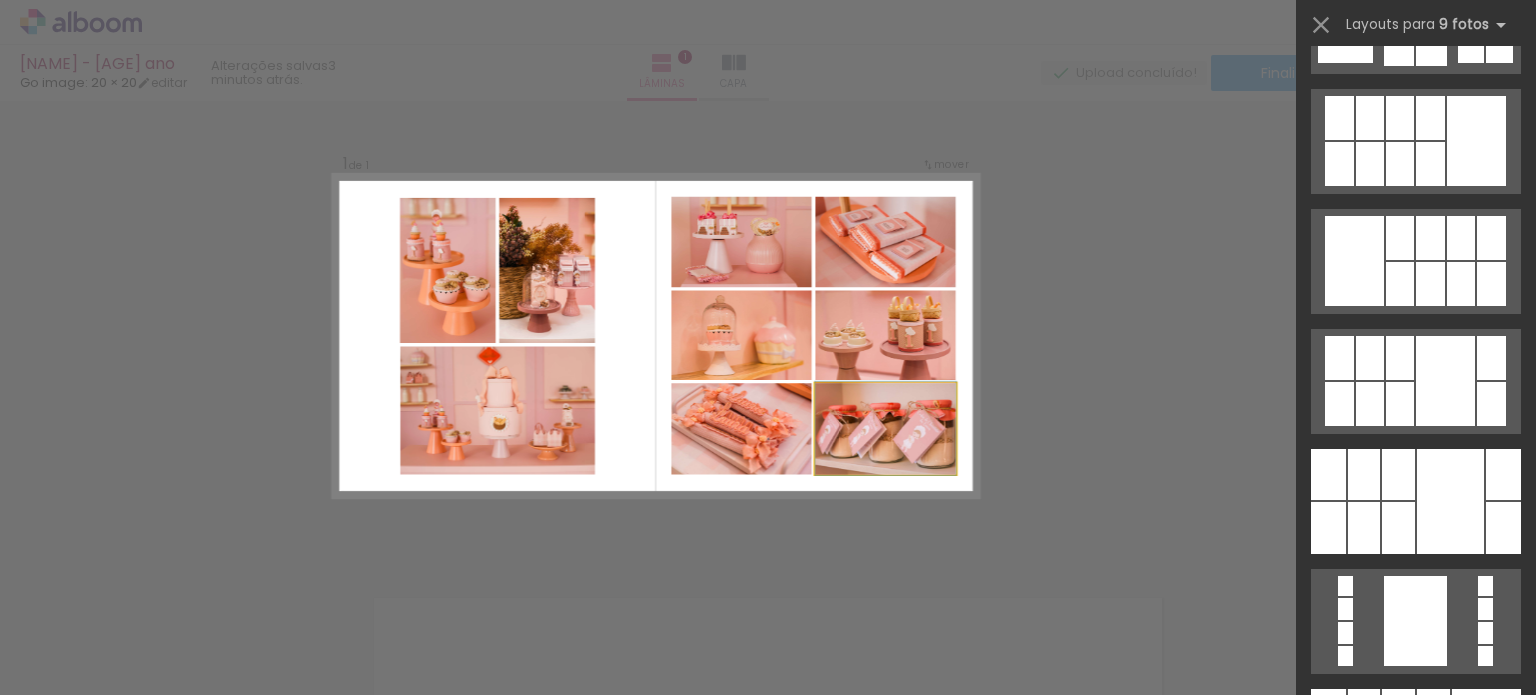 click 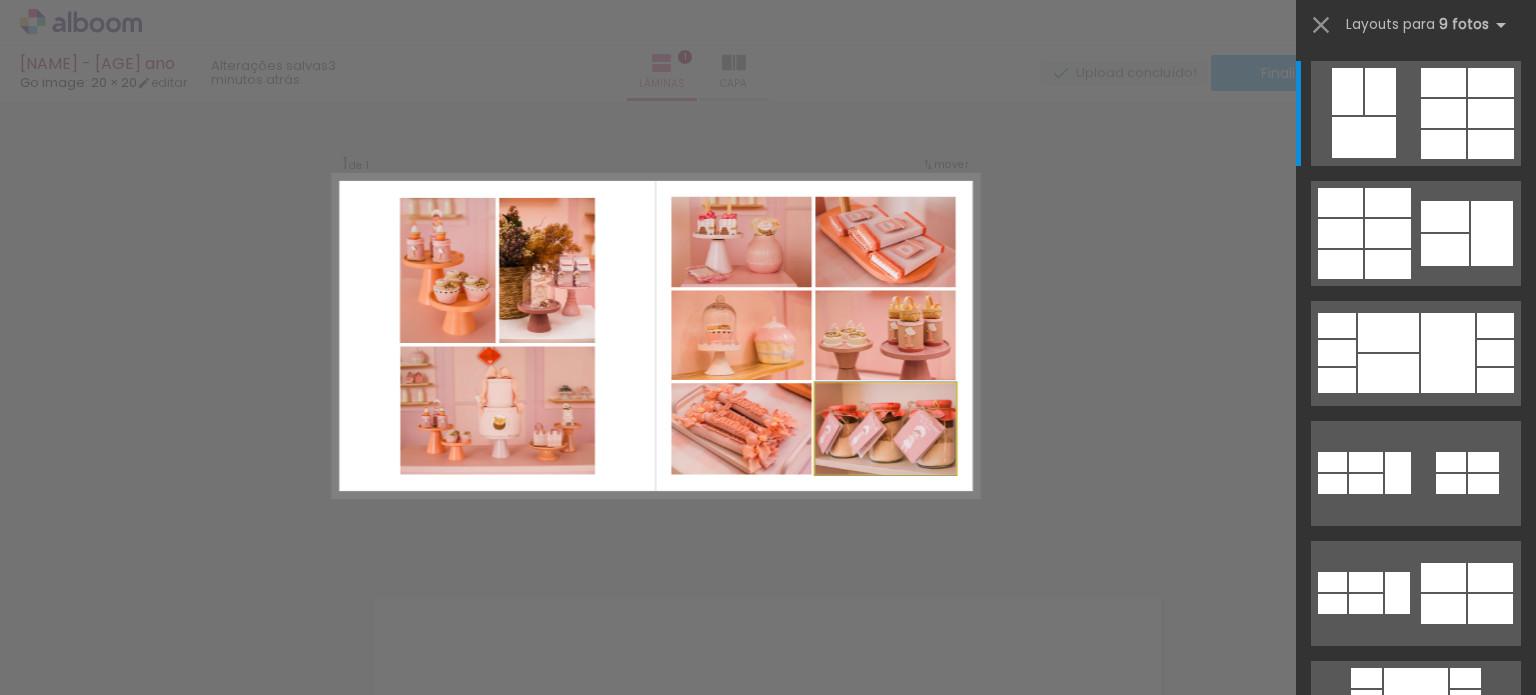 click 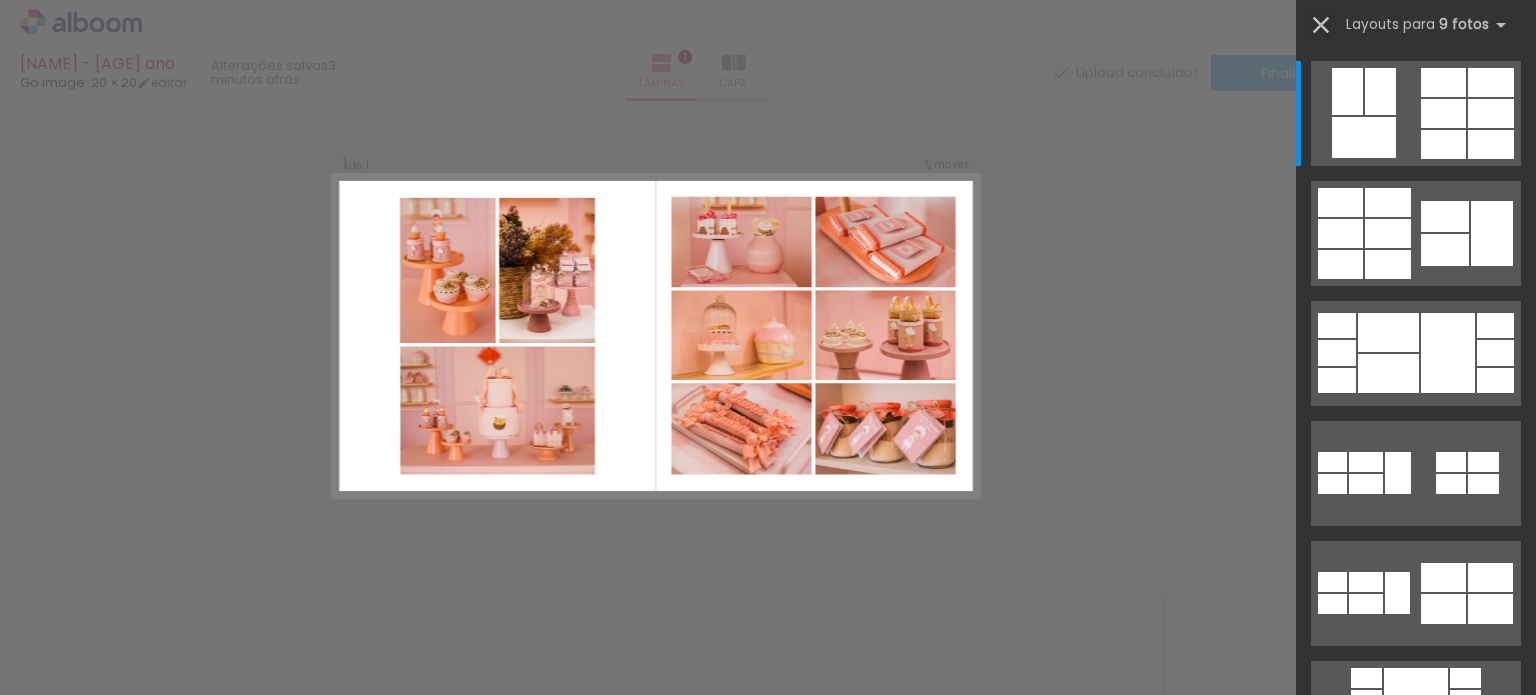 click at bounding box center (1321, 25) 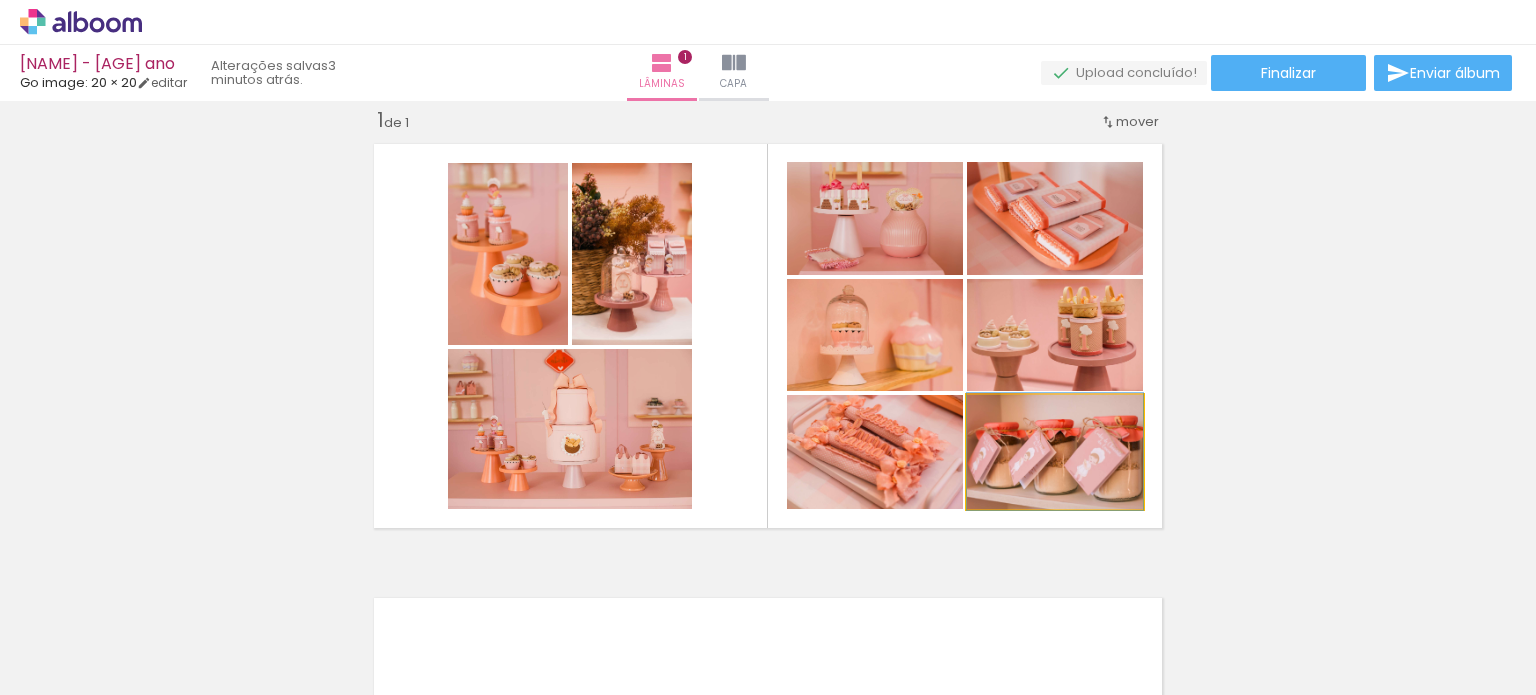 click 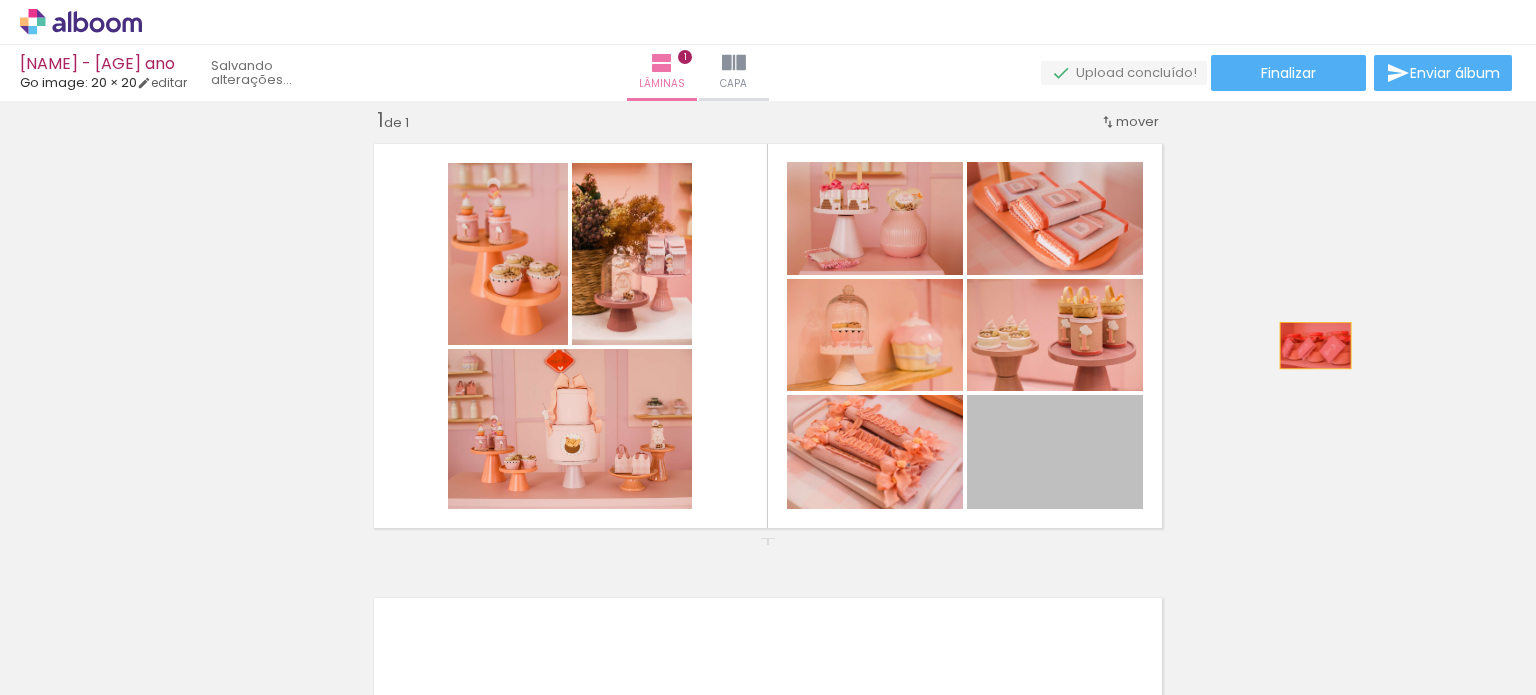drag, startPoint x: 1068, startPoint y: 469, endPoint x: 1312, endPoint y: 343, distance: 274.61246 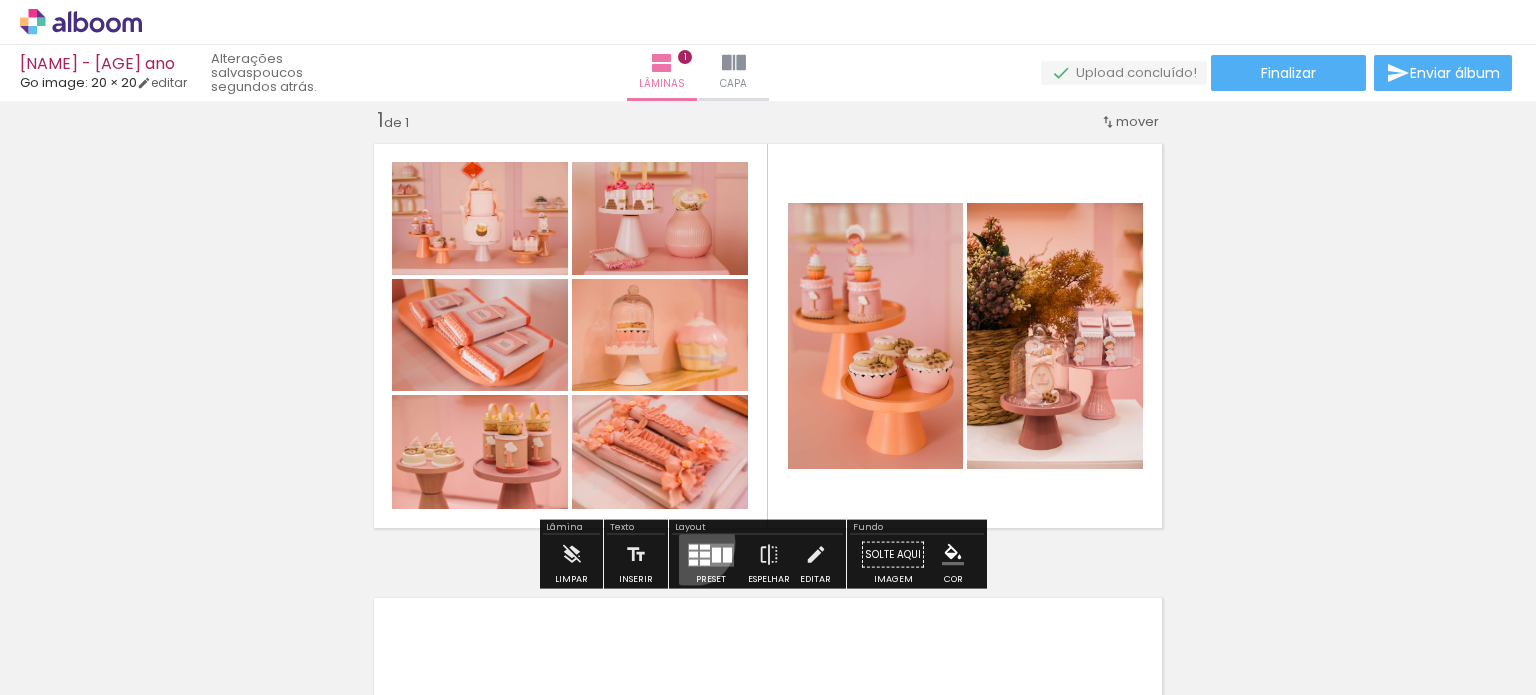 click at bounding box center (711, 554) 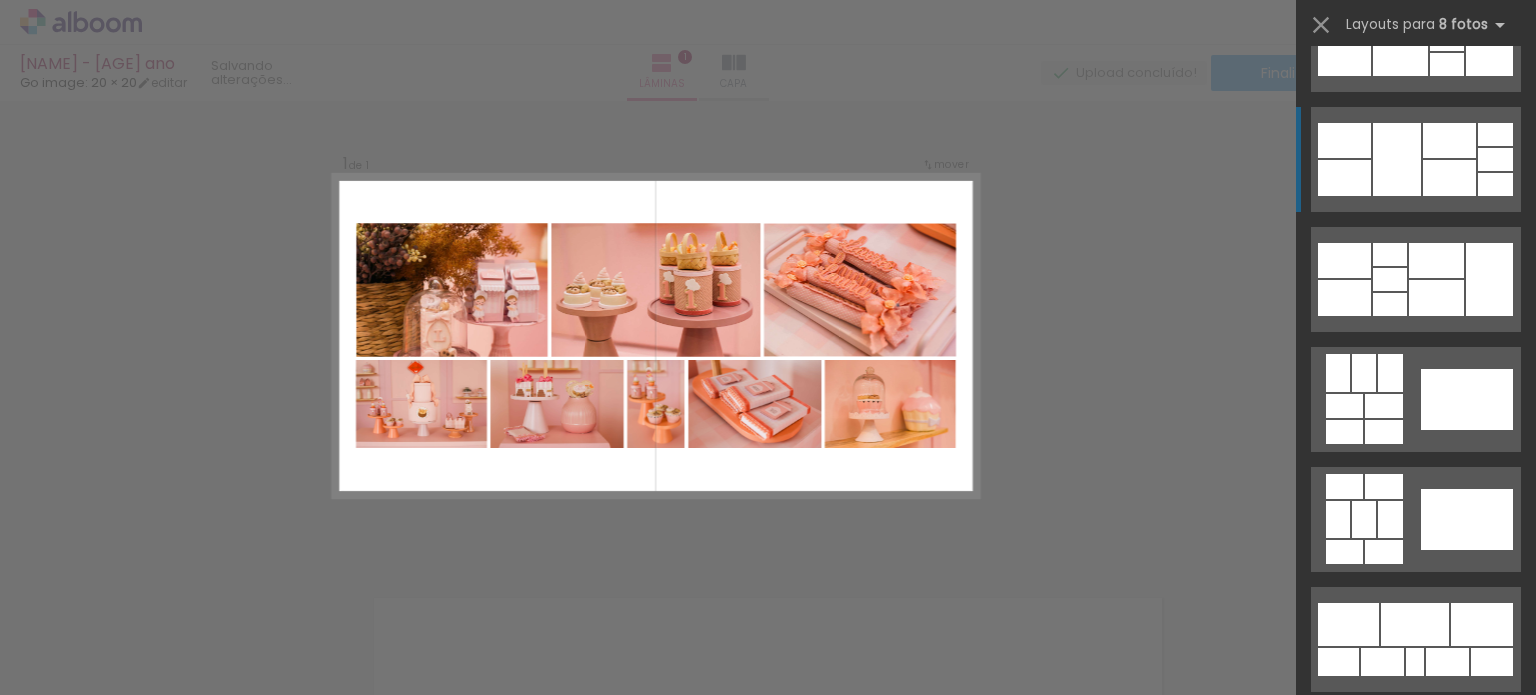 scroll, scrollTop: 506, scrollLeft: 0, axis: vertical 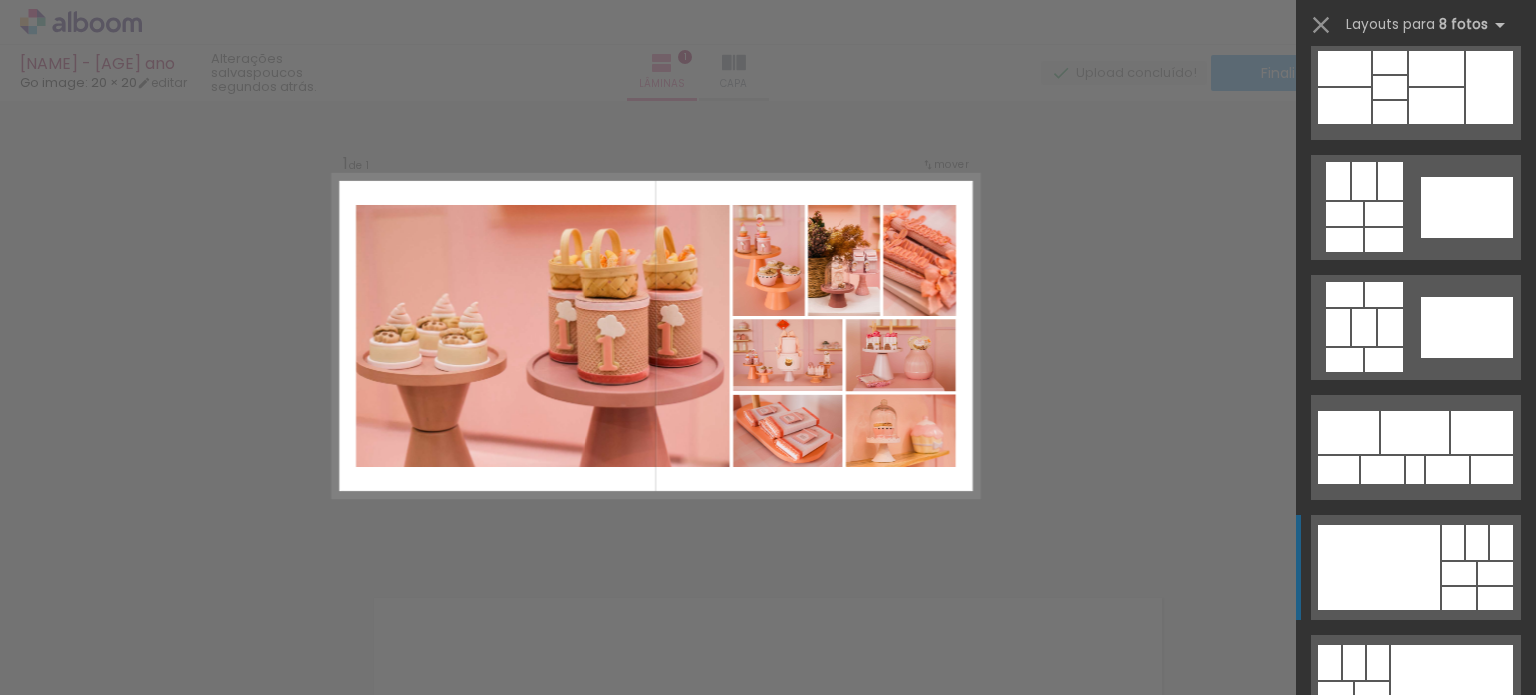 click at bounding box center (1397, -33) 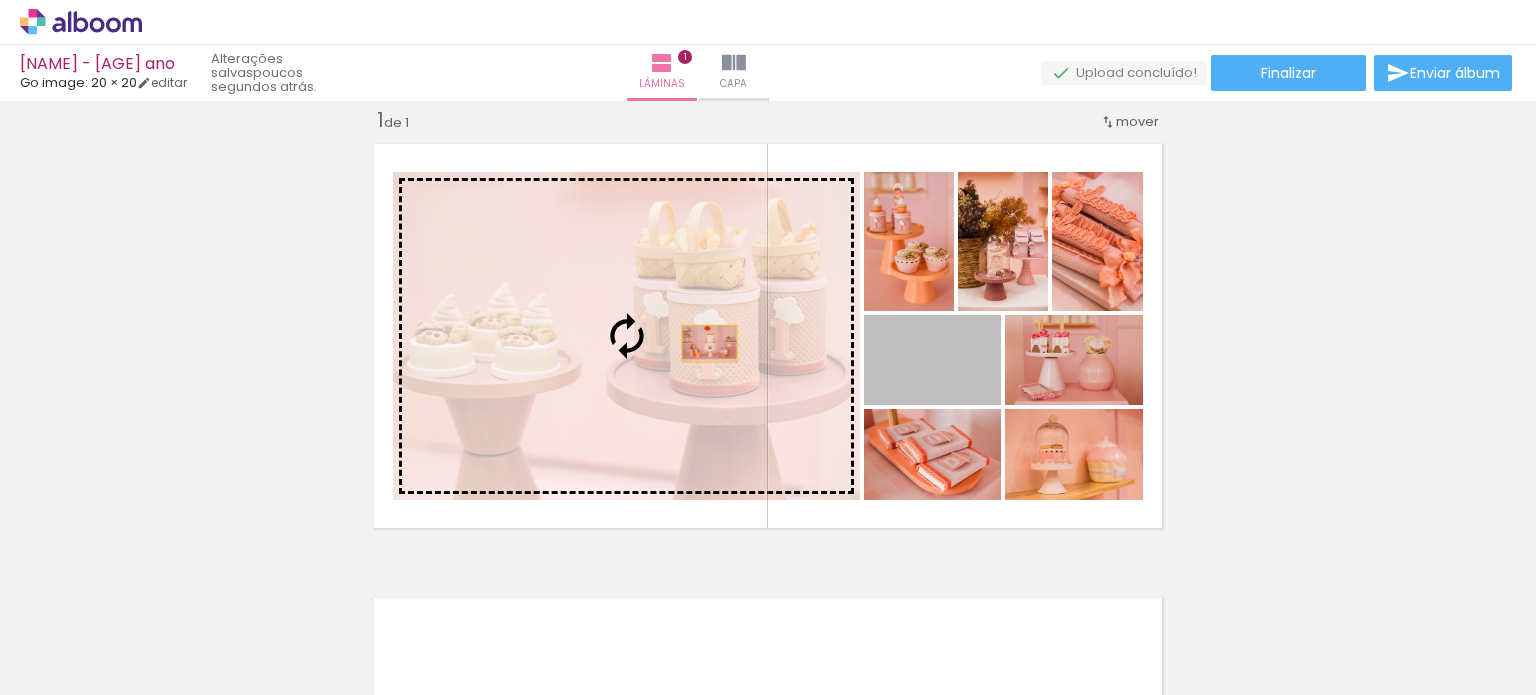 drag, startPoint x: 960, startPoint y: 370, endPoint x: 702, endPoint y: 343, distance: 259.40894 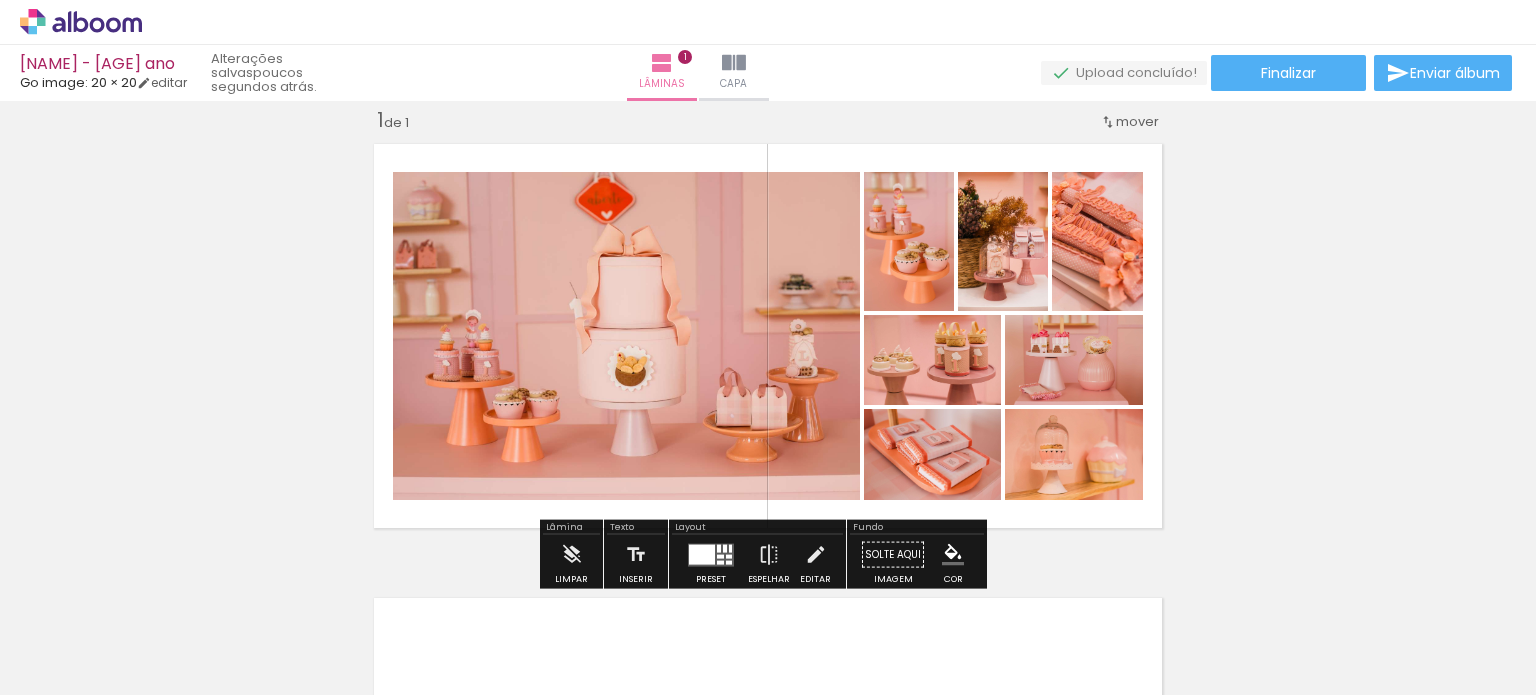 click on "Inserir lâmina 1  de 1" at bounding box center [768, 537] 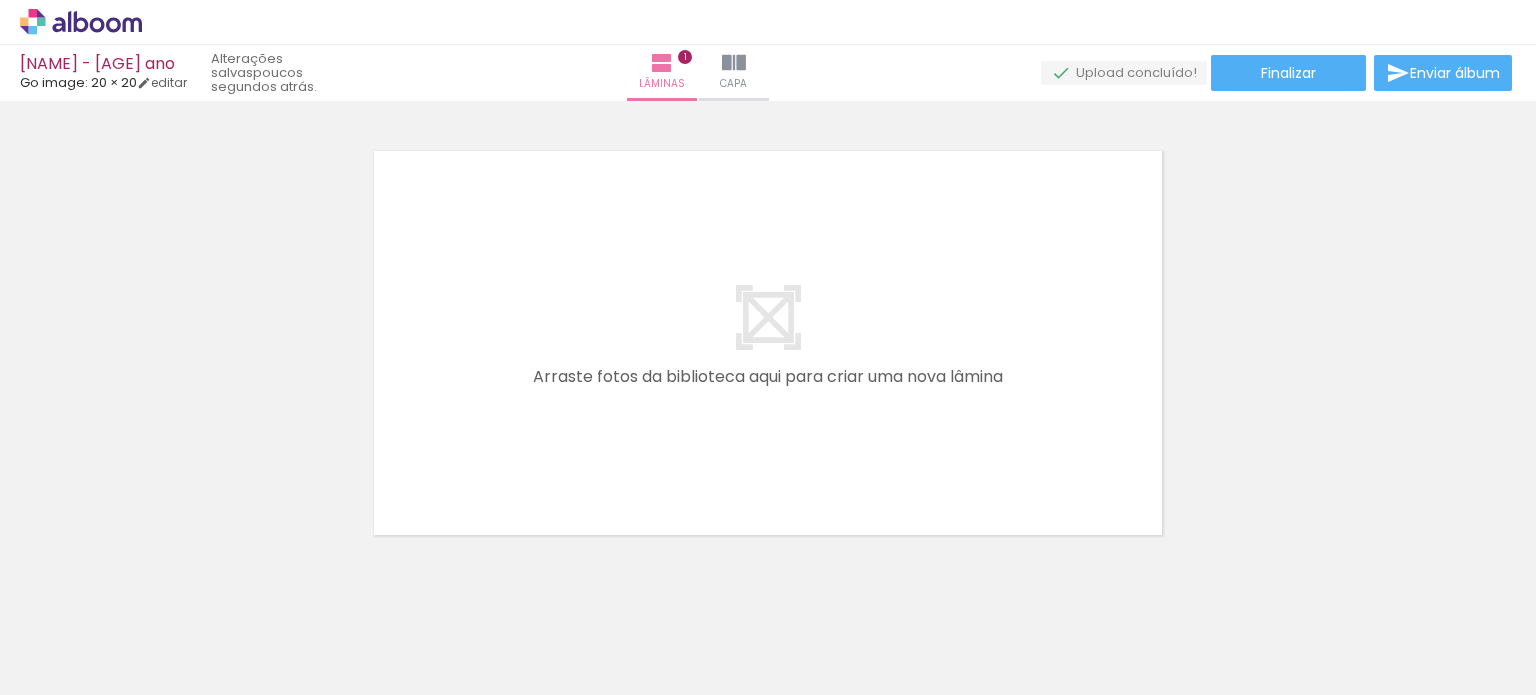 scroll, scrollTop: 472, scrollLeft: 0, axis: vertical 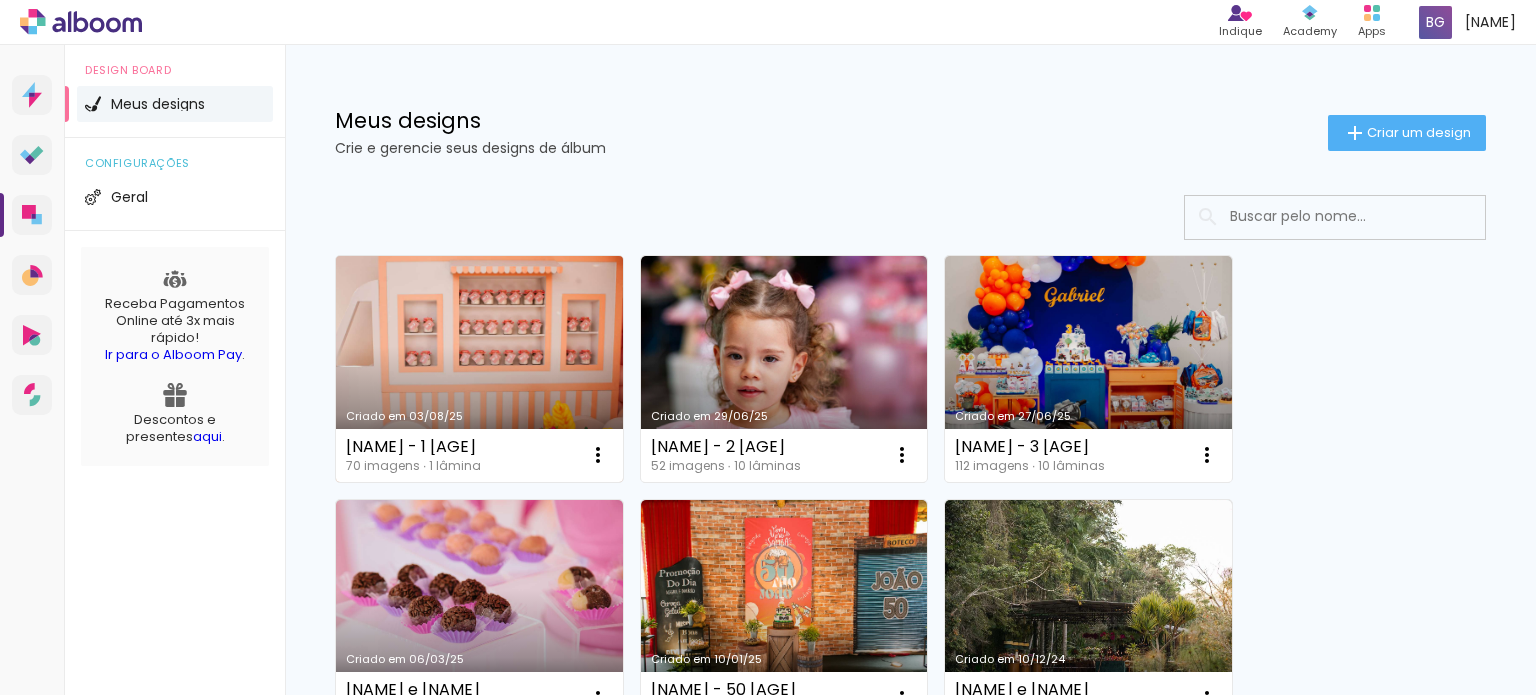 click on "Criado em 03/08/25" at bounding box center (479, 369) 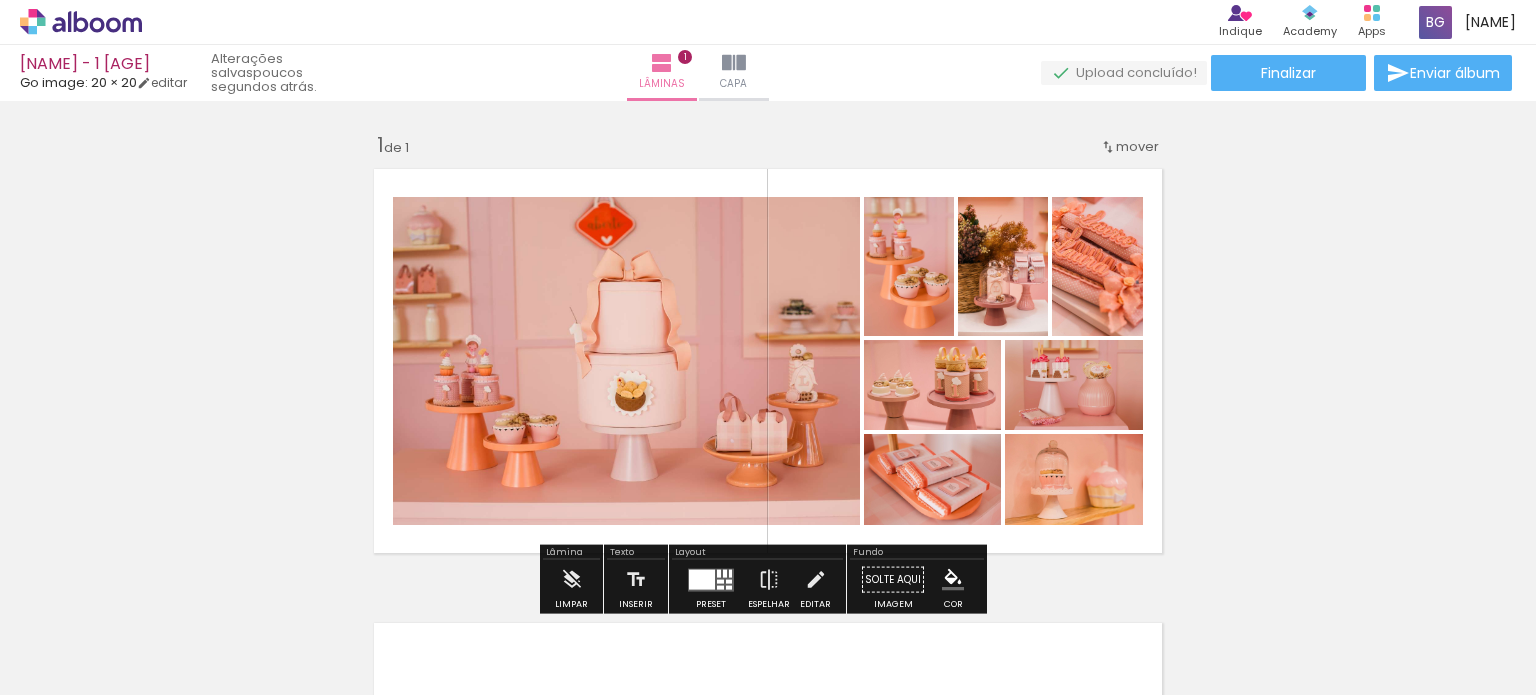 click on "Inserir lâmina 1  de 1" at bounding box center (768, 562) 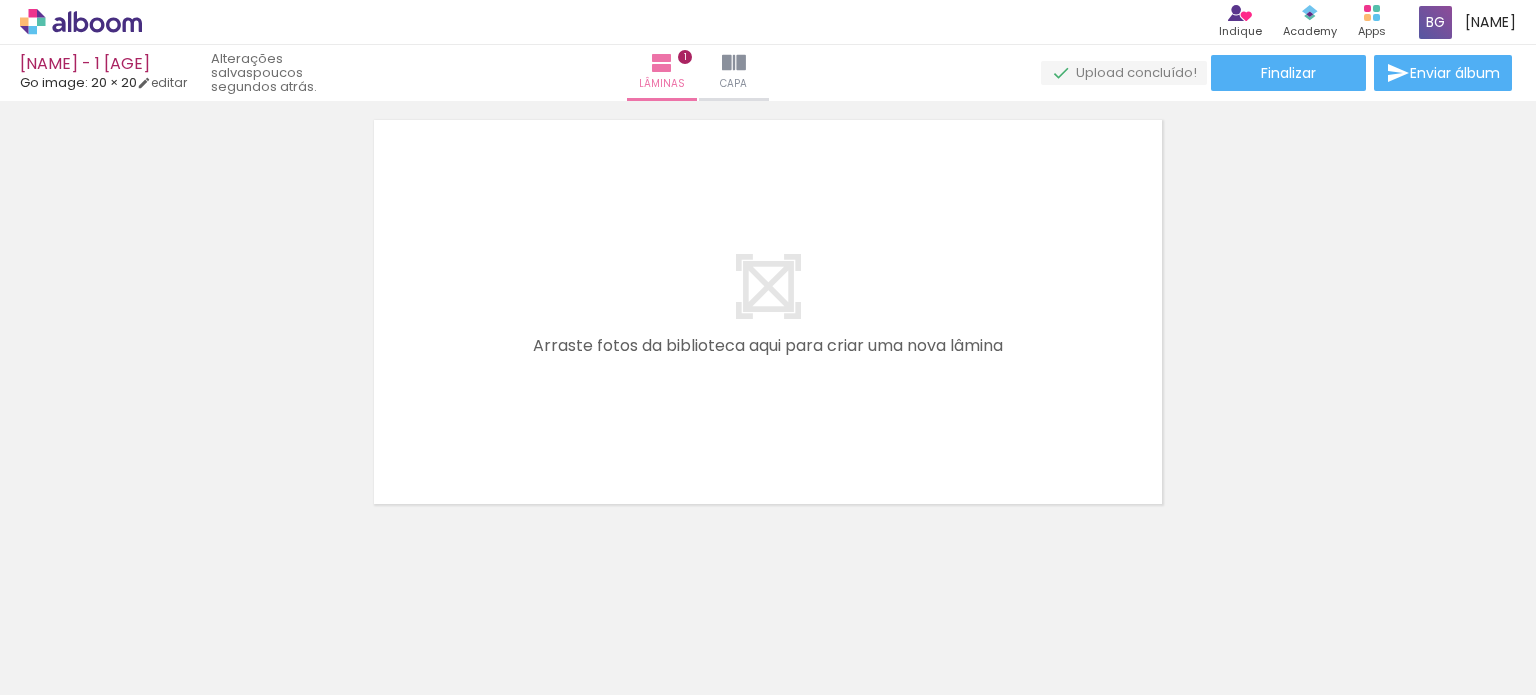 scroll, scrollTop: 504, scrollLeft: 0, axis: vertical 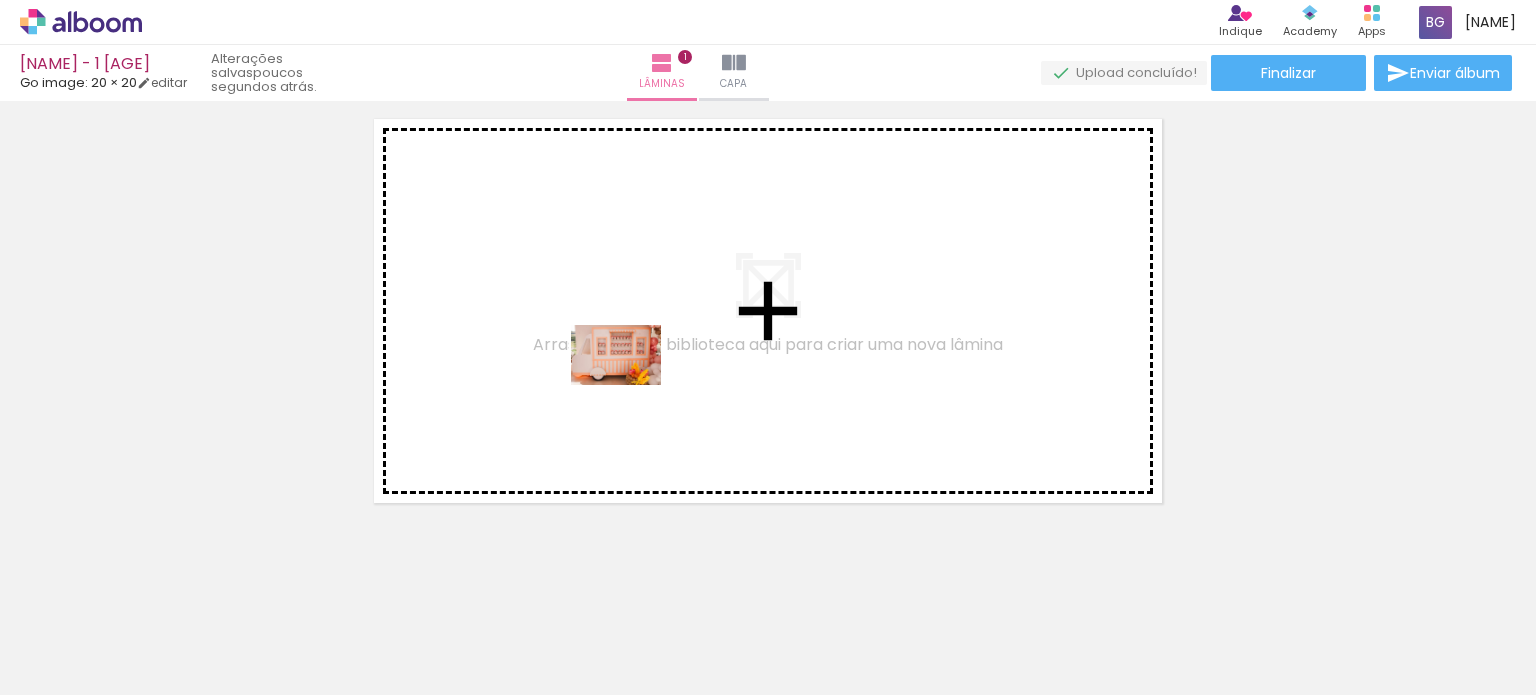 drag, startPoint x: 196, startPoint y: 654, endPoint x: 632, endPoint y: 383, distance: 513.3585 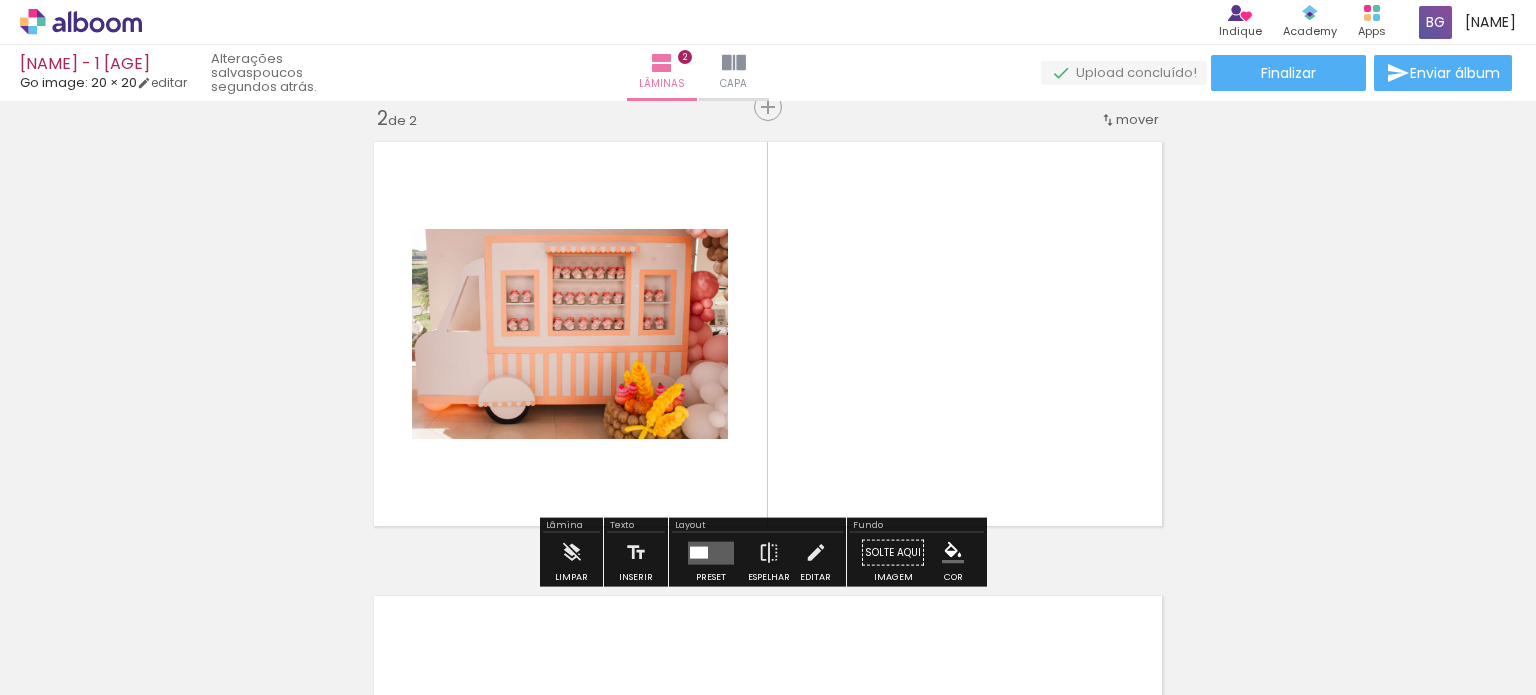 scroll, scrollTop: 479, scrollLeft: 0, axis: vertical 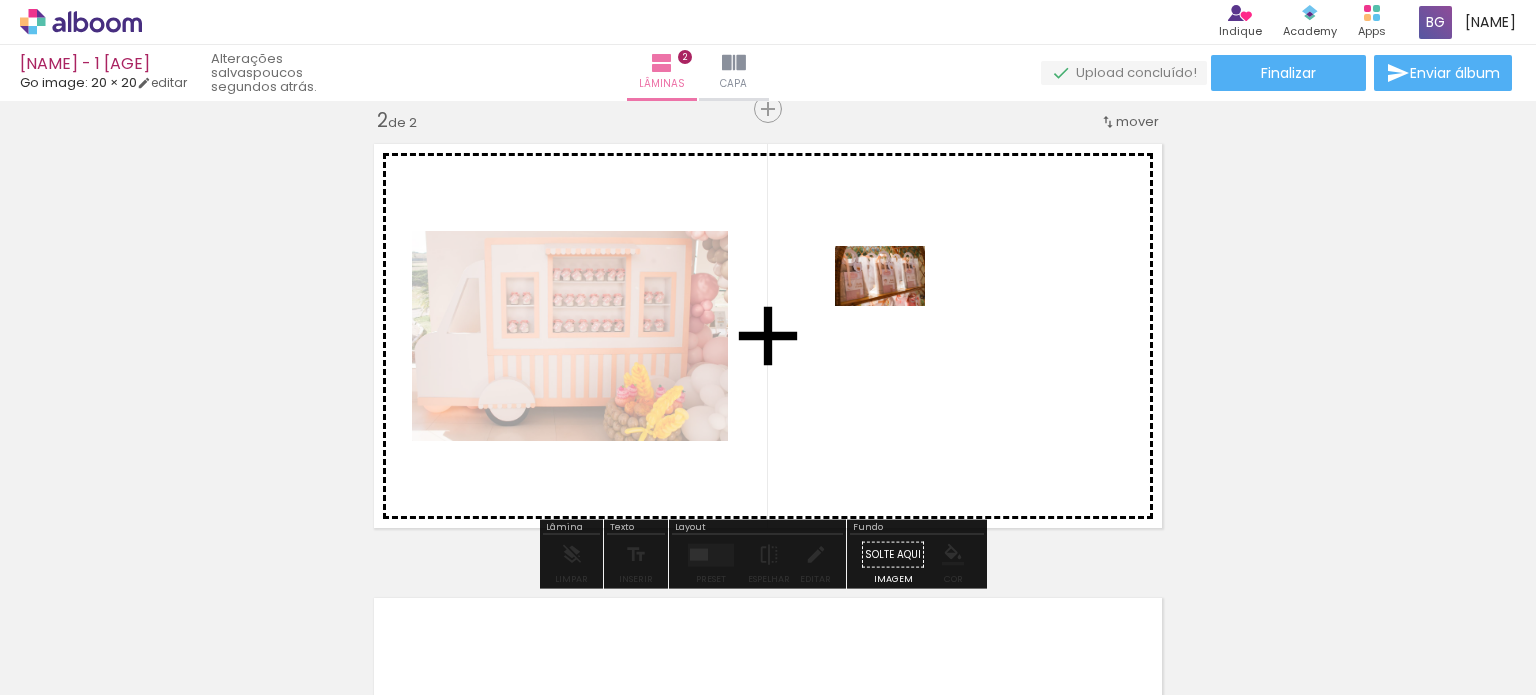 drag, startPoint x: 336, startPoint y: 643, endPoint x: 895, endPoint y: 306, distance: 652.72504 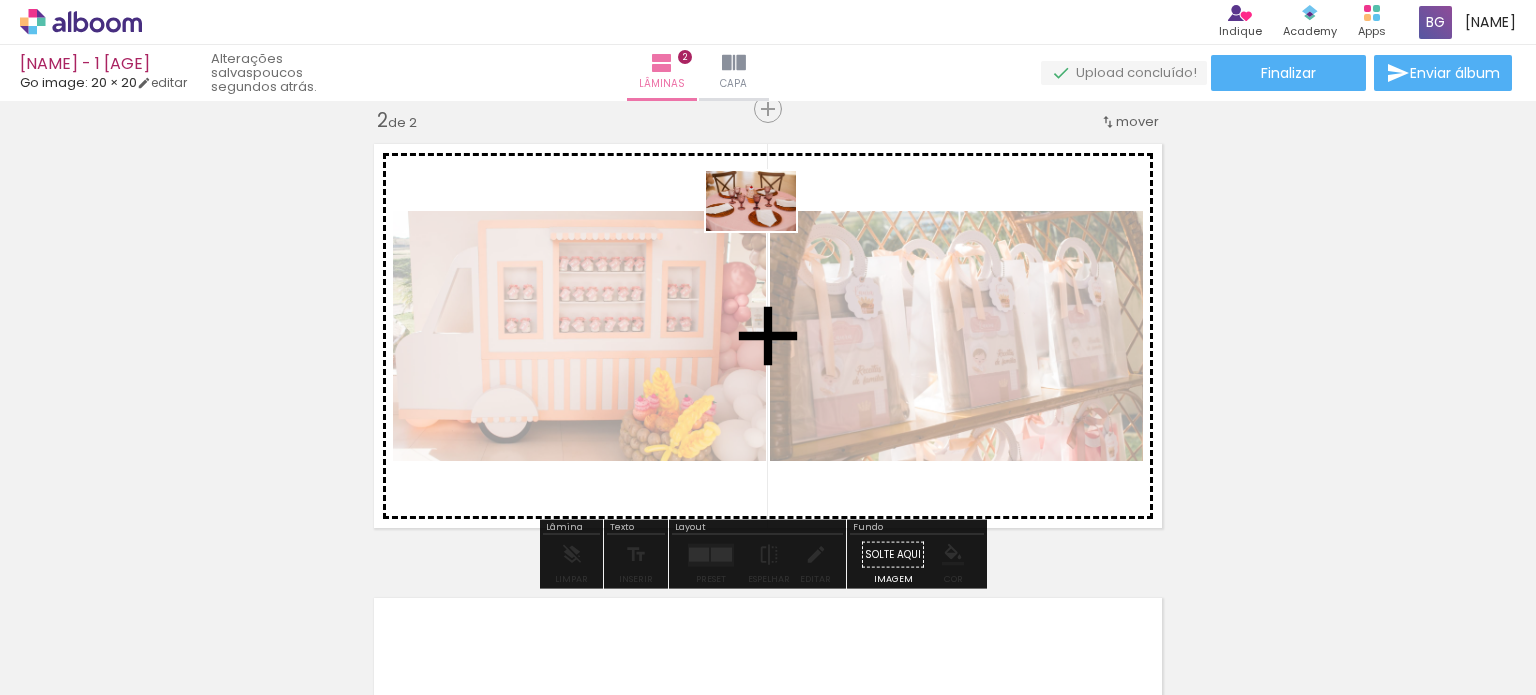 drag, startPoint x: 440, startPoint y: 629, endPoint x: 767, endPoint y: 227, distance: 518.2017 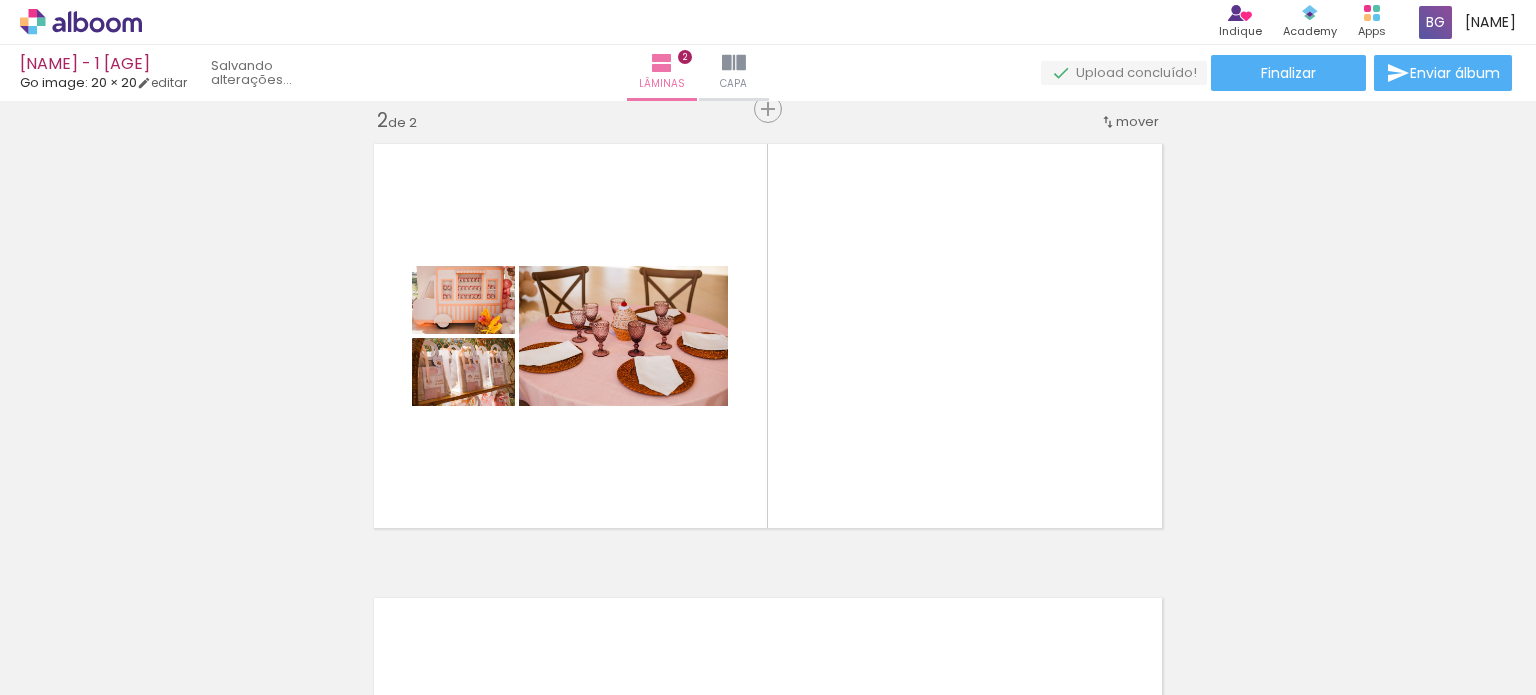 scroll, scrollTop: 0, scrollLeft: 1560, axis: horizontal 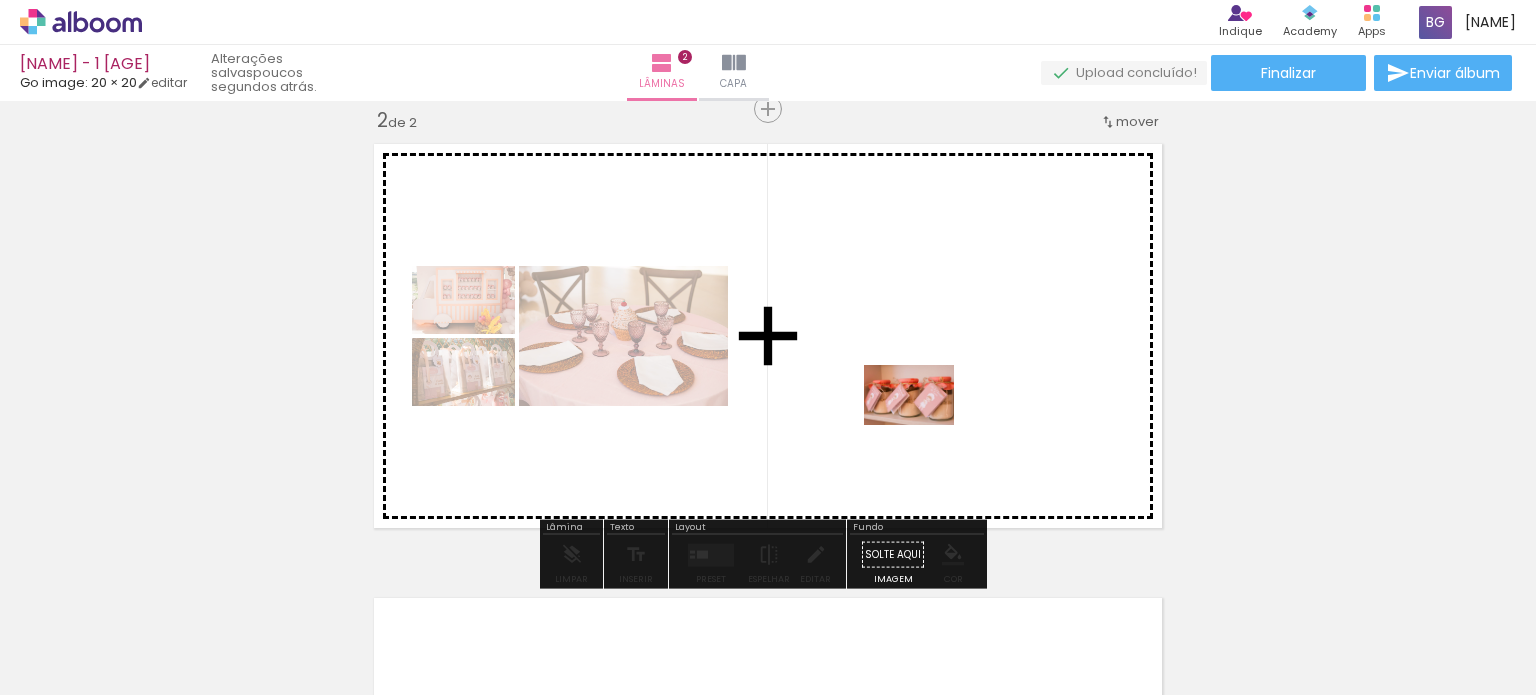 drag, startPoint x: 1098, startPoint y: 628, endPoint x: 924, endPoint y: 425, distance: 267.3668 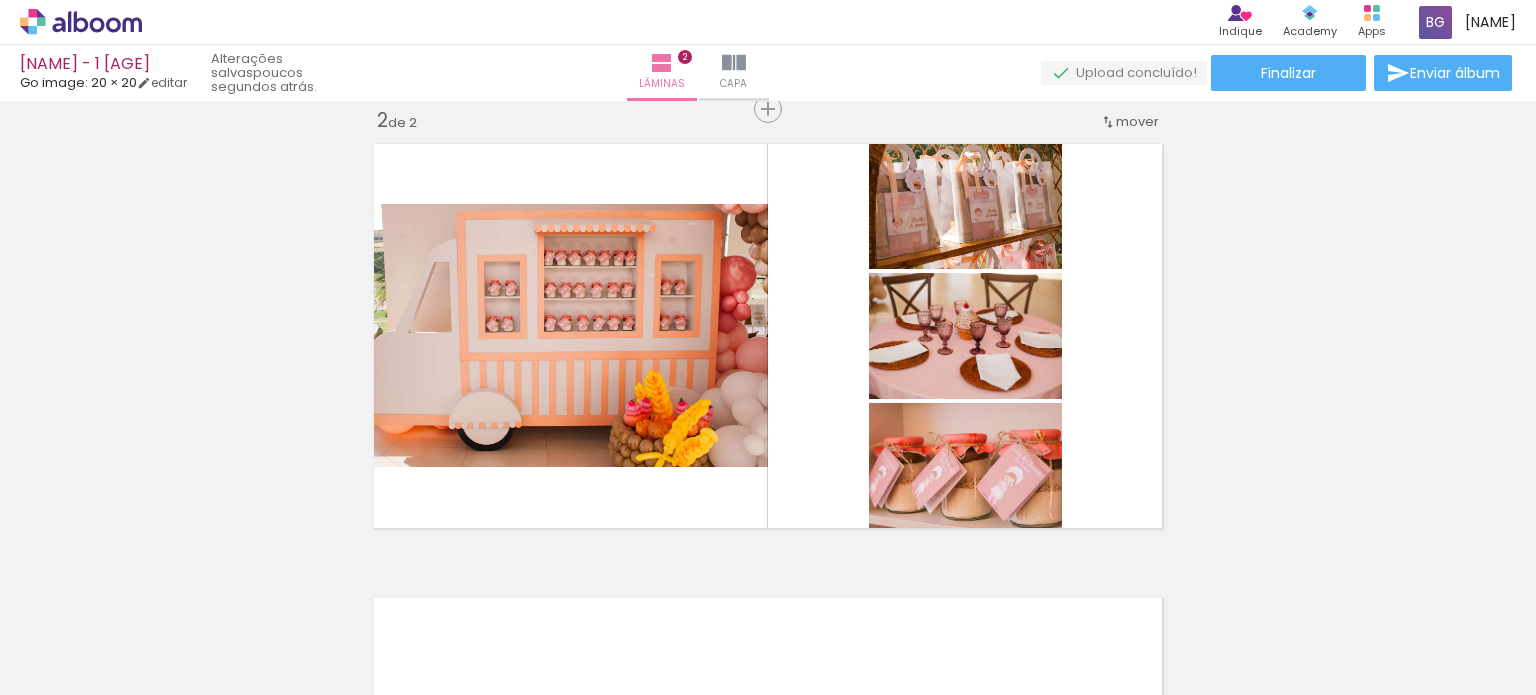 scroll, scrollTop: 0, scrollLeft: 2952, axis: horizontal 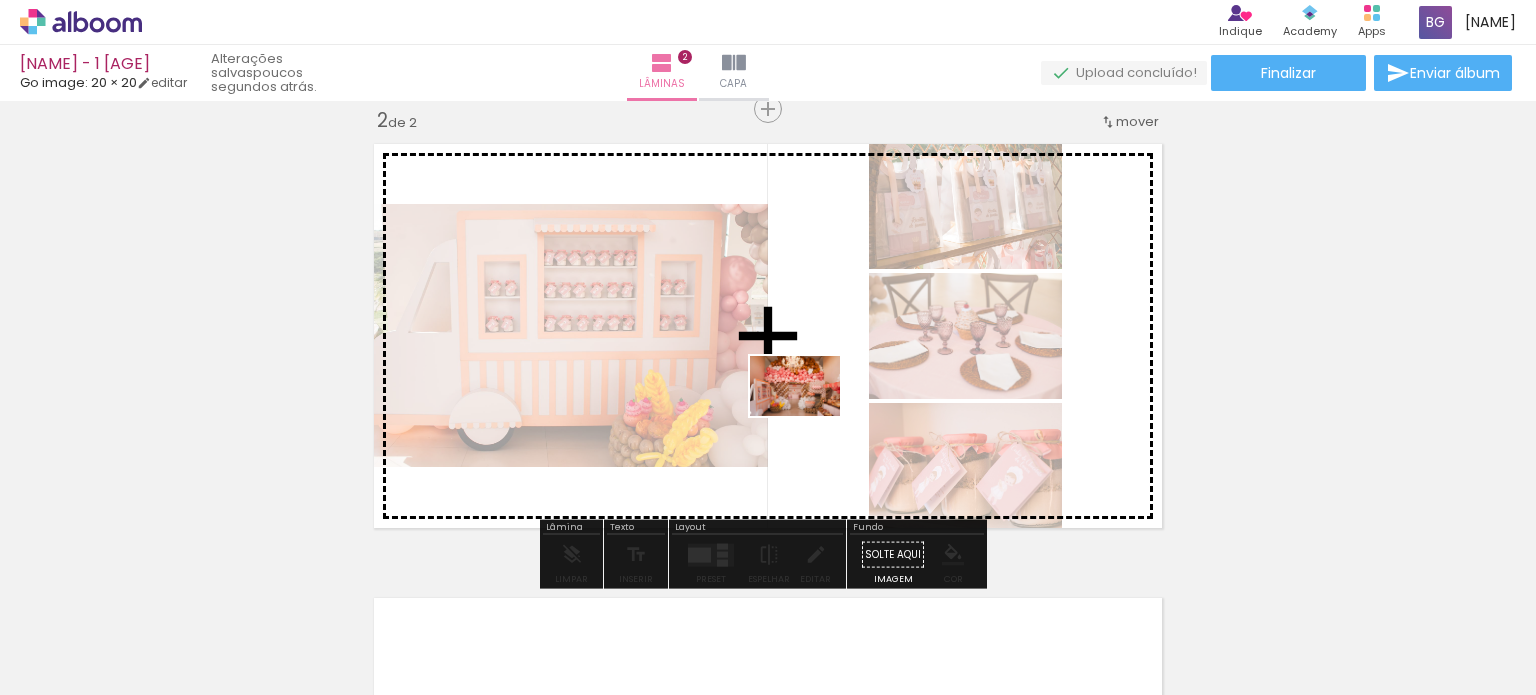 drag, startPoint x: 834, startPoint y: 637, endPoint x: 810, endPoint y: 416, distance: 222.29935 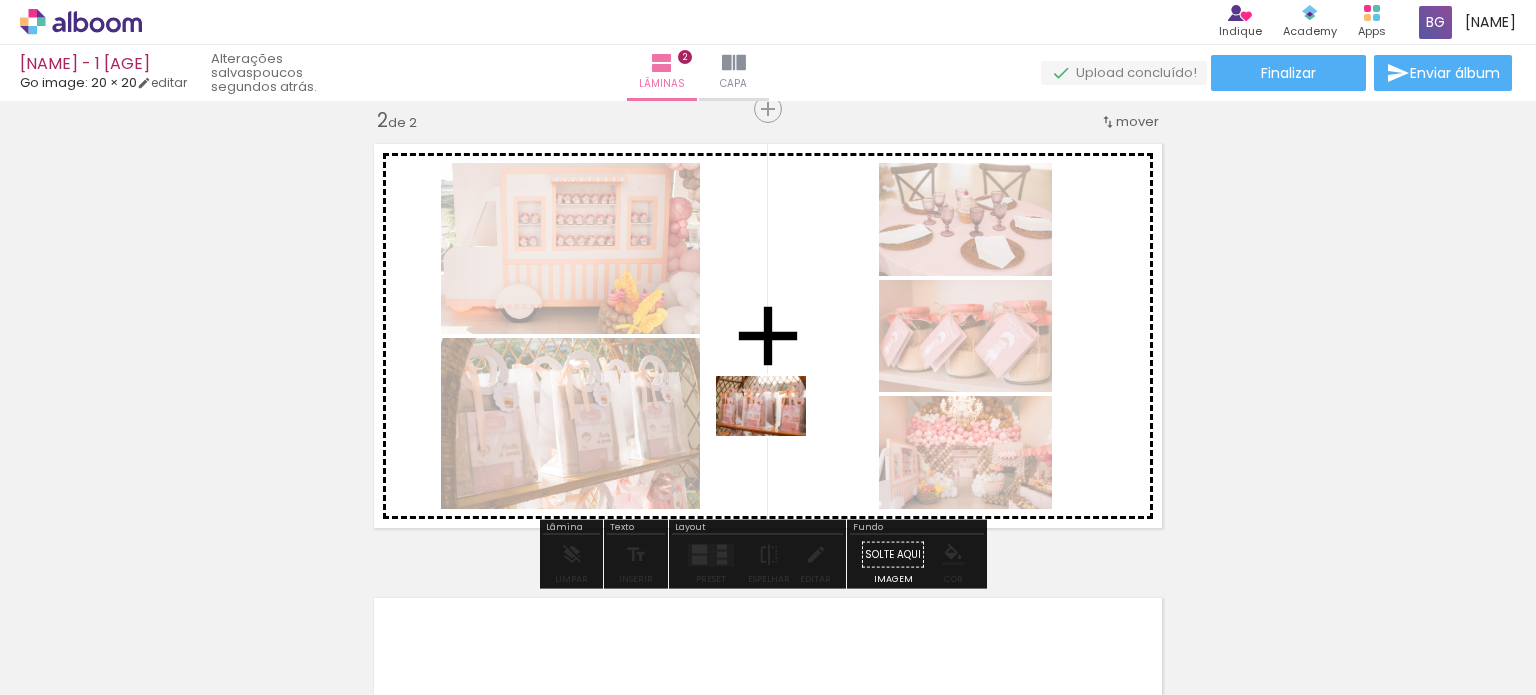 drag, startPoint x: 1071, startPoint y: 627, endPoint x: 780, endPoint y: 439, distance: 346.44626 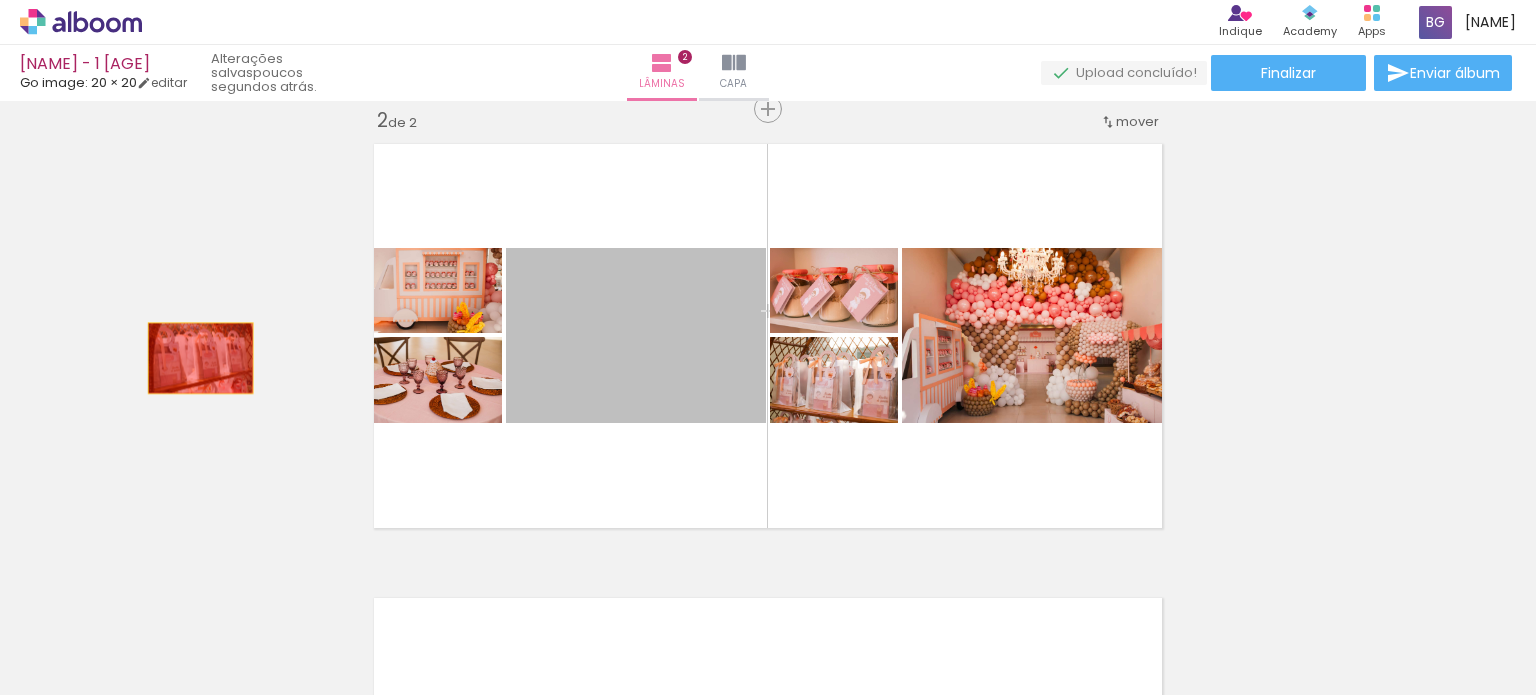 drag, startPoint x: 675, startPoint y: 319, endPoint x: 192, endPoint y: 355, distance: 484.33975 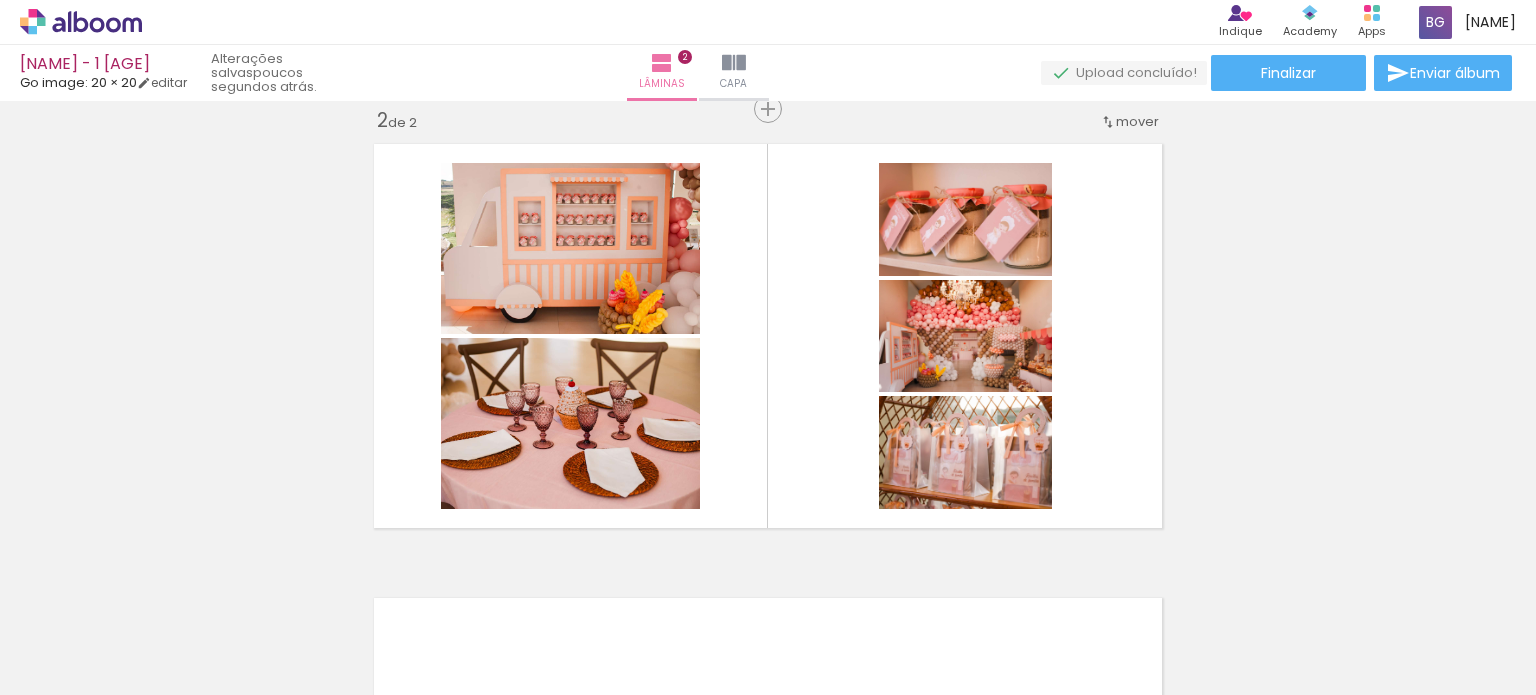 scroll, scrollTop: 0, scrollLeft: 3124, axis: horizontal 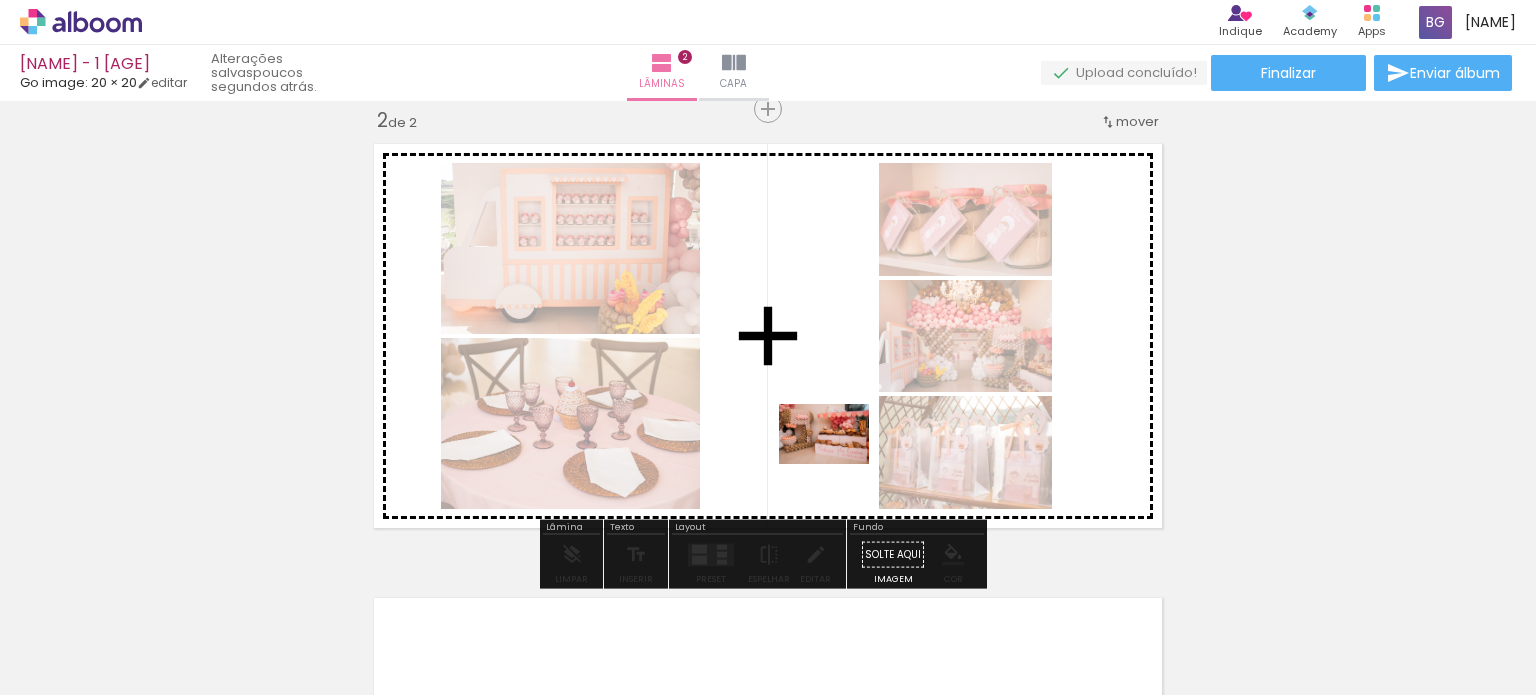 drag, startPoint x: 1207, startPoint y: 654, endPoint x: 836, endPoint y: 459, distance: 419.12527 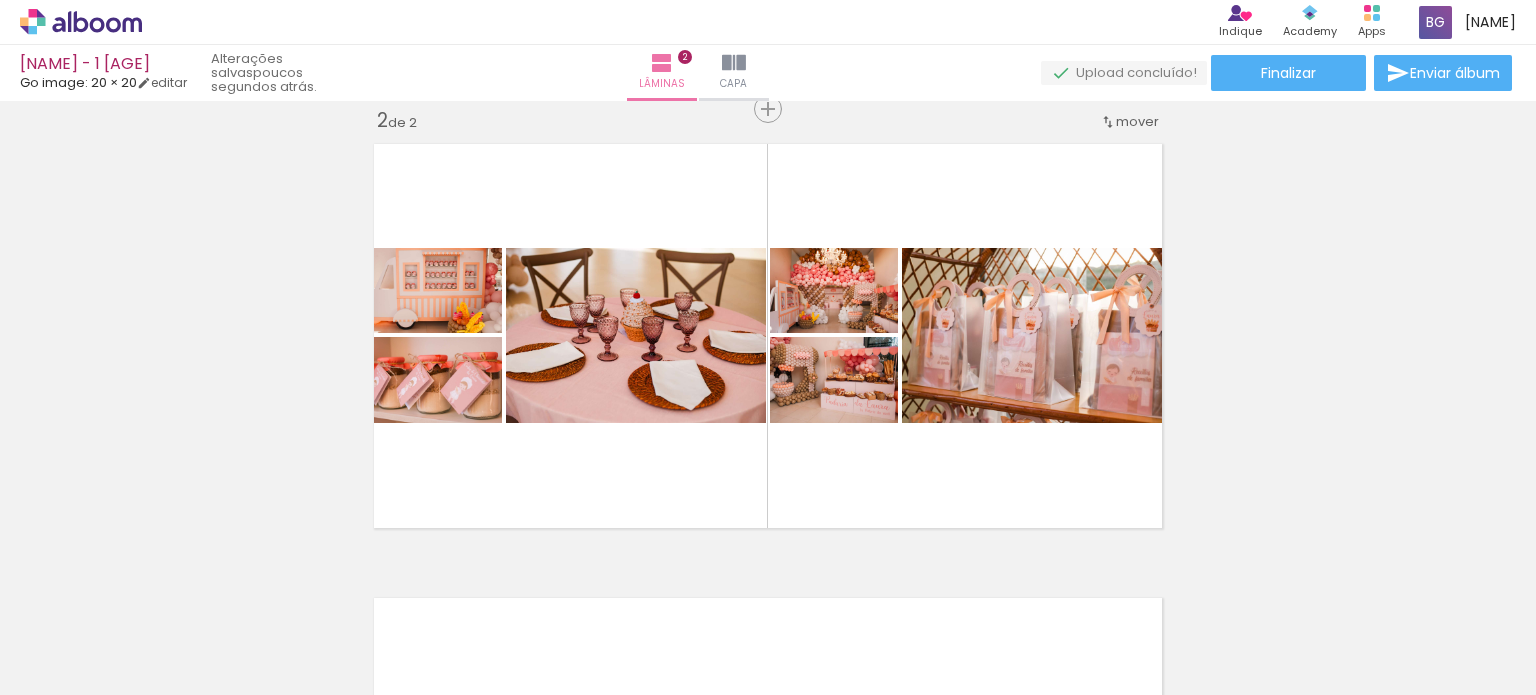 scroll, scrollTop: 0, scrollLeft: 4156, axis: horizontal 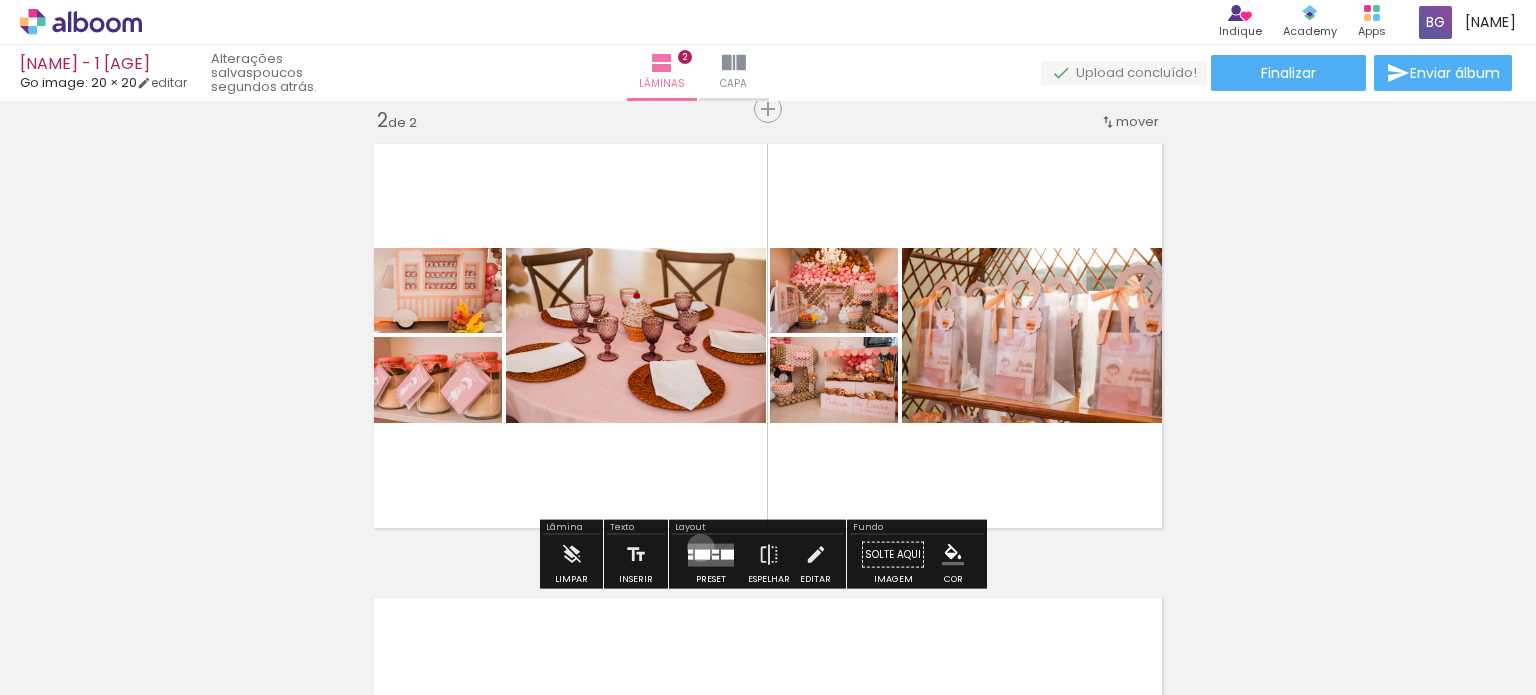 click at bounding box center (711, 554) 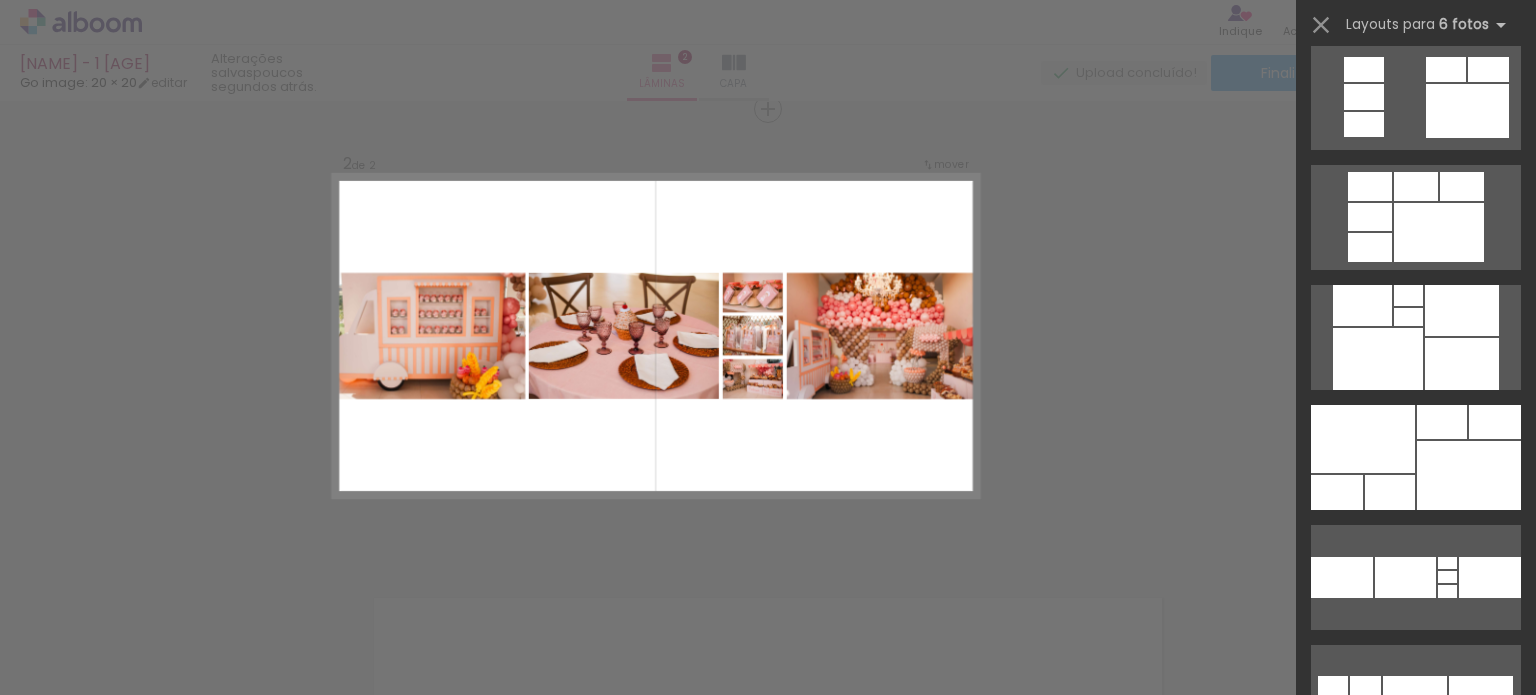 scroll, scrollTop: 1456, scrollLeft: 0, axis: vertical 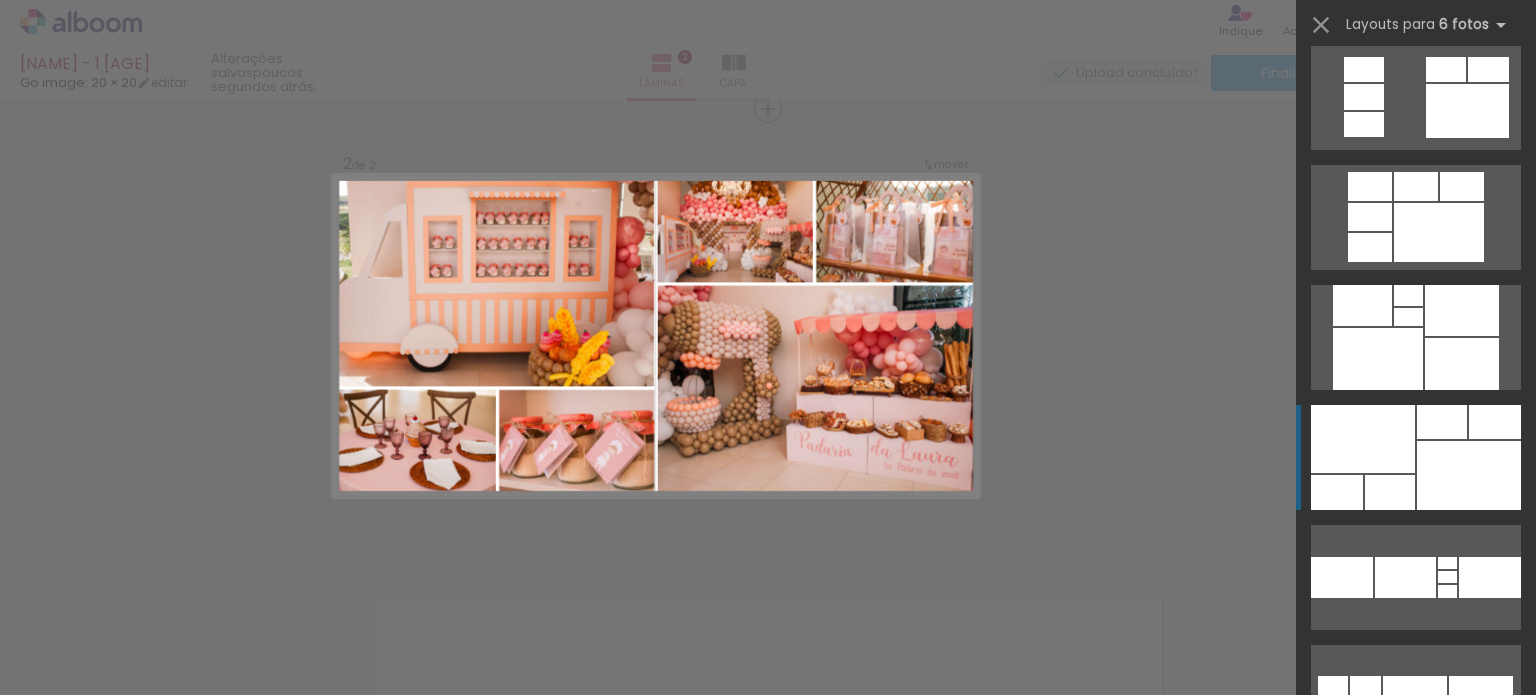 click at bounding box center [1390, 492] 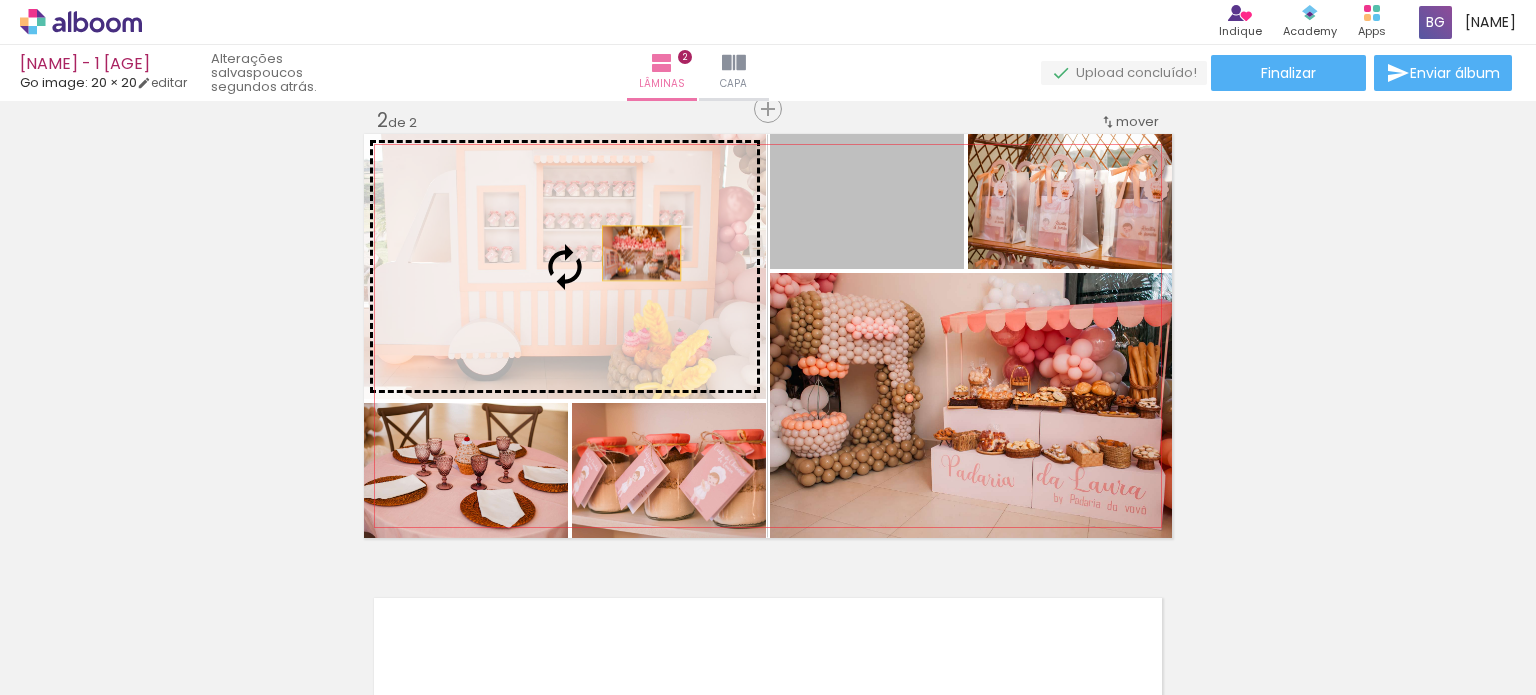 drag, startPoint x: 851, startPoint y: 237, endPoint x: 623, endPoint y: 251, distance: 228.42941 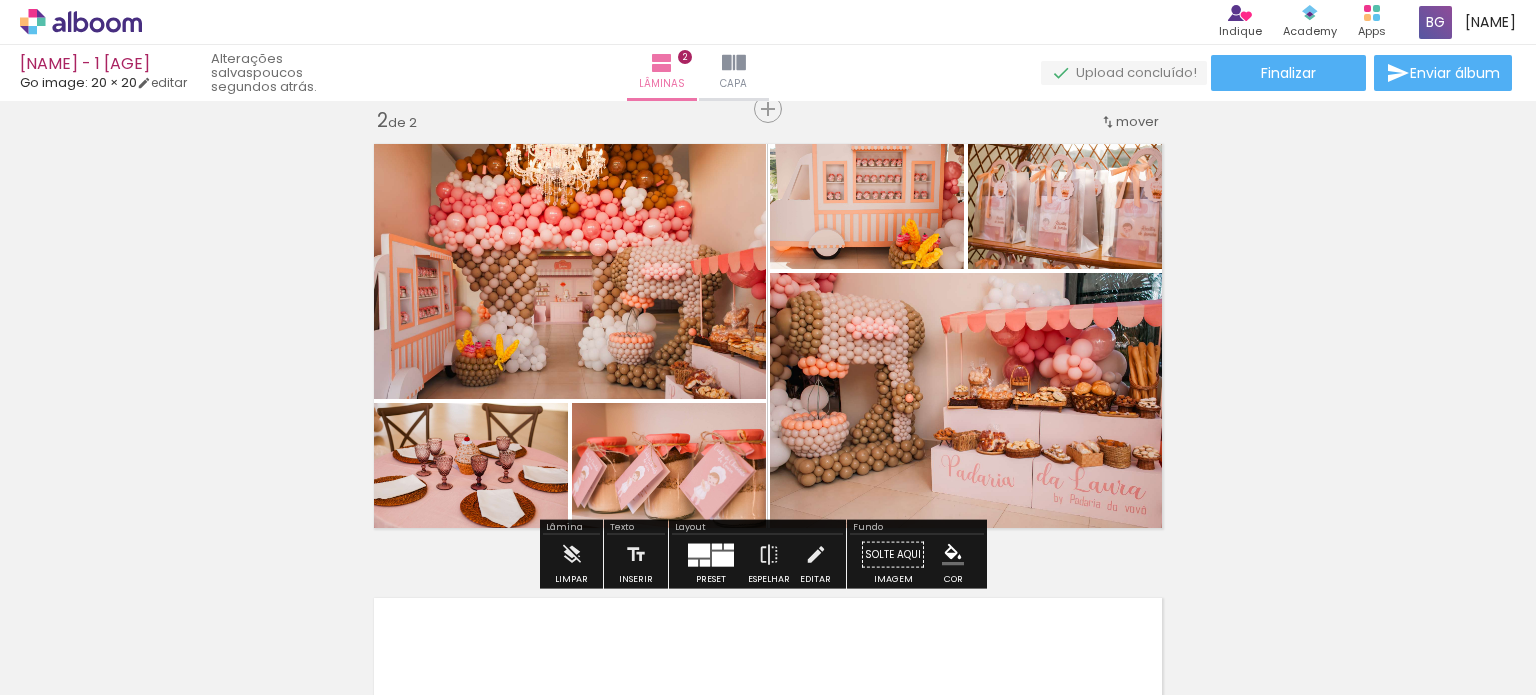 click on "Inserir lâmina 1  de 2  Inserir lâmina 2  de 2" at bounding box center [768, 310] 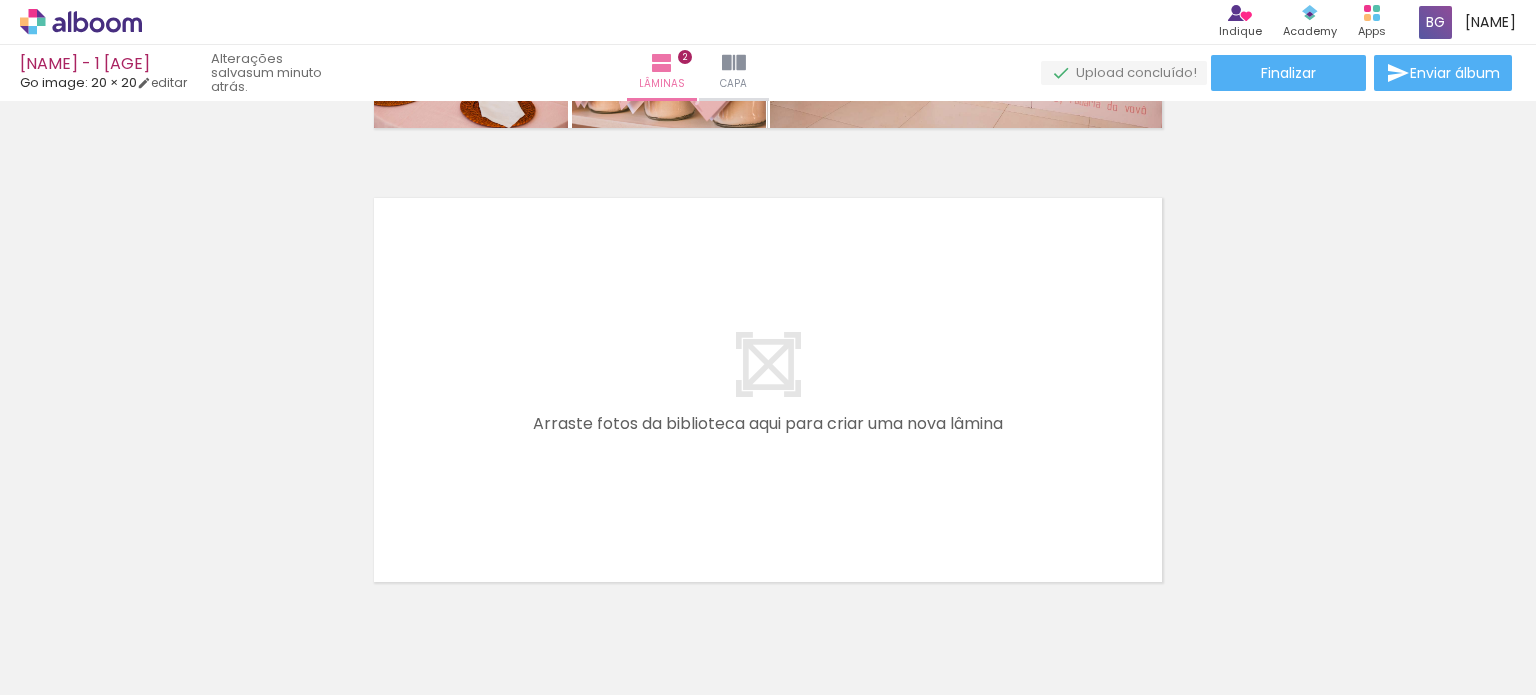 scroll, scrollTop: 880, scrollLeft: 0, axis: vertical 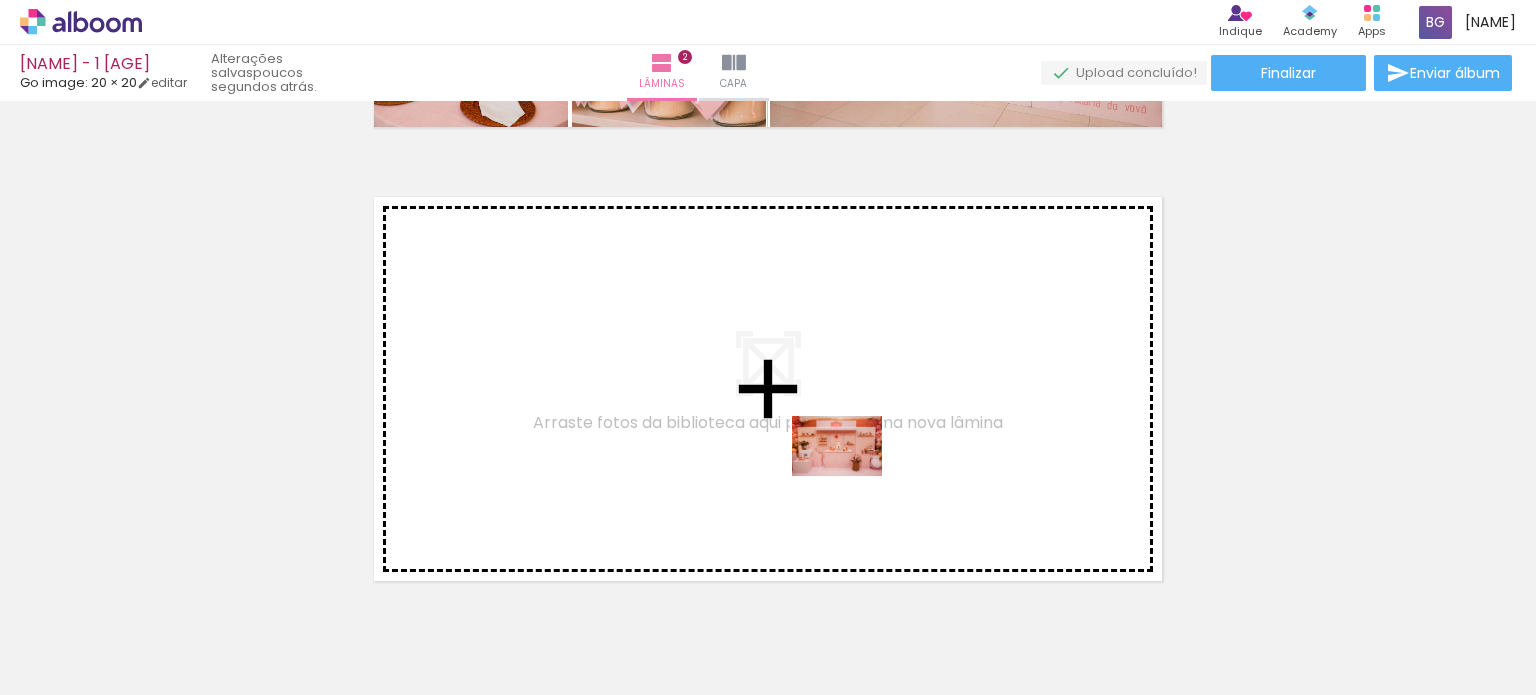 drag, startPoint x: 866, startPoint y: 621, endPoint x: 852, endPoint y: 473, distance: 148.66069 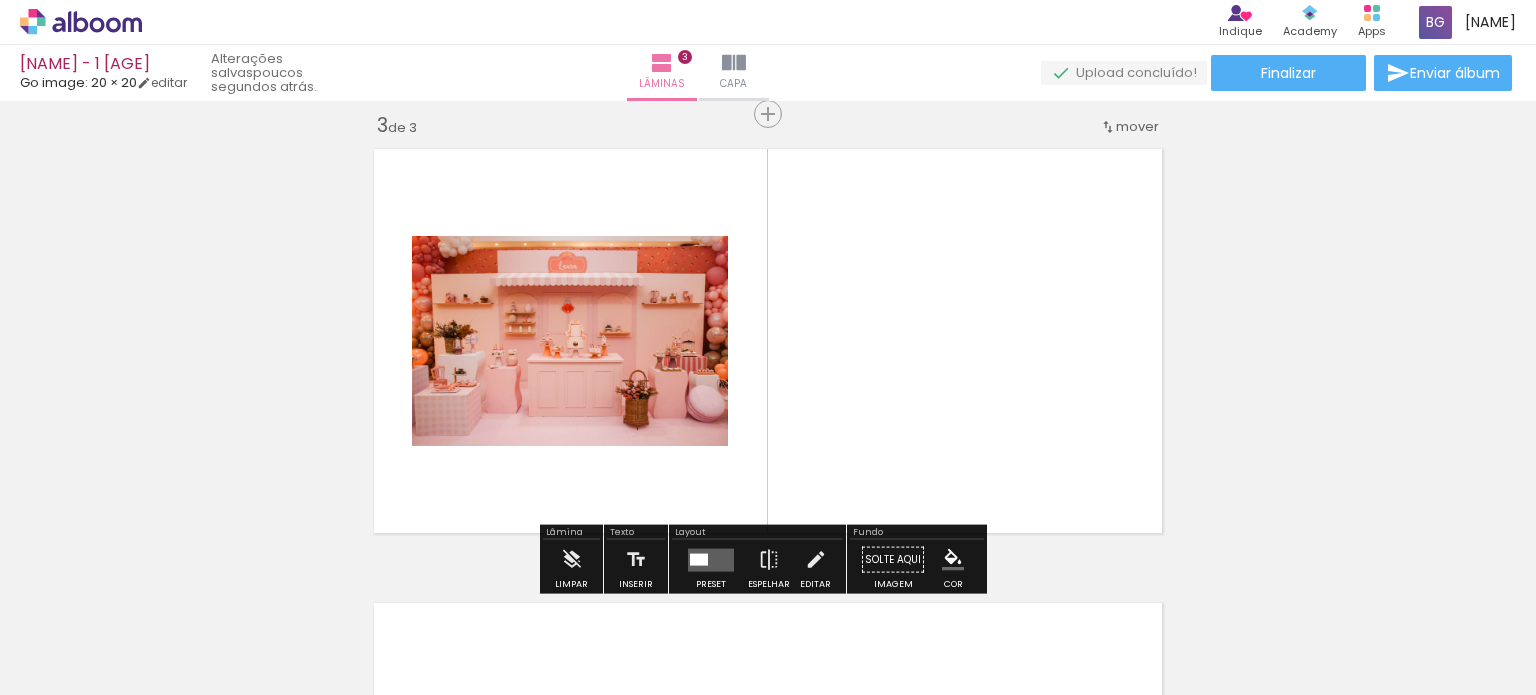 scroll, scrollTop: 933, scrollLeft: 0, axis: vertical 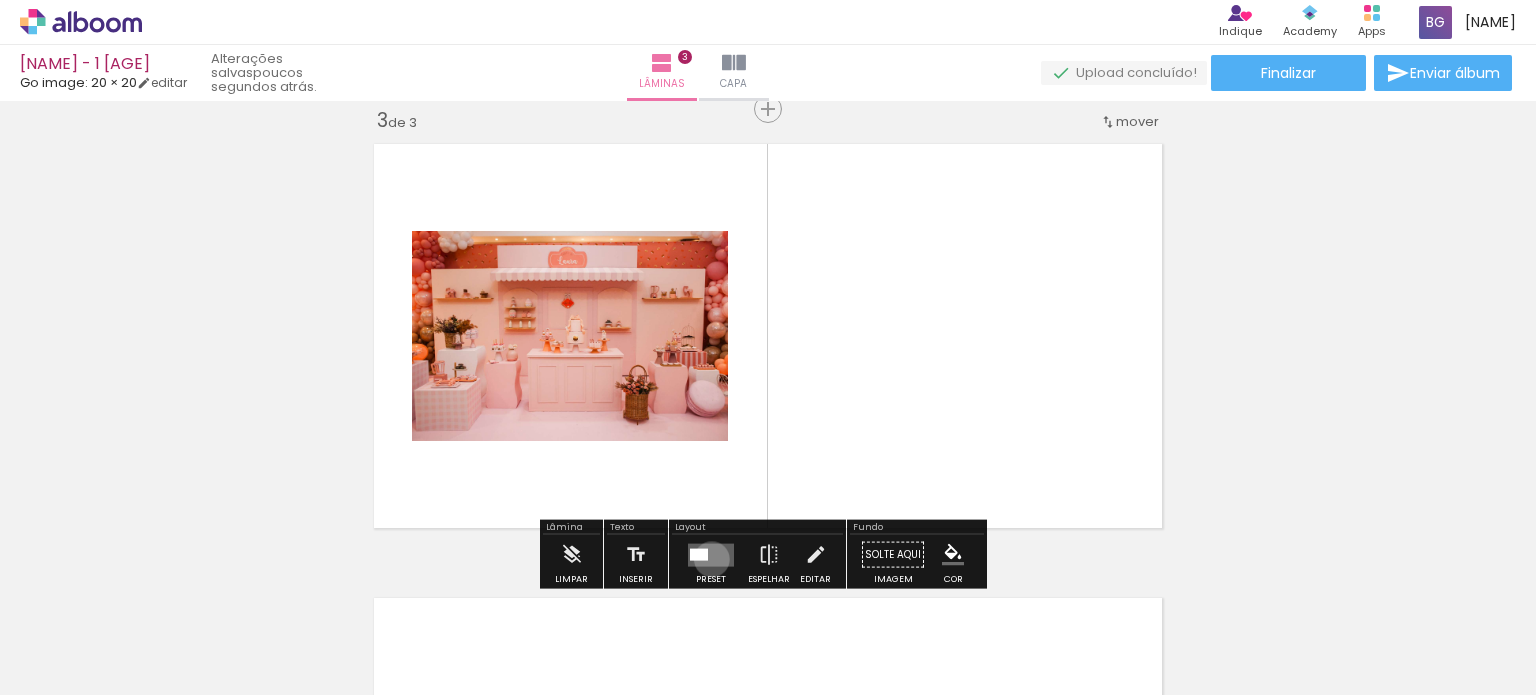 click at bounding box center (711, 554) 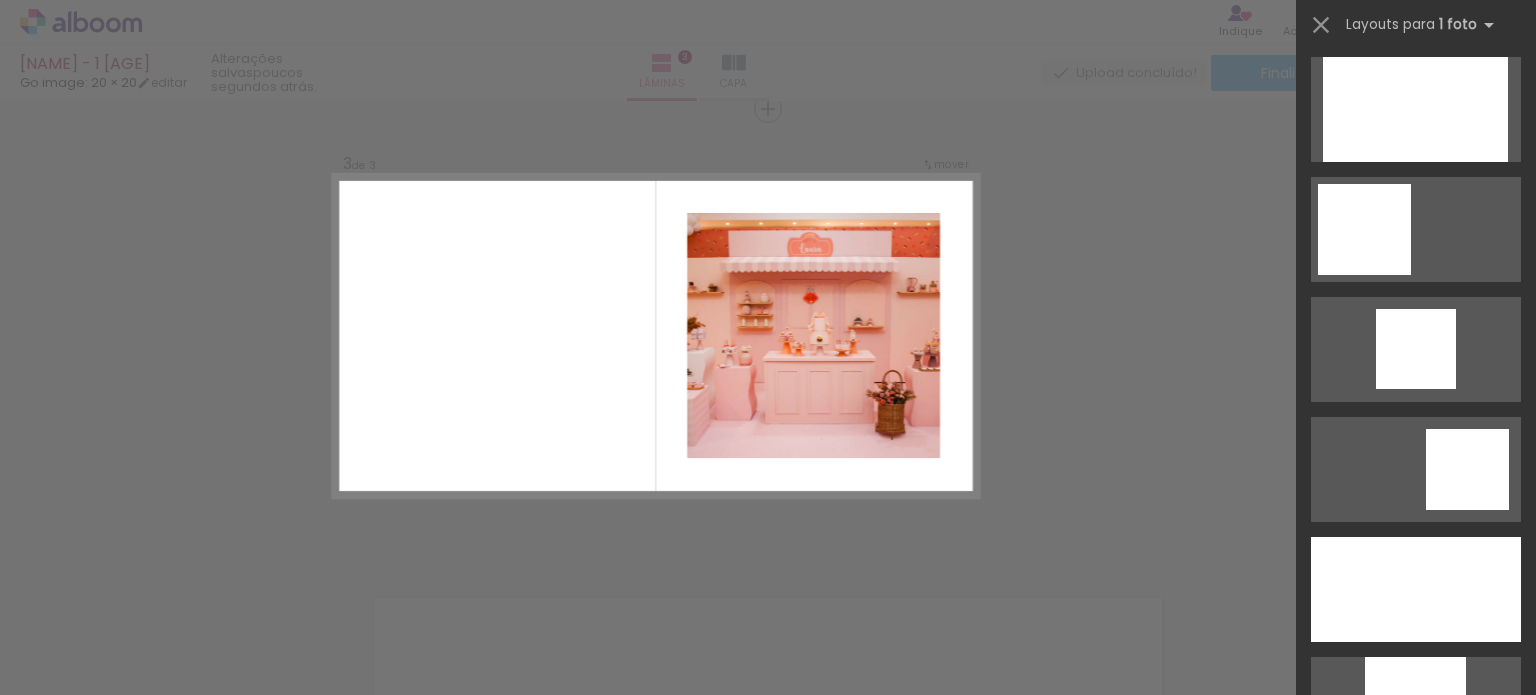 scroll, scrollTop: 1327, scrollLeft: 0, axis: vertical 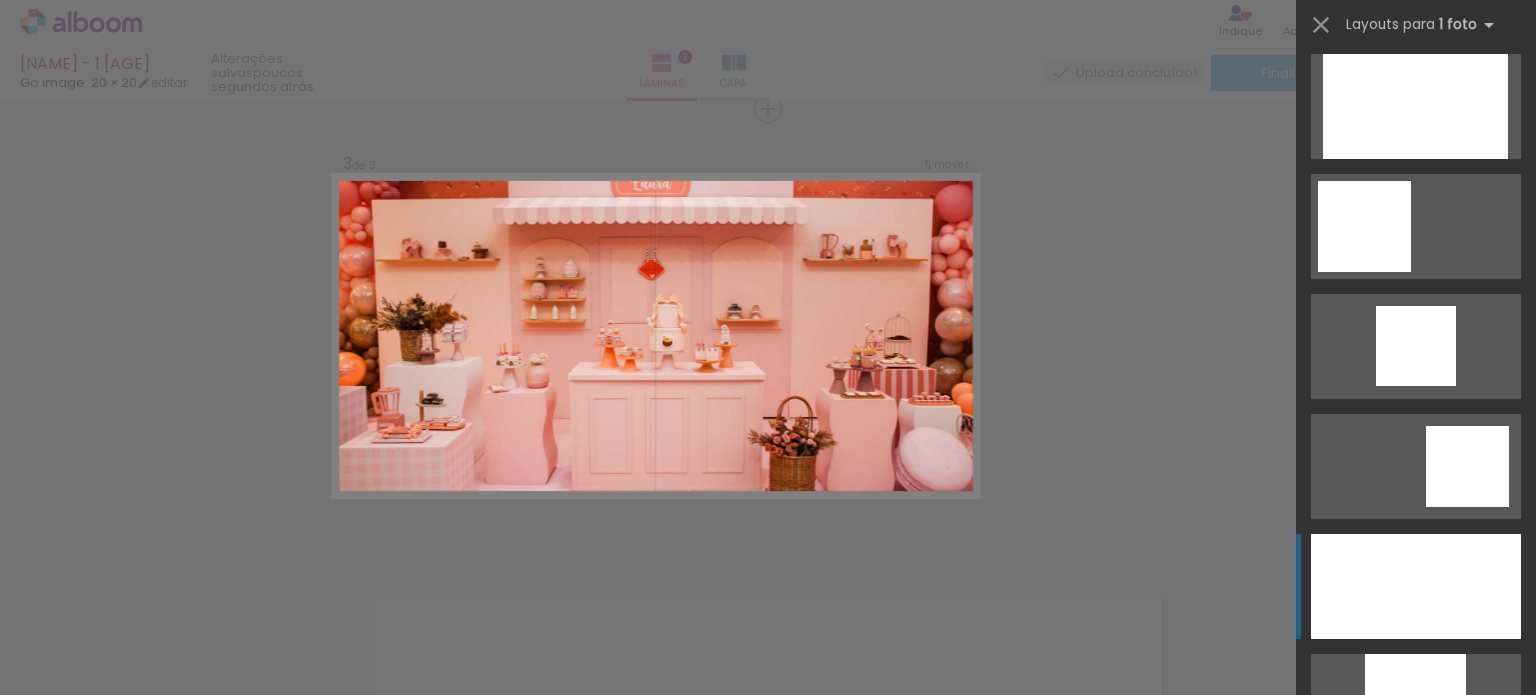 click at bounding box center [1416, 586] 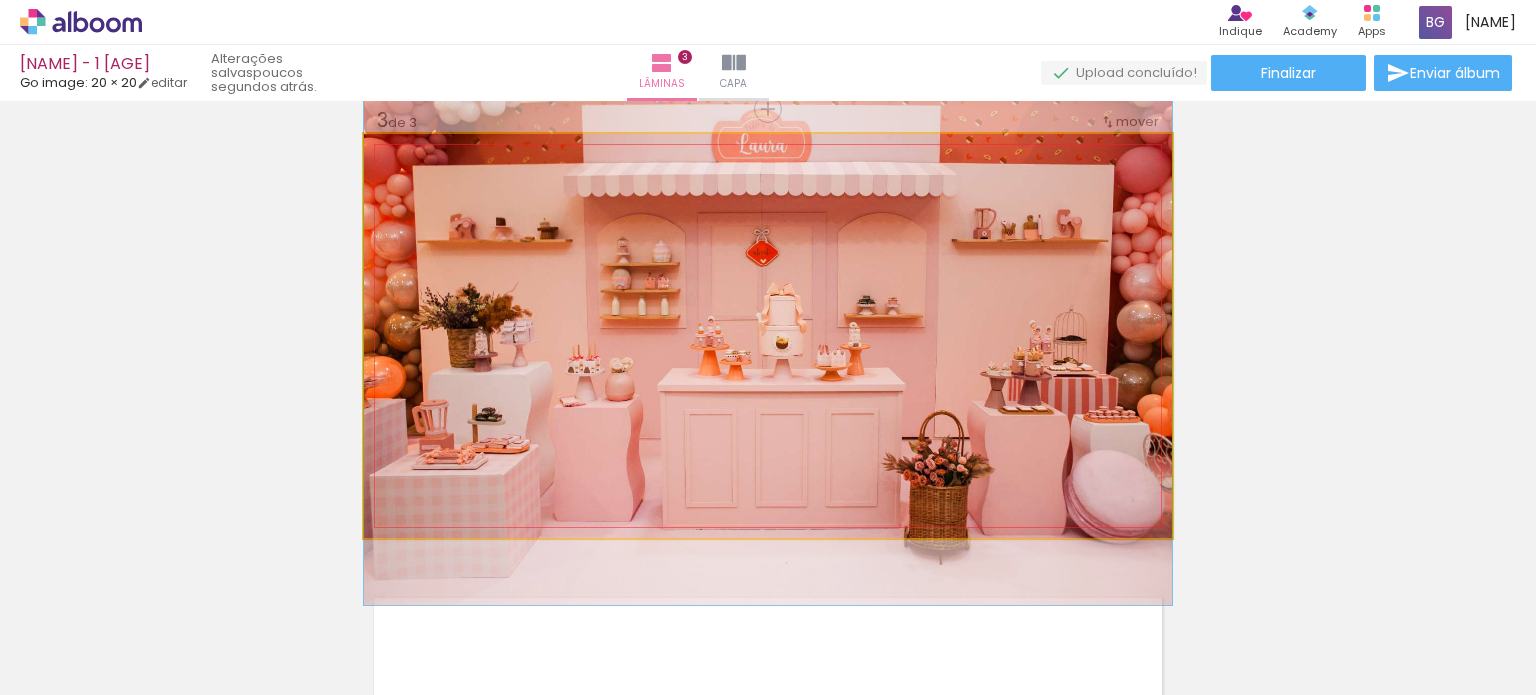 click 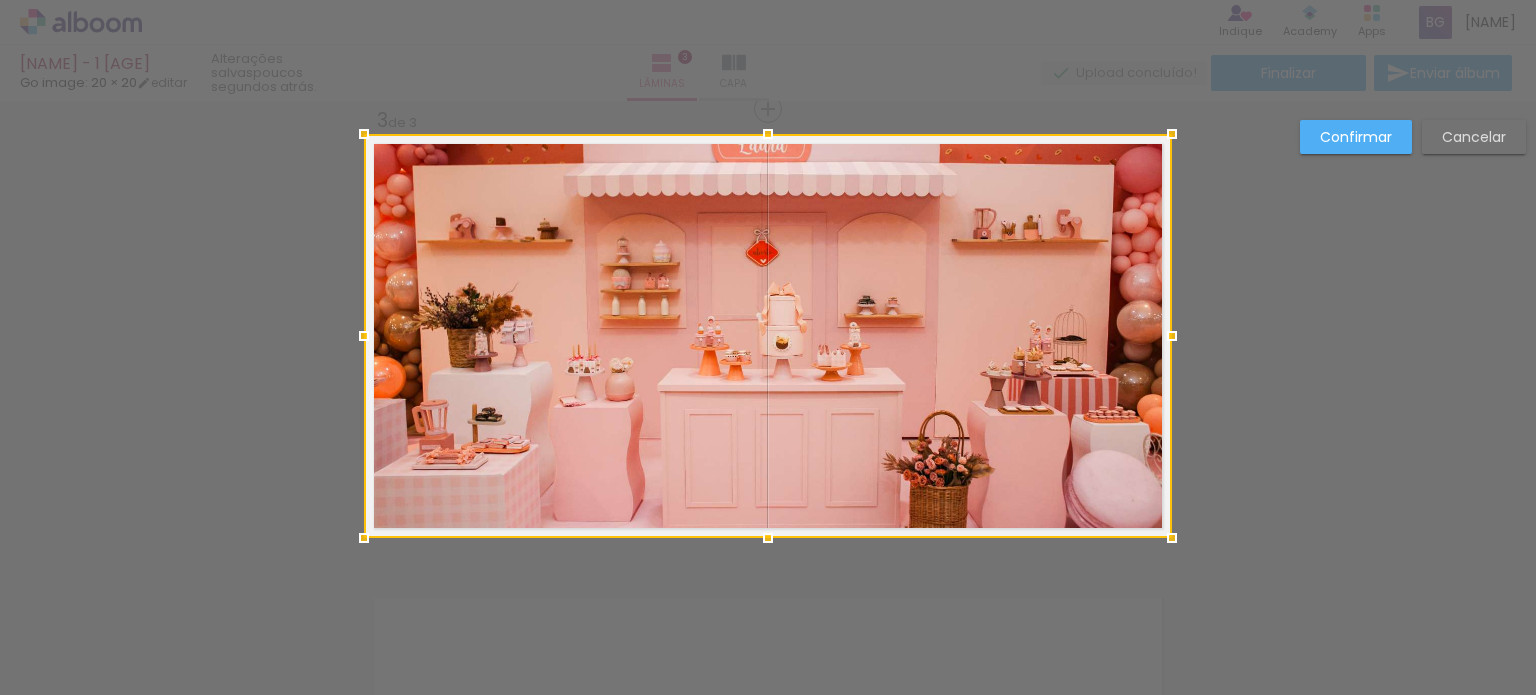 click on "Confirmar Cancelar" at bounding box center (768, 100) 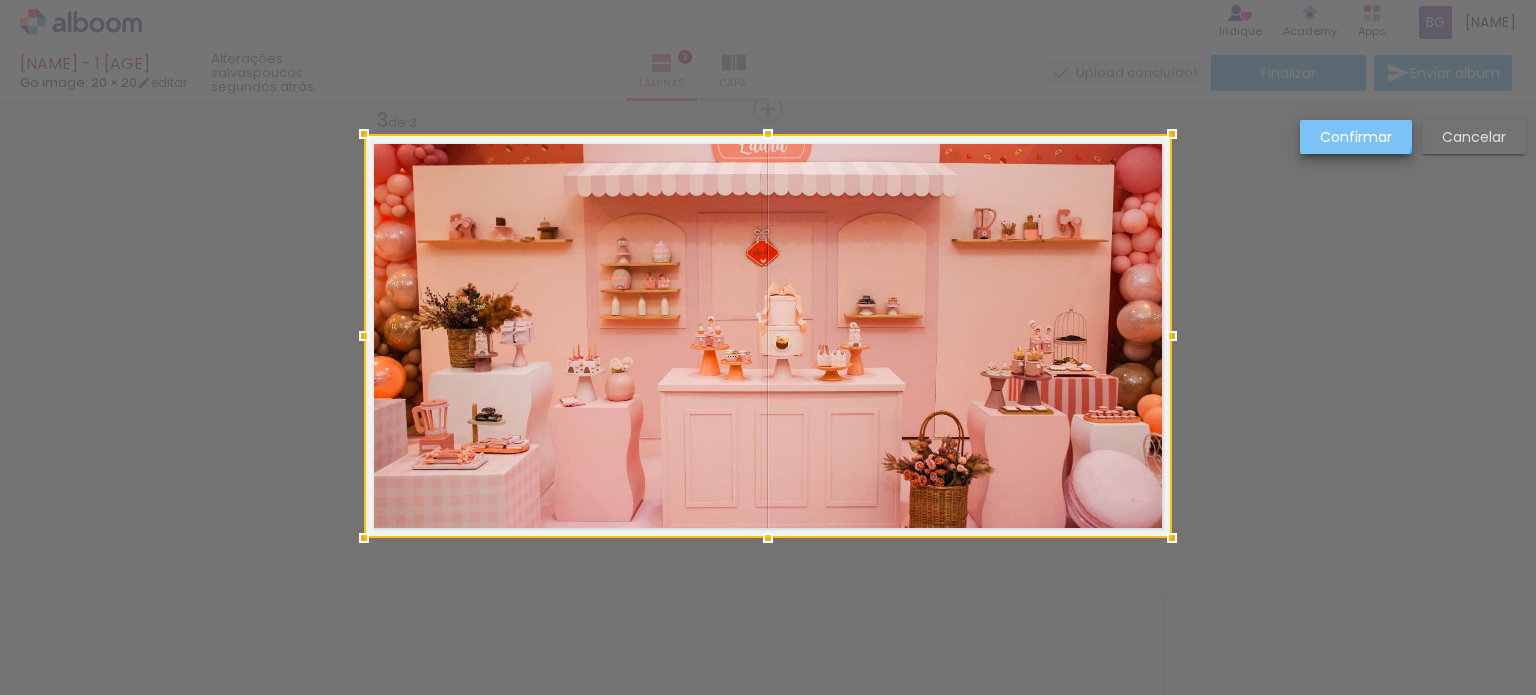 click on "Confirmar" at bounding box center (0, 0) 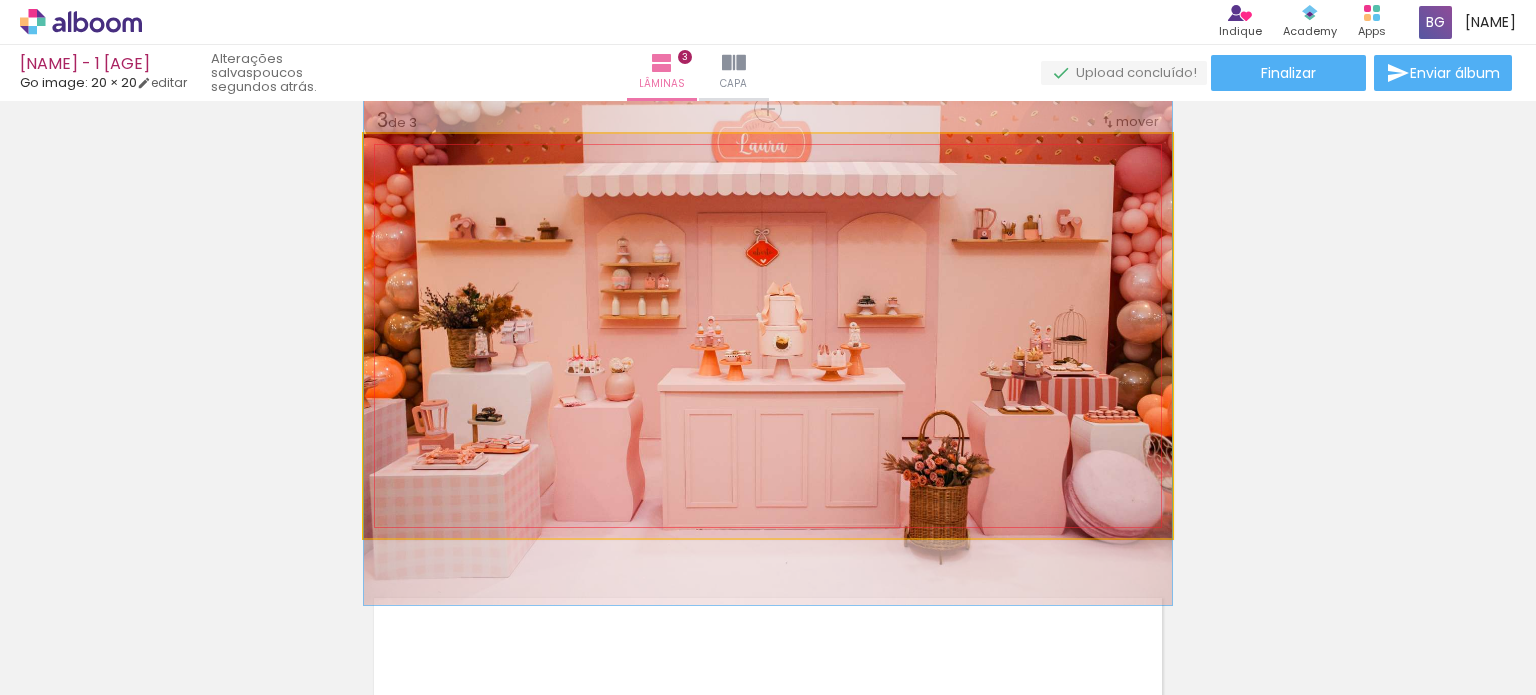click 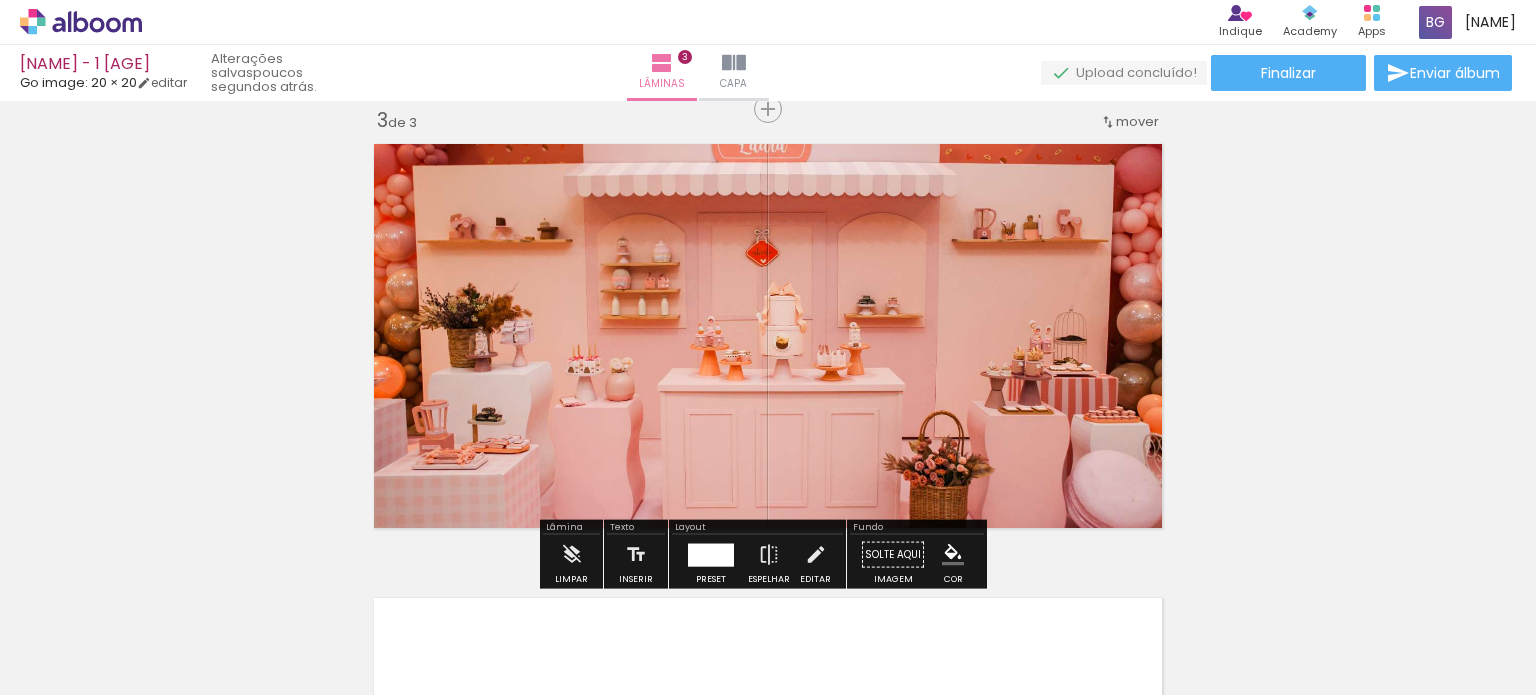 click 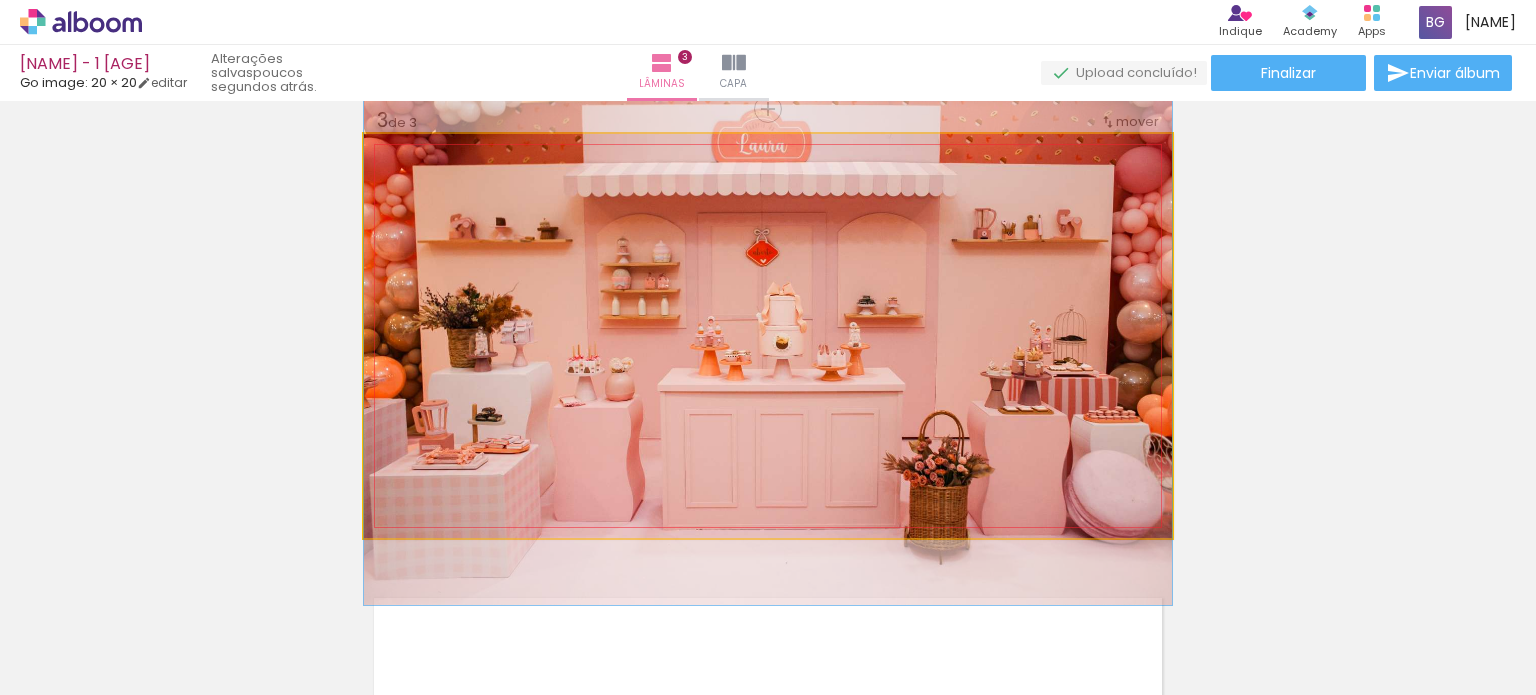 click 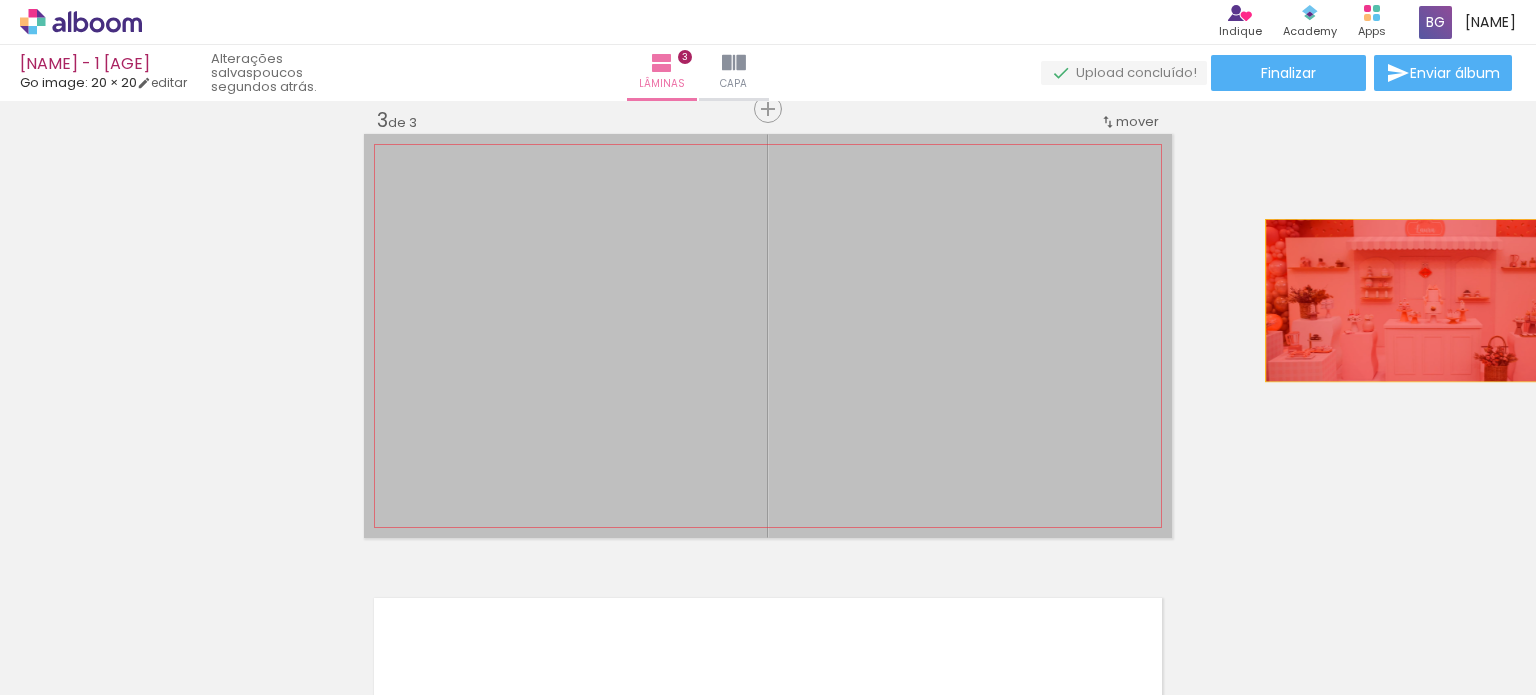 drag, startPoint x: 958, startPoint y: 379, endPoint x: 1426, endPoint y: 295, distance: 475.4787 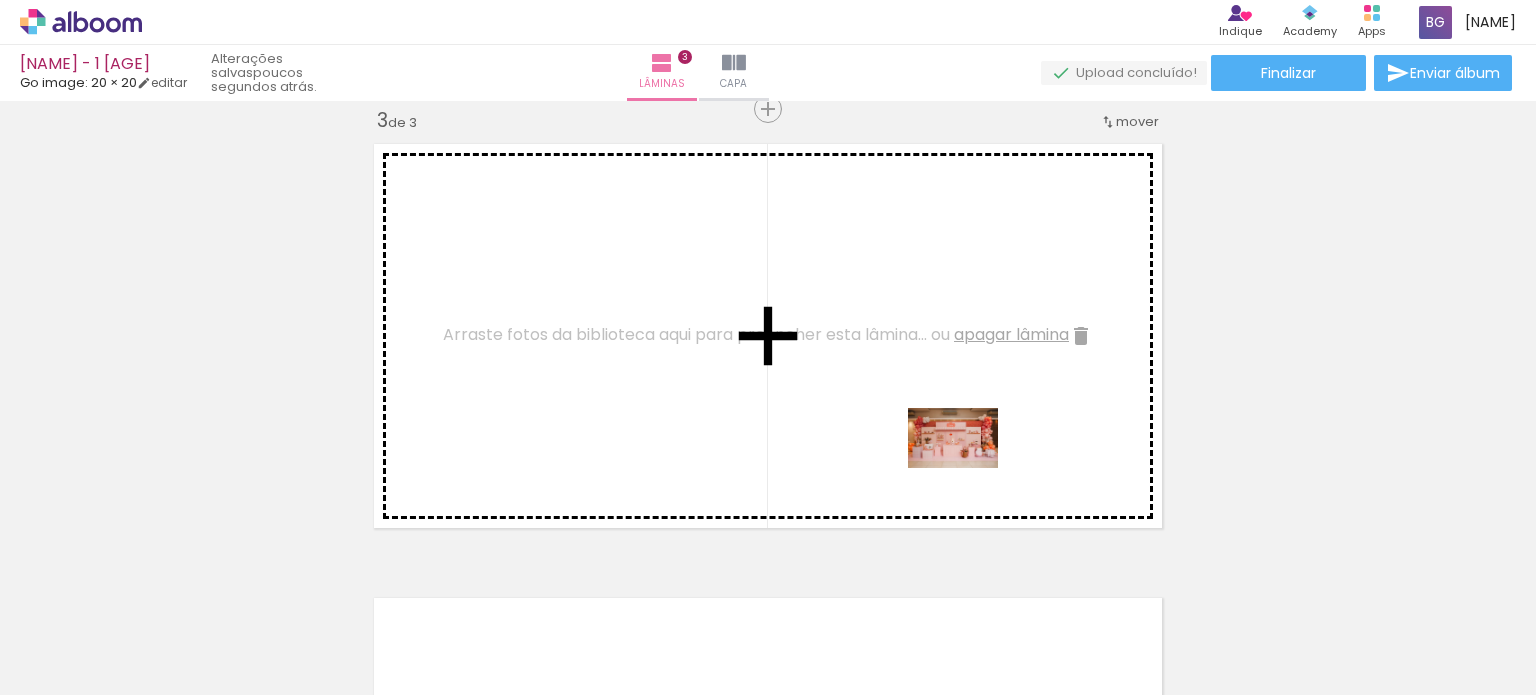 drag, startPoint x: 1196, startPoint y: 618, endPoint x: 966, endPoint y: 467, distance: 275.13815 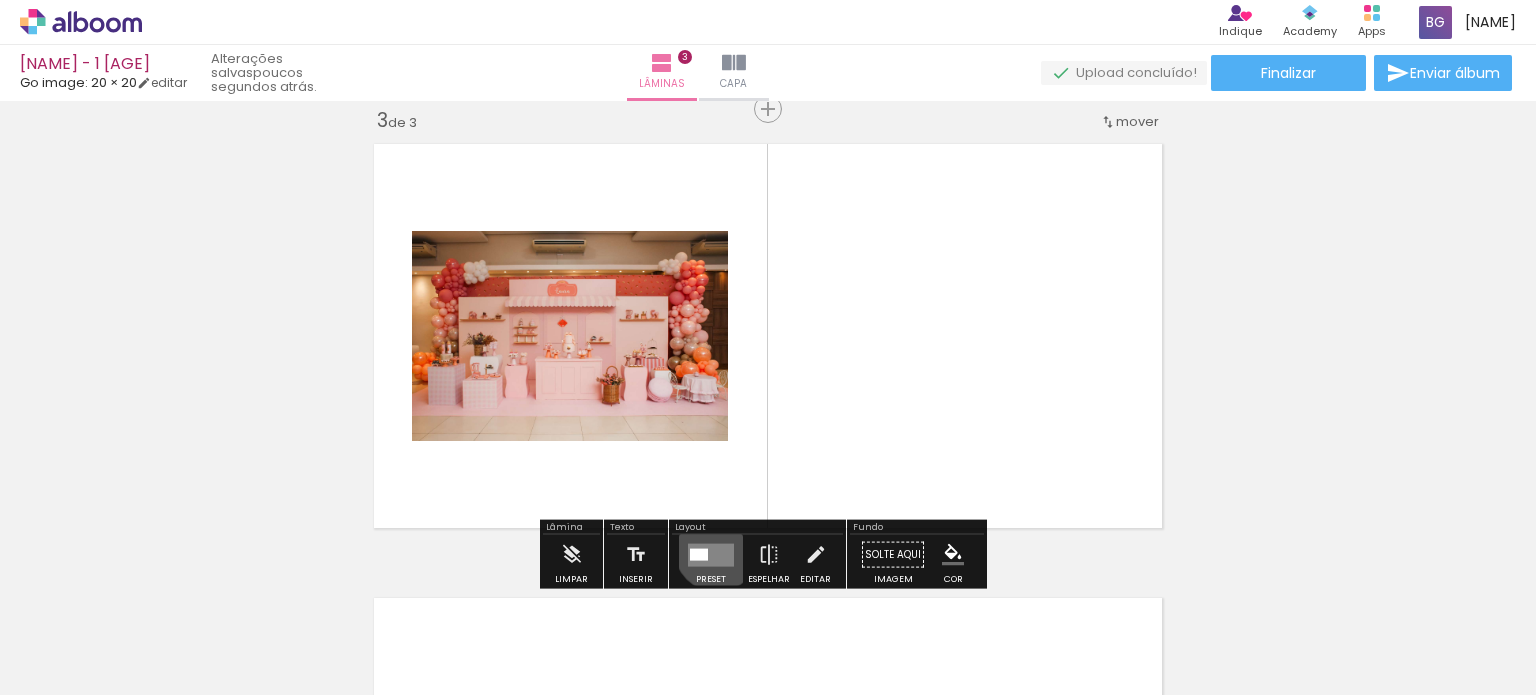 click at bounding box center [711, 554] 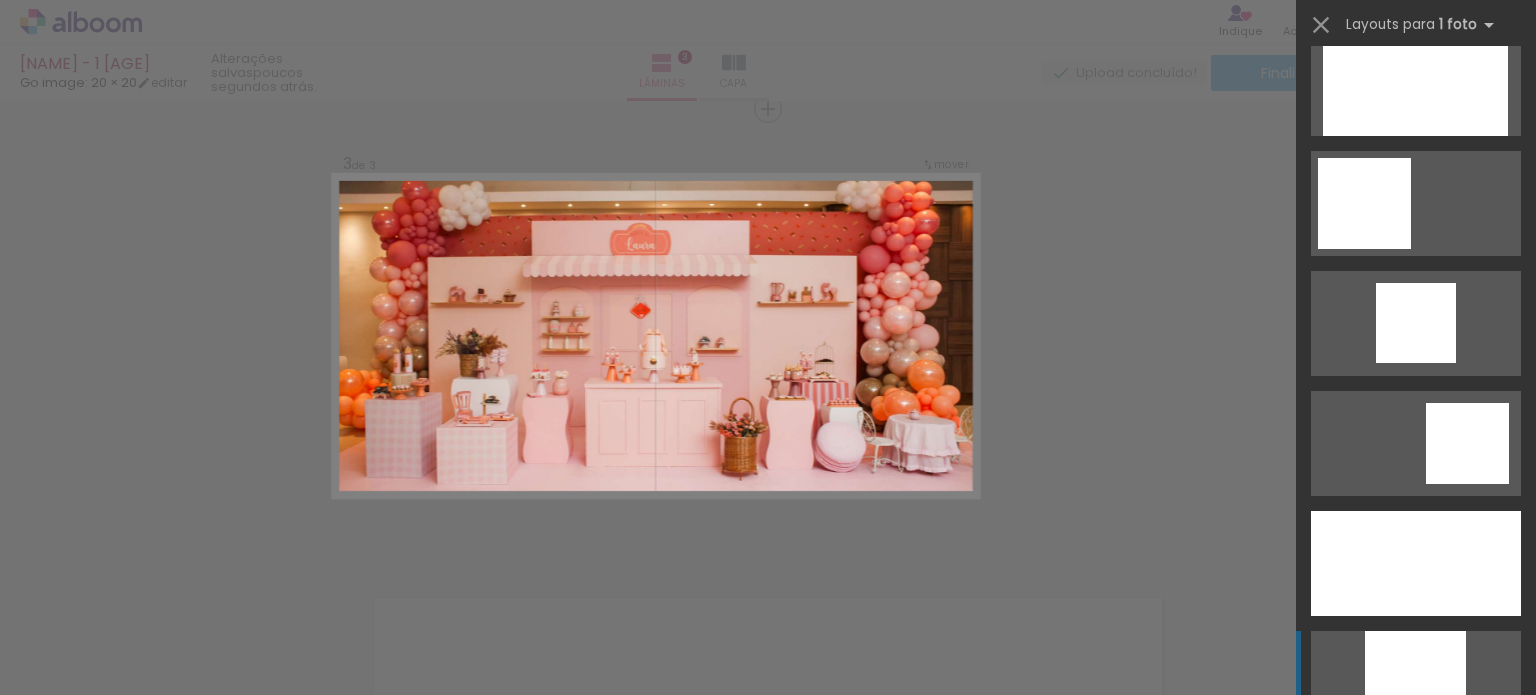 scroll, scrollTop: 1351, scrollLeft: 0, axis: vertical 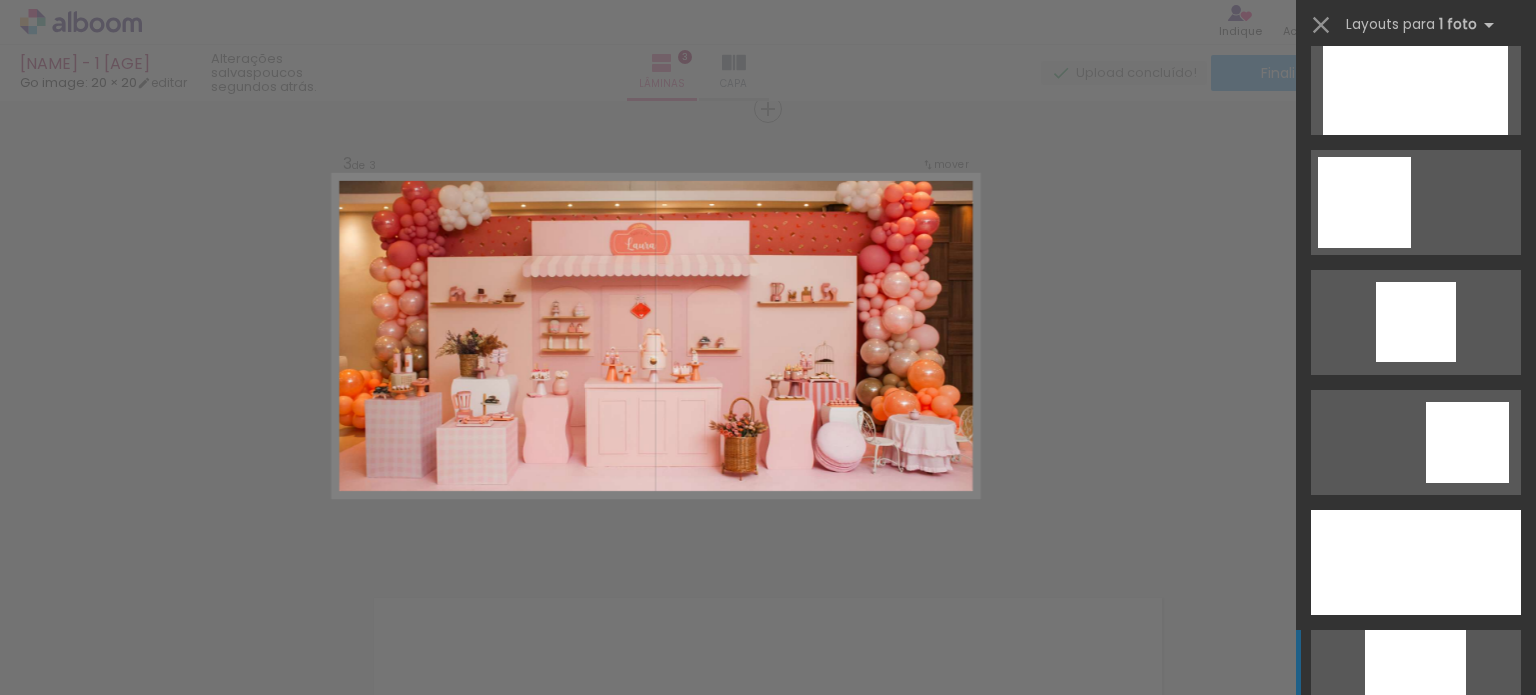 click at bounding box center (1416, -38) 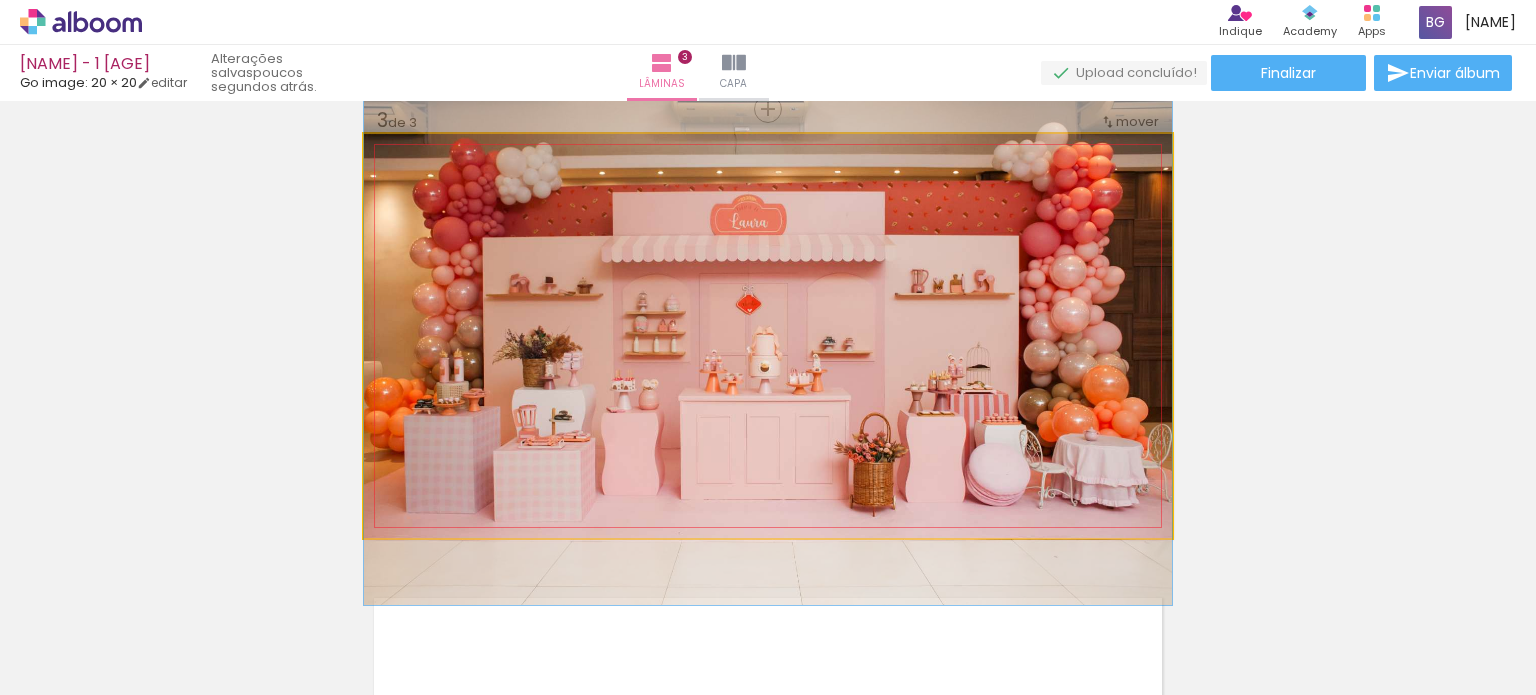 click 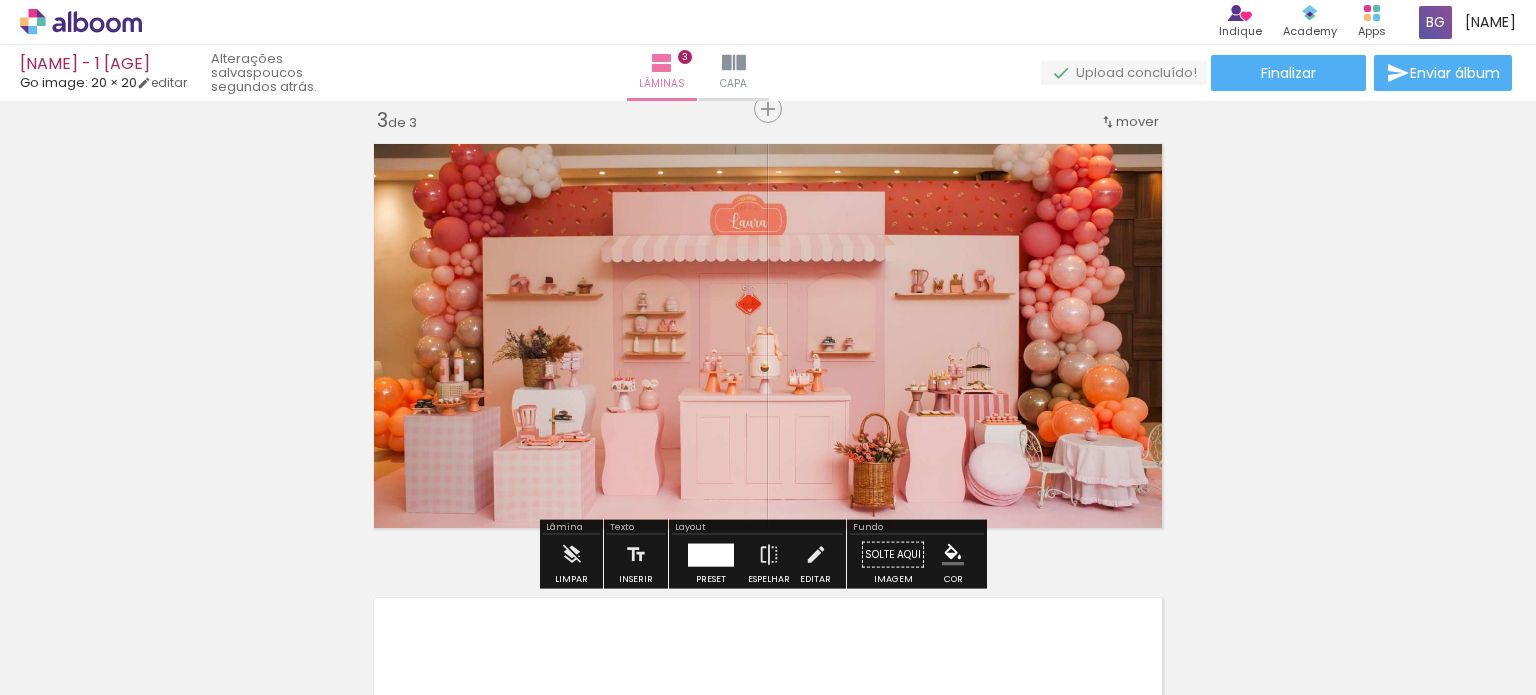 click 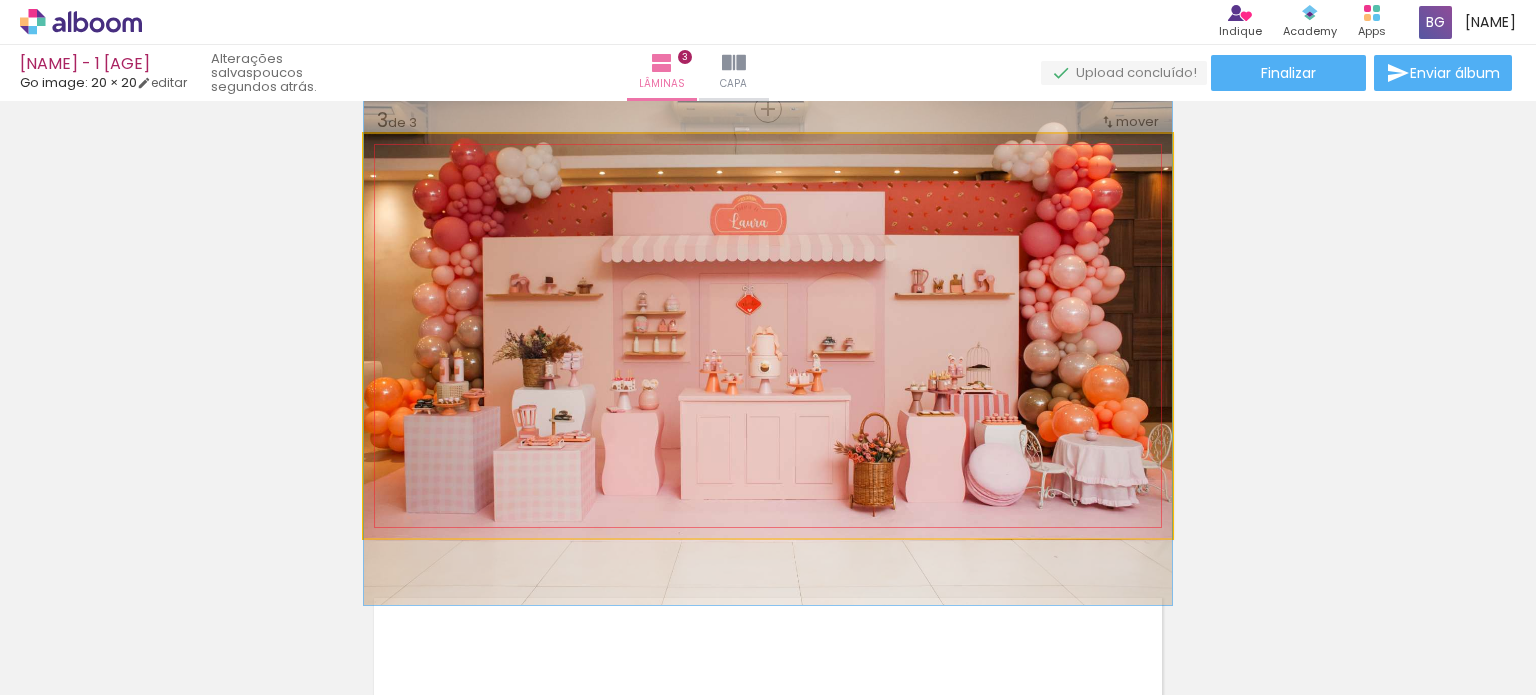 click 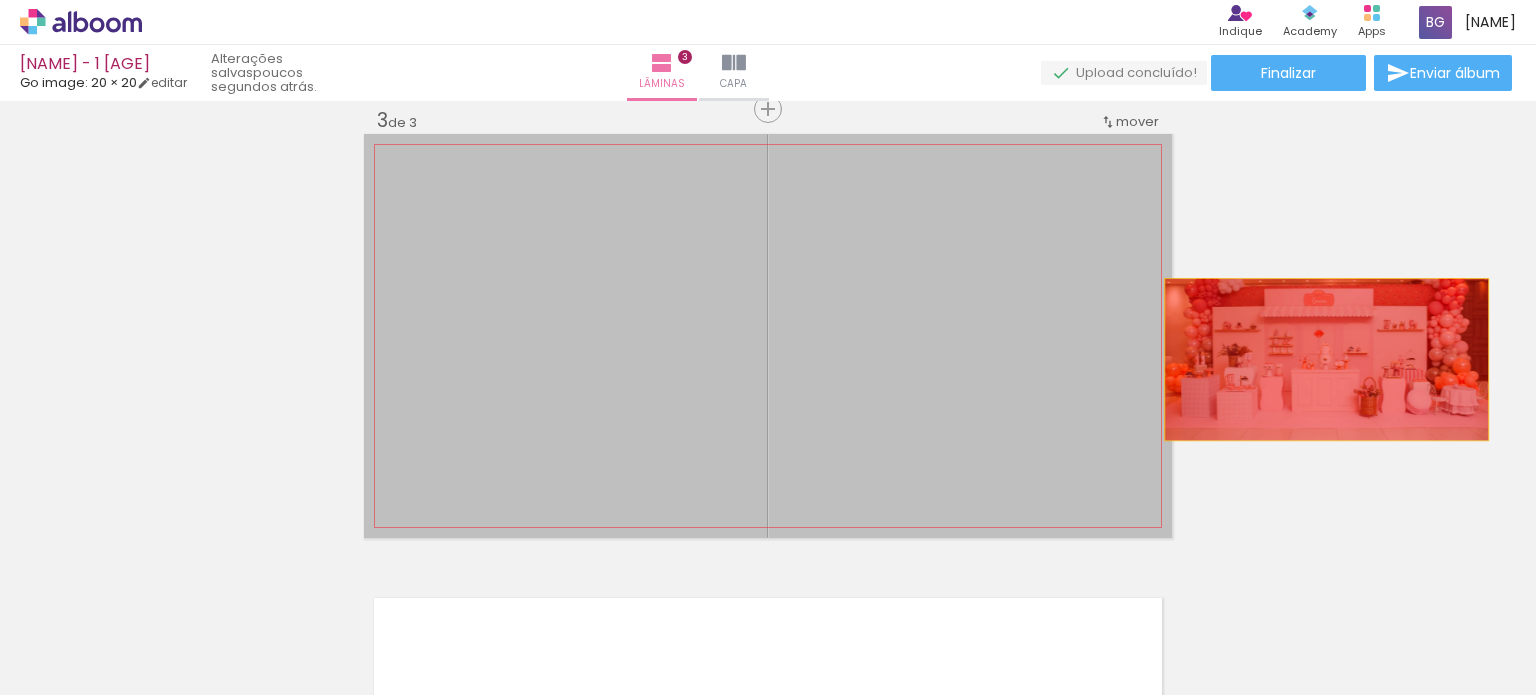 drag, startPoint x: 960, startPoint y: 382, endPoint x: 1319, endPoint y: 359, distance: 359.73602 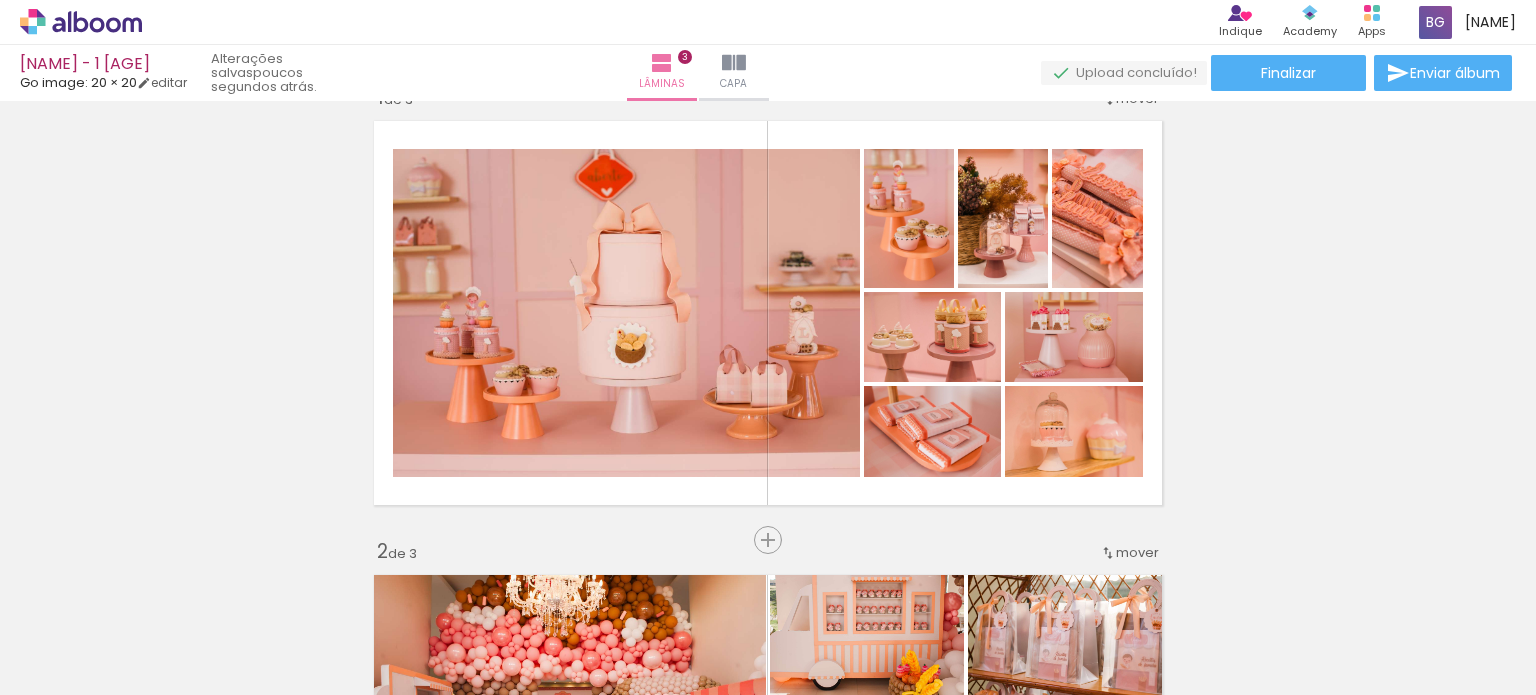 scroll, scrollTop: 48, scrollLeft: 0, axis: vertical 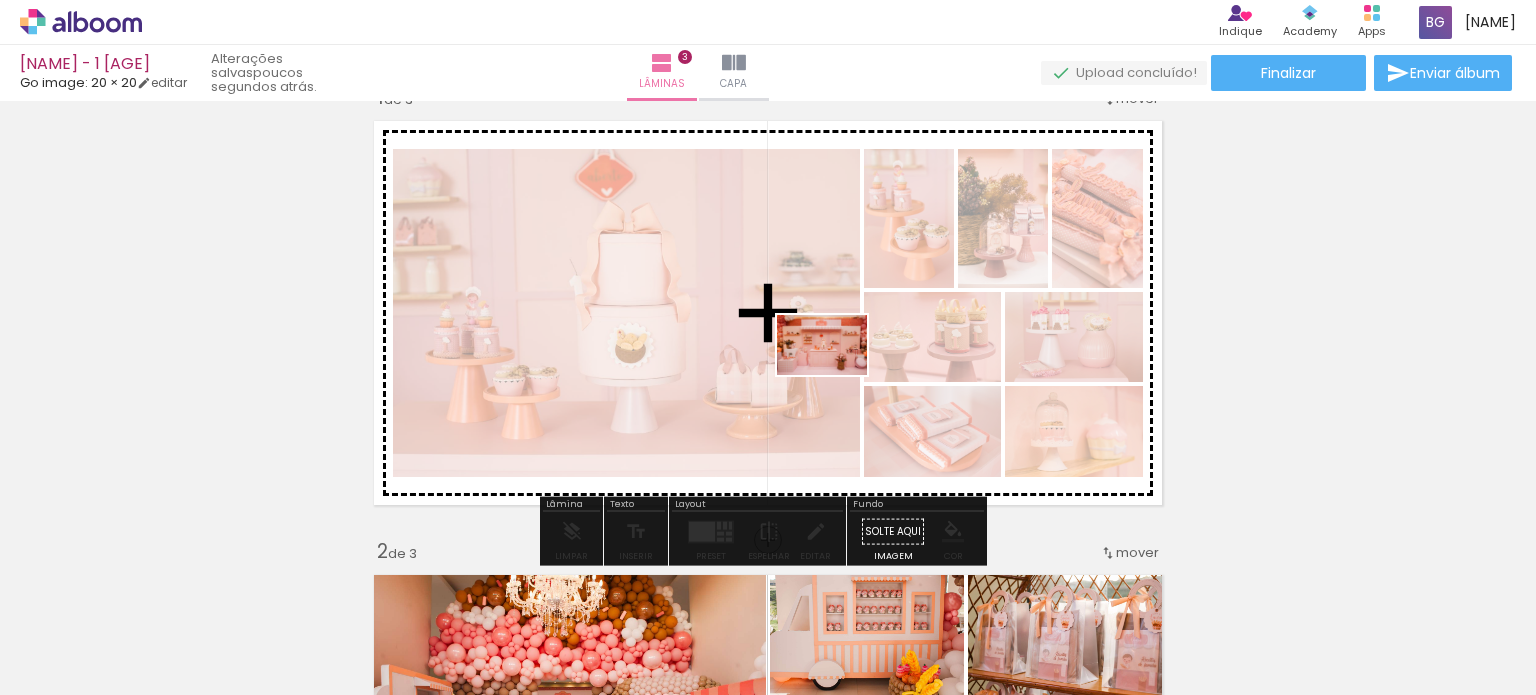 drag, startPoint x: 929, startPoint y: 652, endPoint x: 836, endPoint y: 370, distance: 296.9394 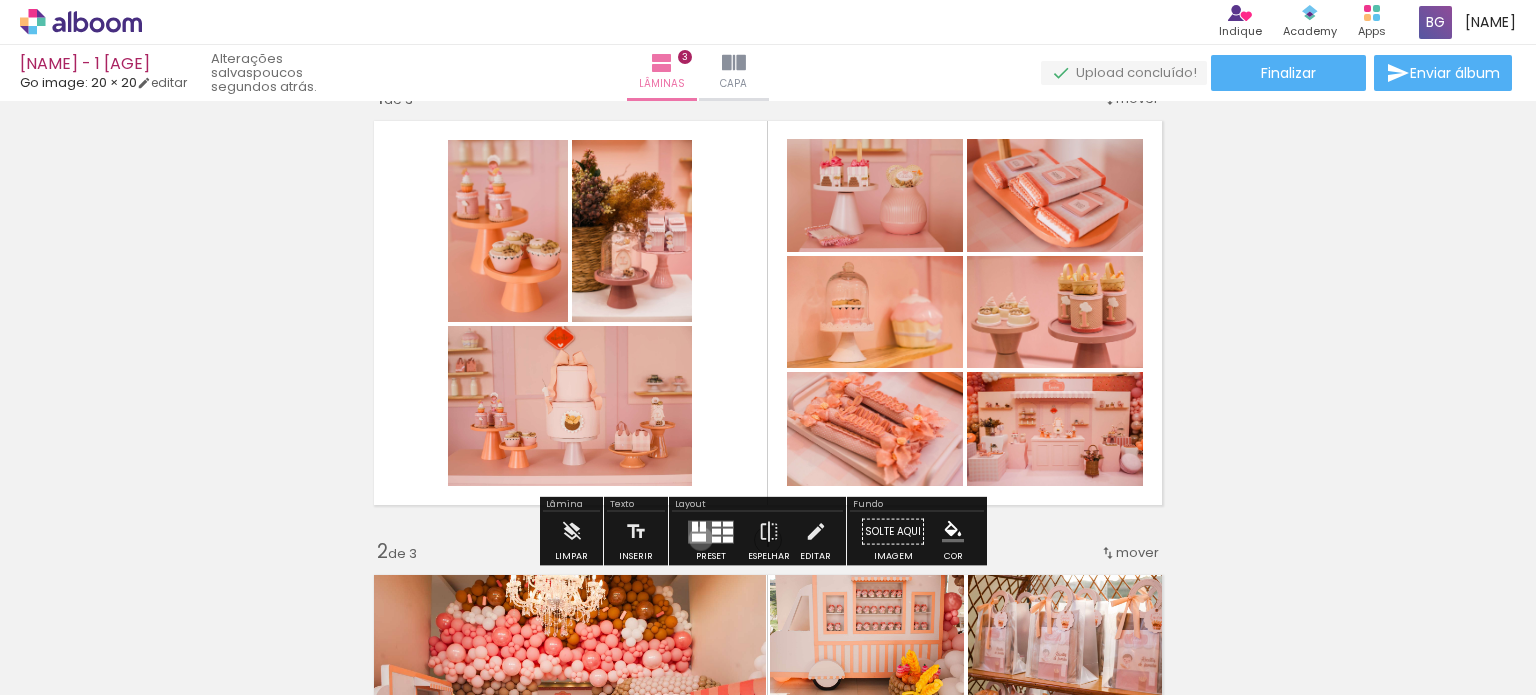 click at bounding box center (699, 537) 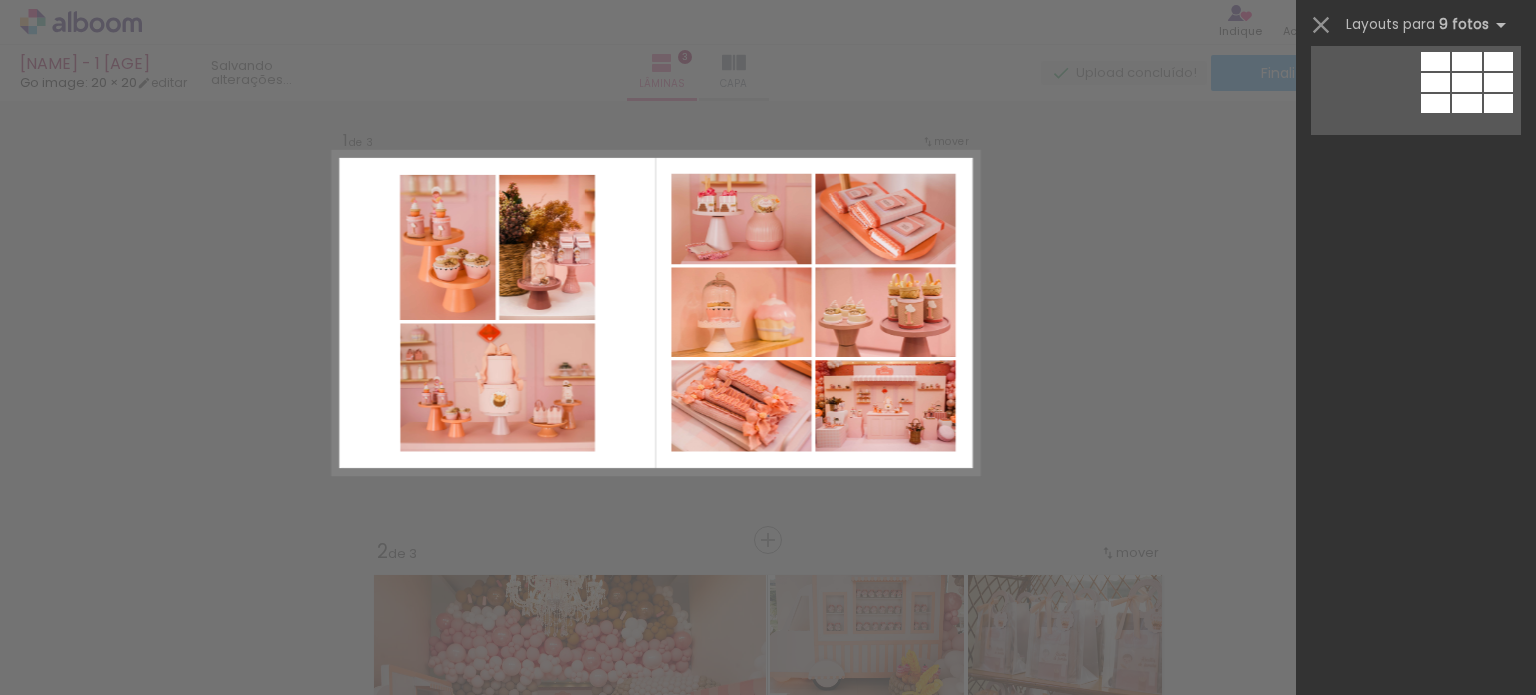 scroll, scrollTop: 0, scrollLeft: 0, axis: both 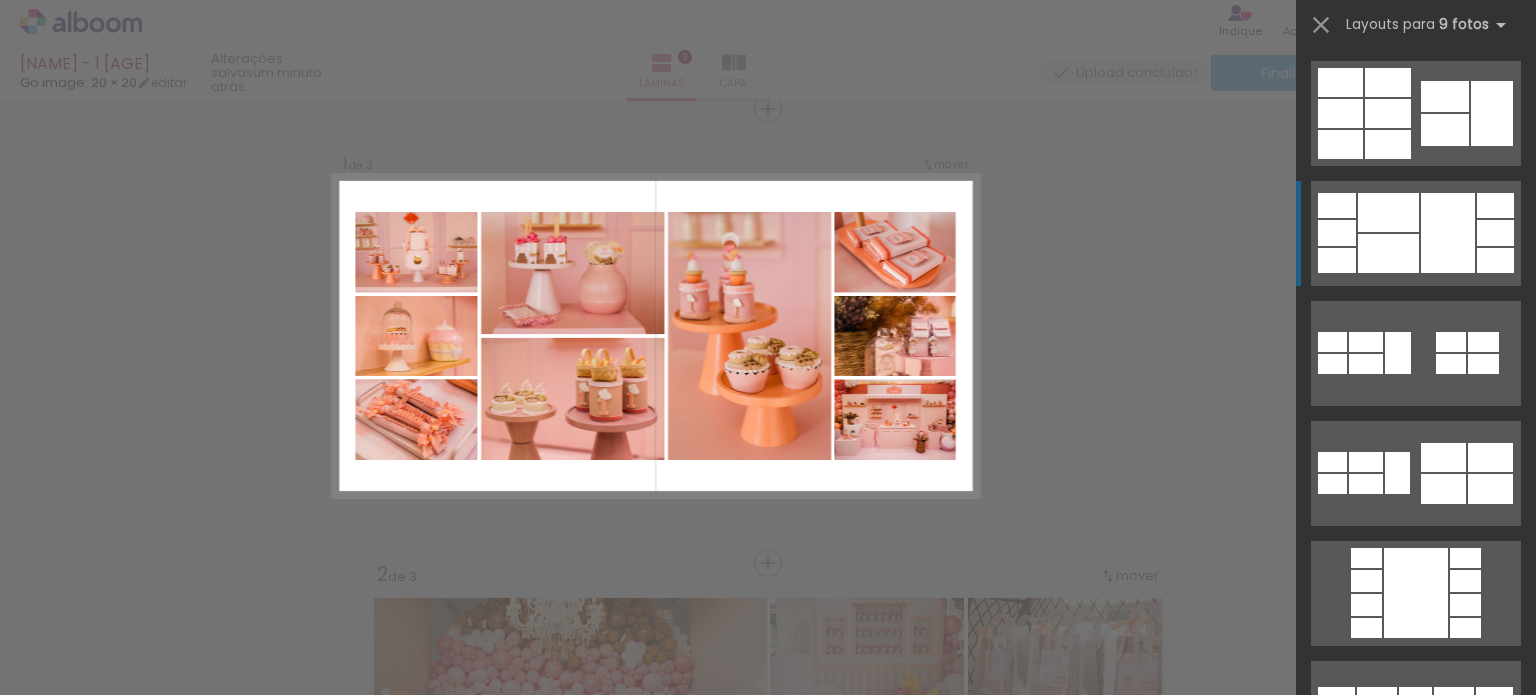 click at bounding box center [1388, 253] 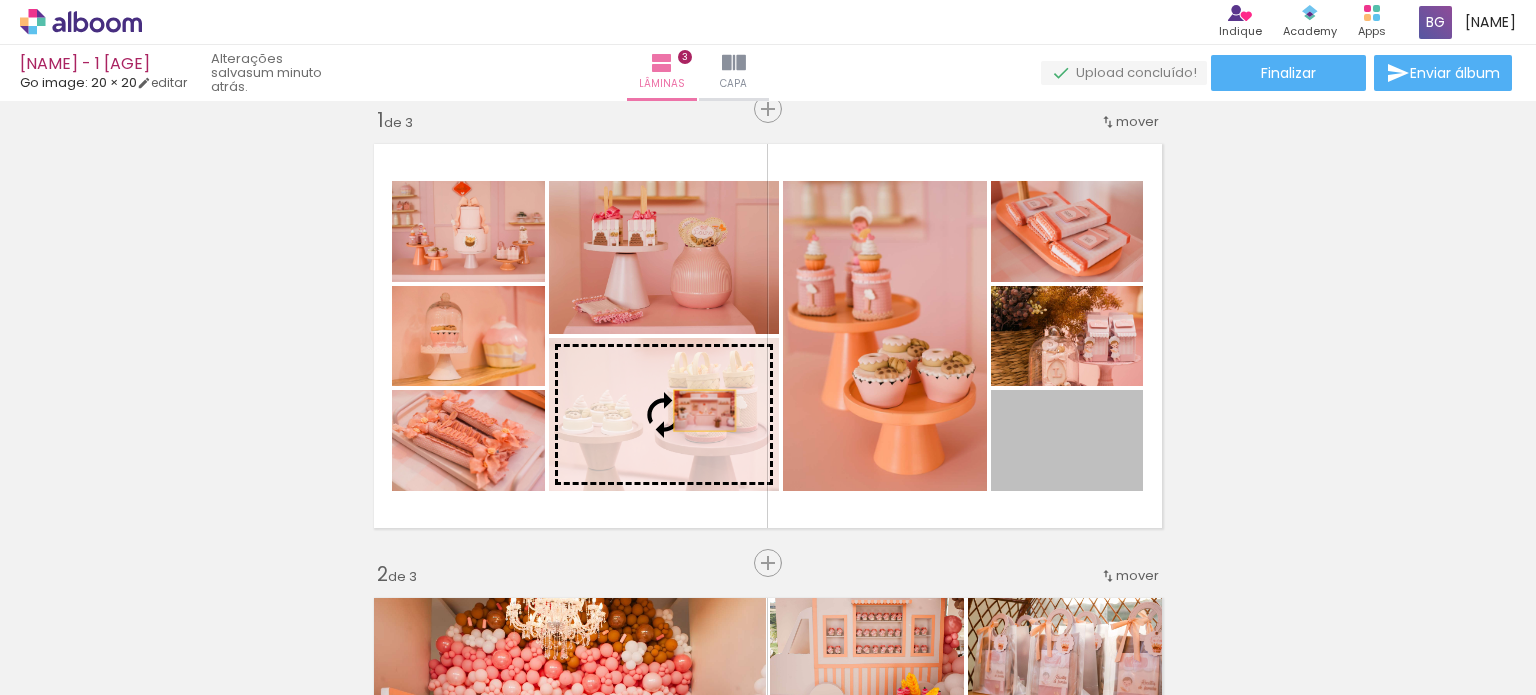 drag, startPoint x: 1103, startPoint y: 474, endPoint x: 697, endPoint y: 410, distance: 411.01337 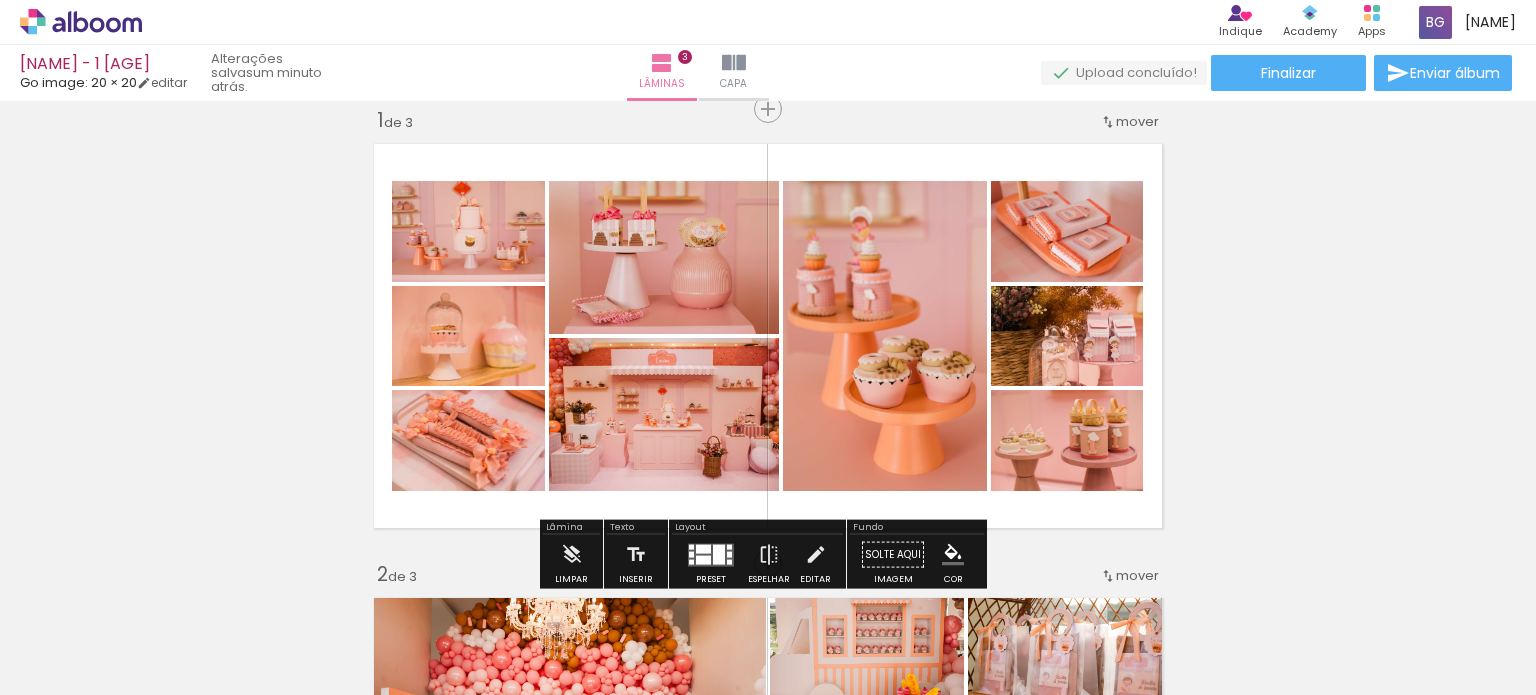 click on "Inserir lâmina 1  de 3  Inserir lâmina 2  de 3  Inserir lâmina 3  de 3" at bounding box center (768, 991) 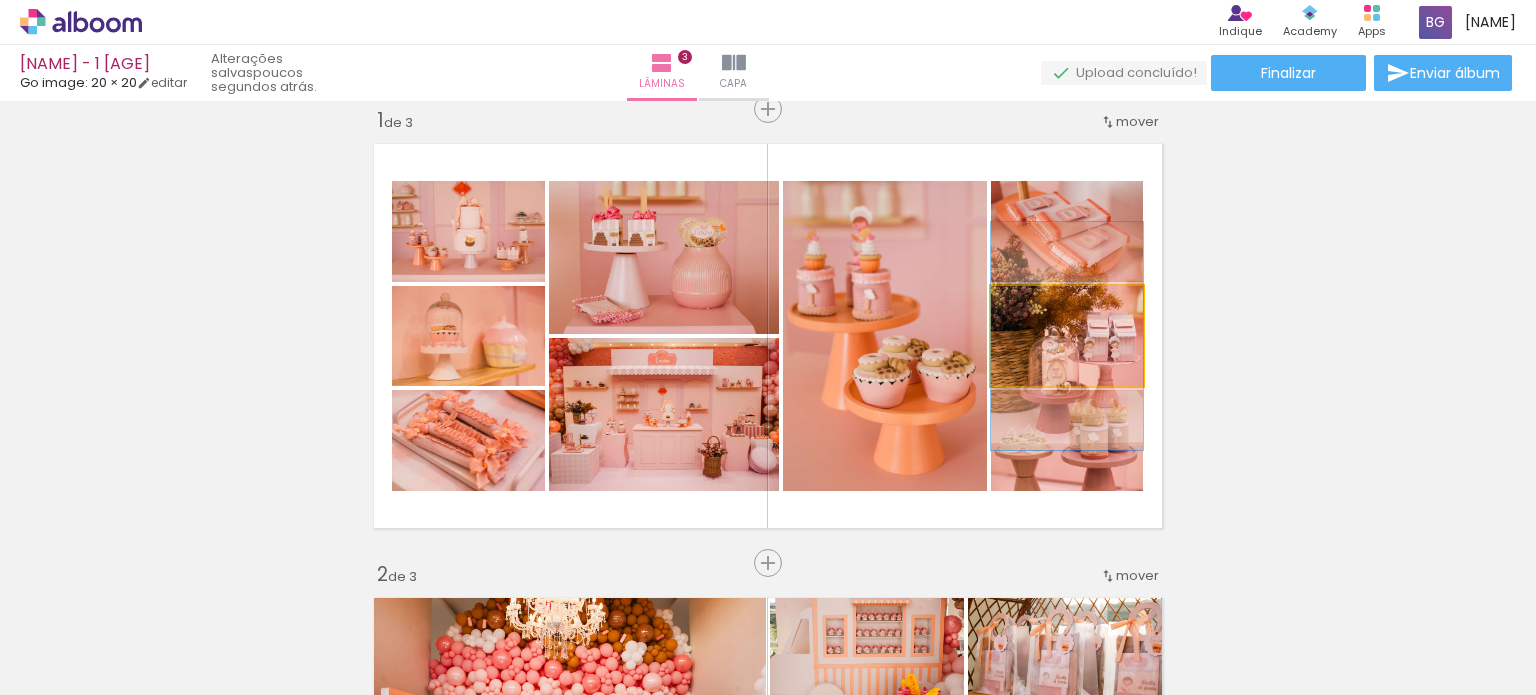 click 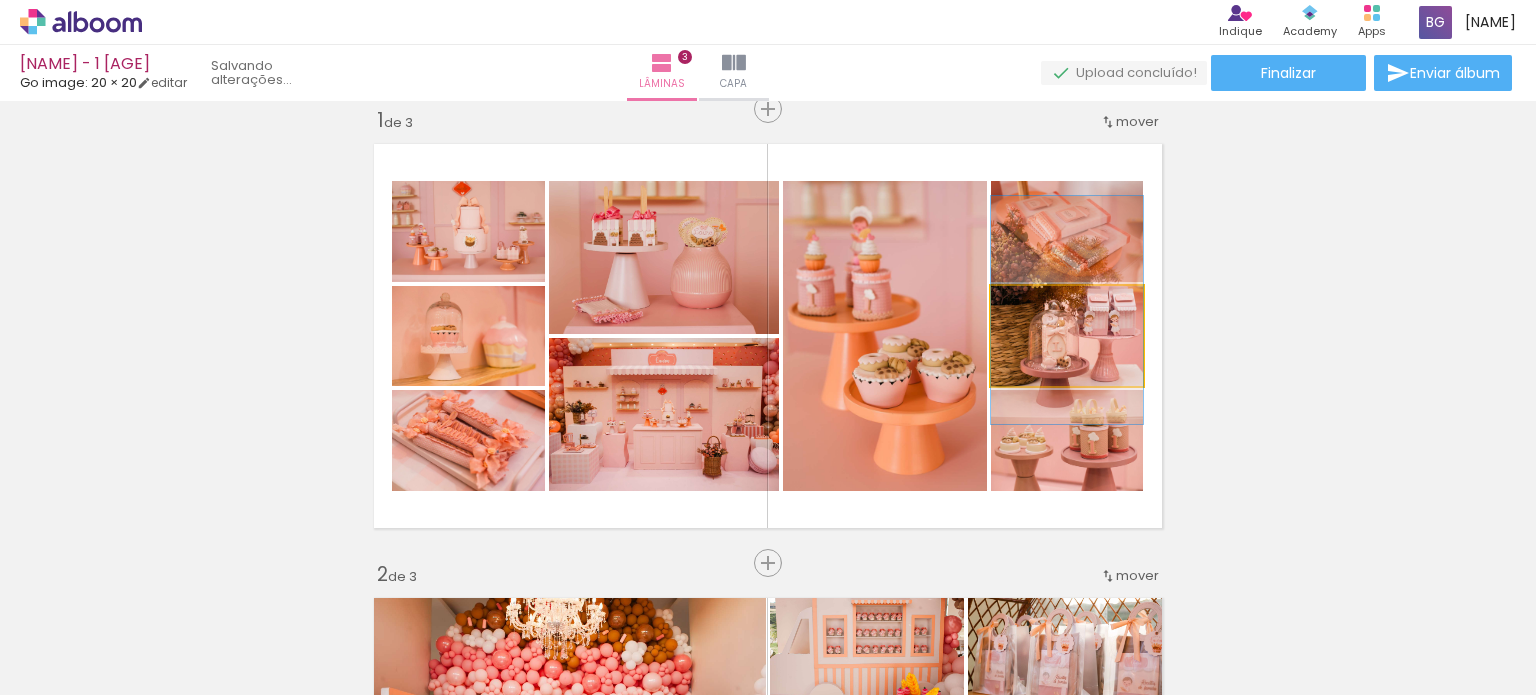 drag, startPoint x: 1074, startPoint y: 368, endPoint x: 1073, endPoint y: 341, distance: 27.018513 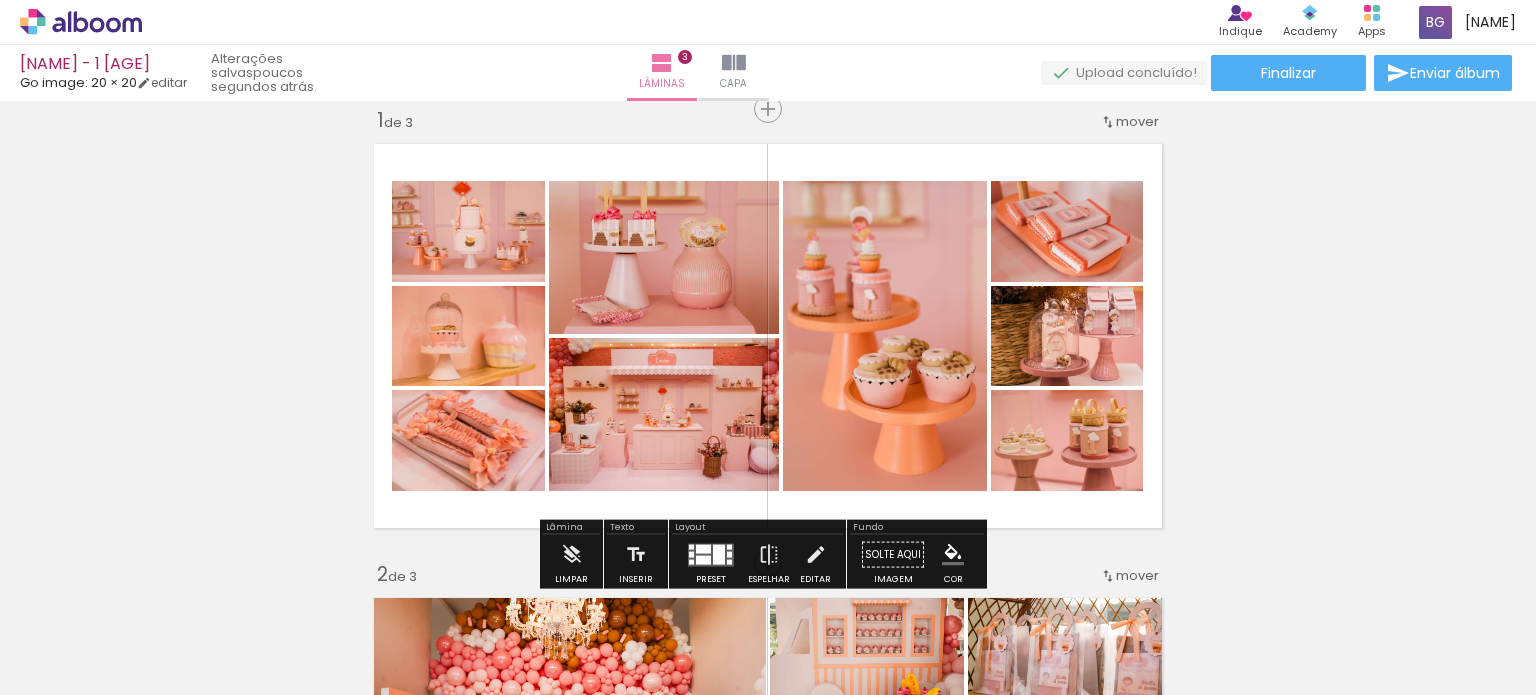 click on "Inserir lâmina 1  de 3  Inserir lâmina 2  de 3  Inserir lâmina 3  de 3" at bounding box center [768, 991] 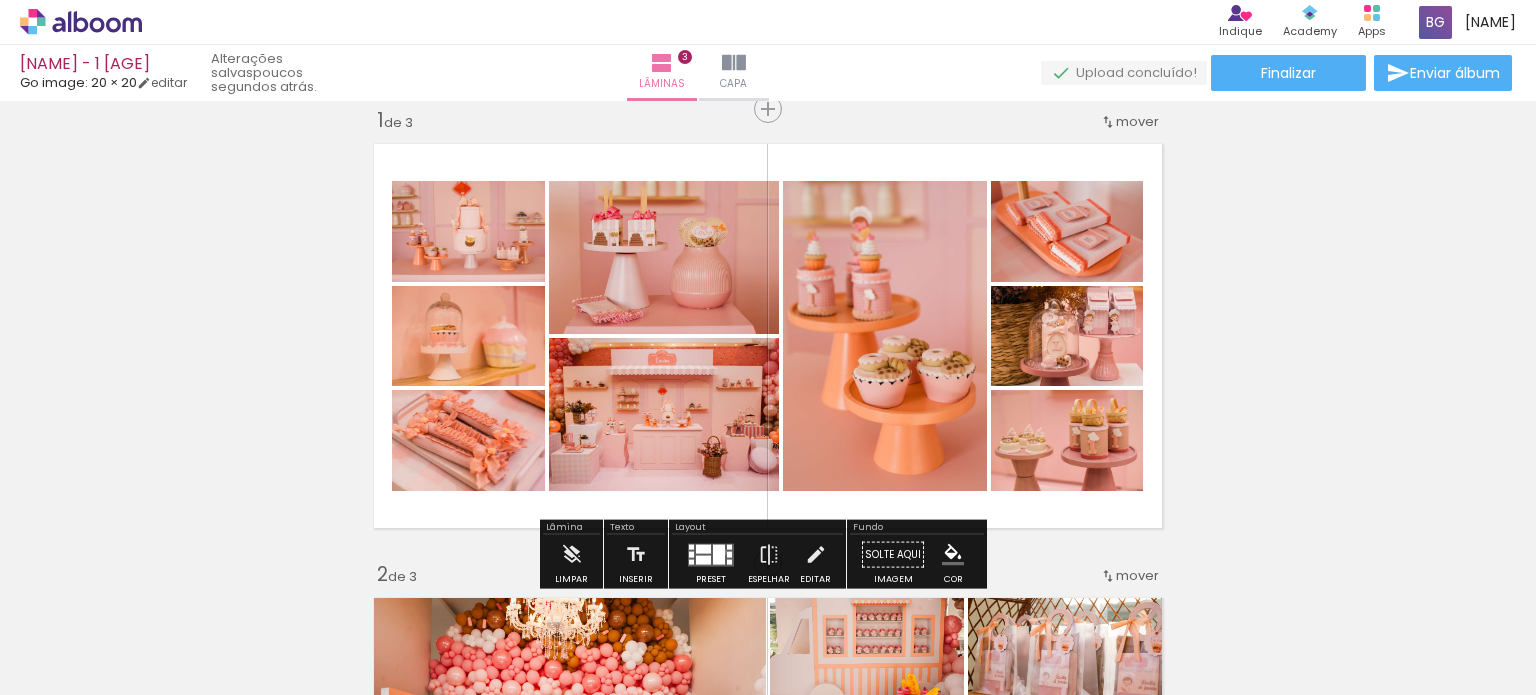 click at bounding box center (719, 554) 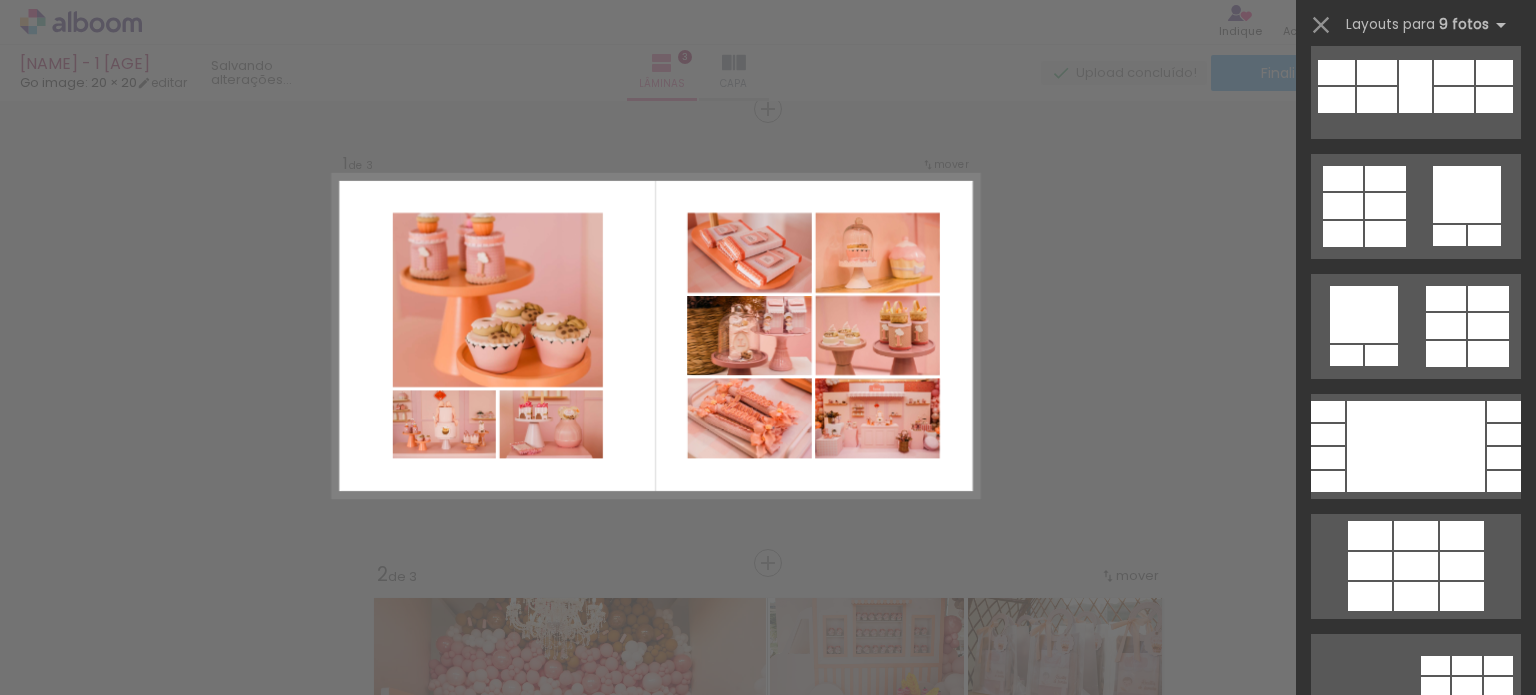 scroll, scrollTop: 798, scrollLeft: 0, axis: vertical 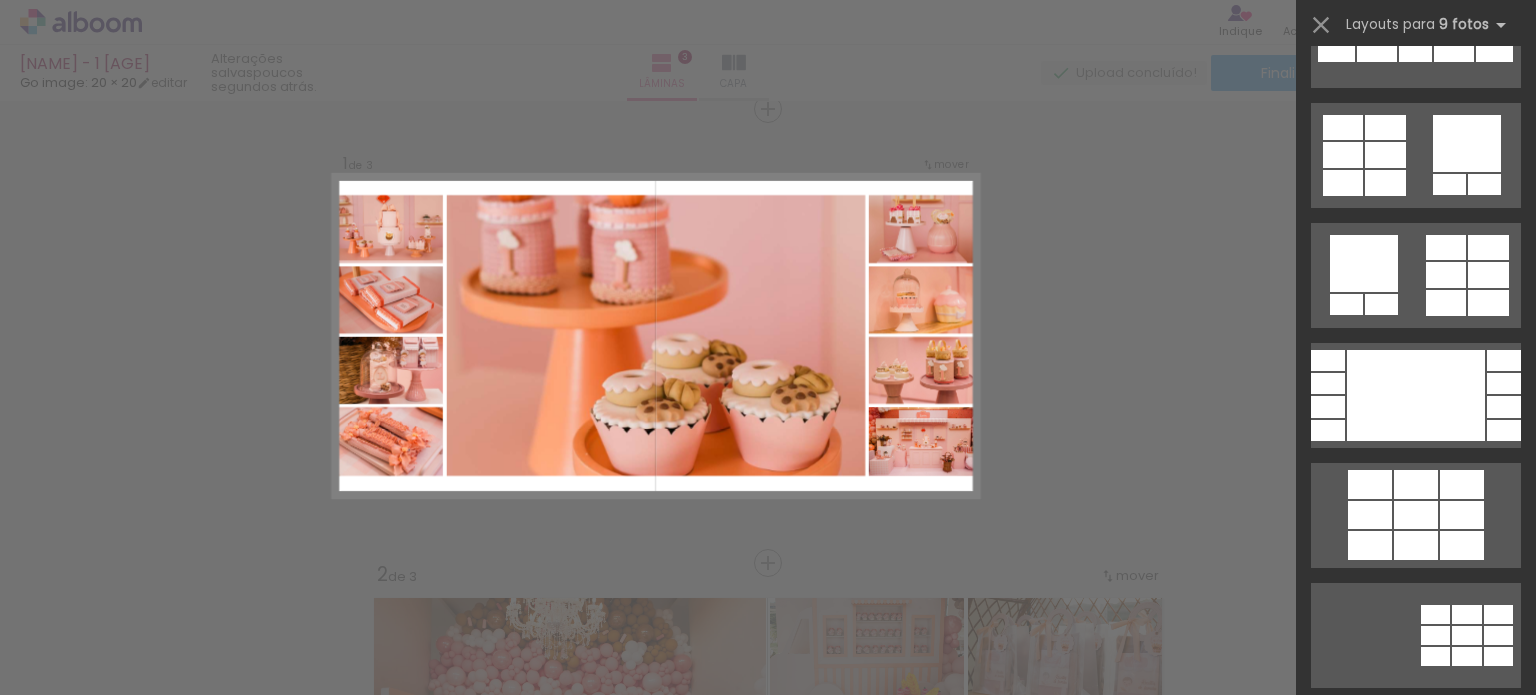 click at bounding box center [1416, -85] 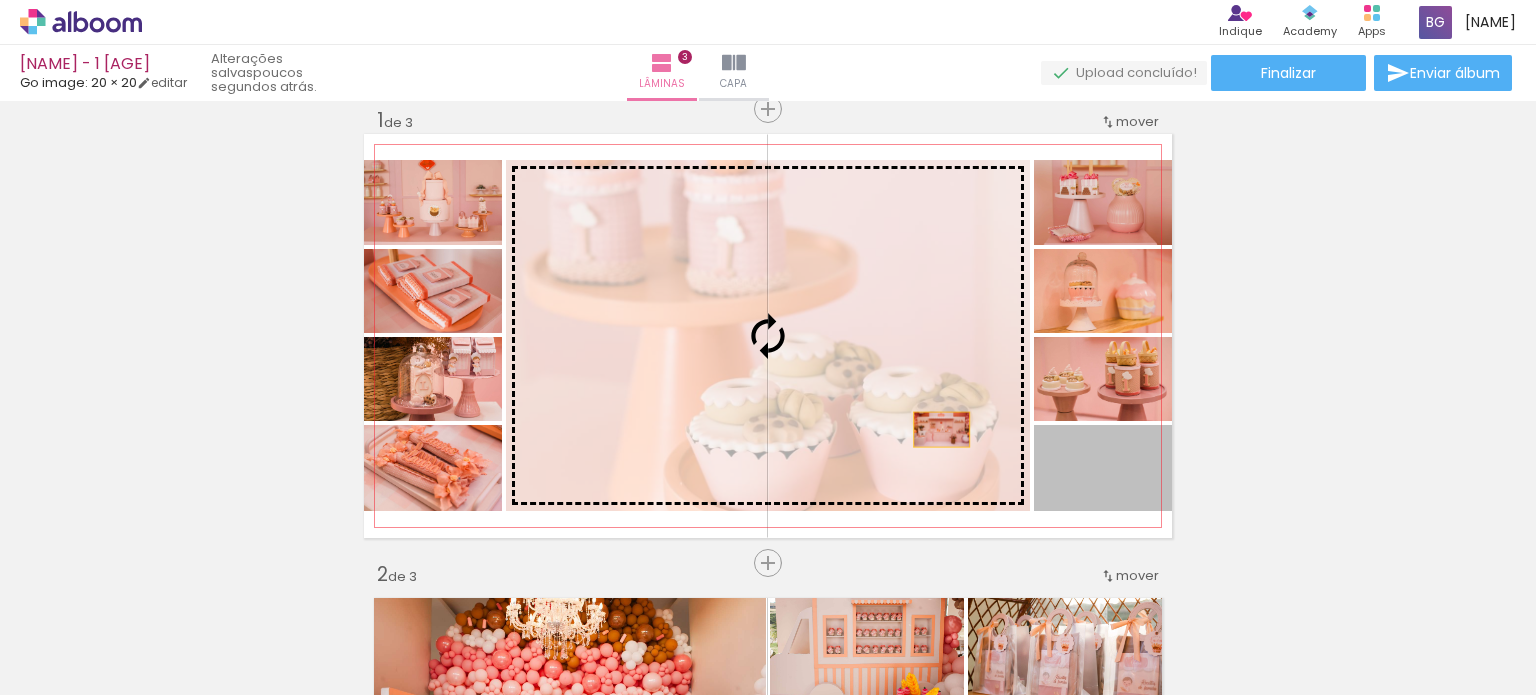 drag, startPoint x: 1128, startPoint y: 495, endPoint x: 897, endPoint y: 405, distance: 247.91328 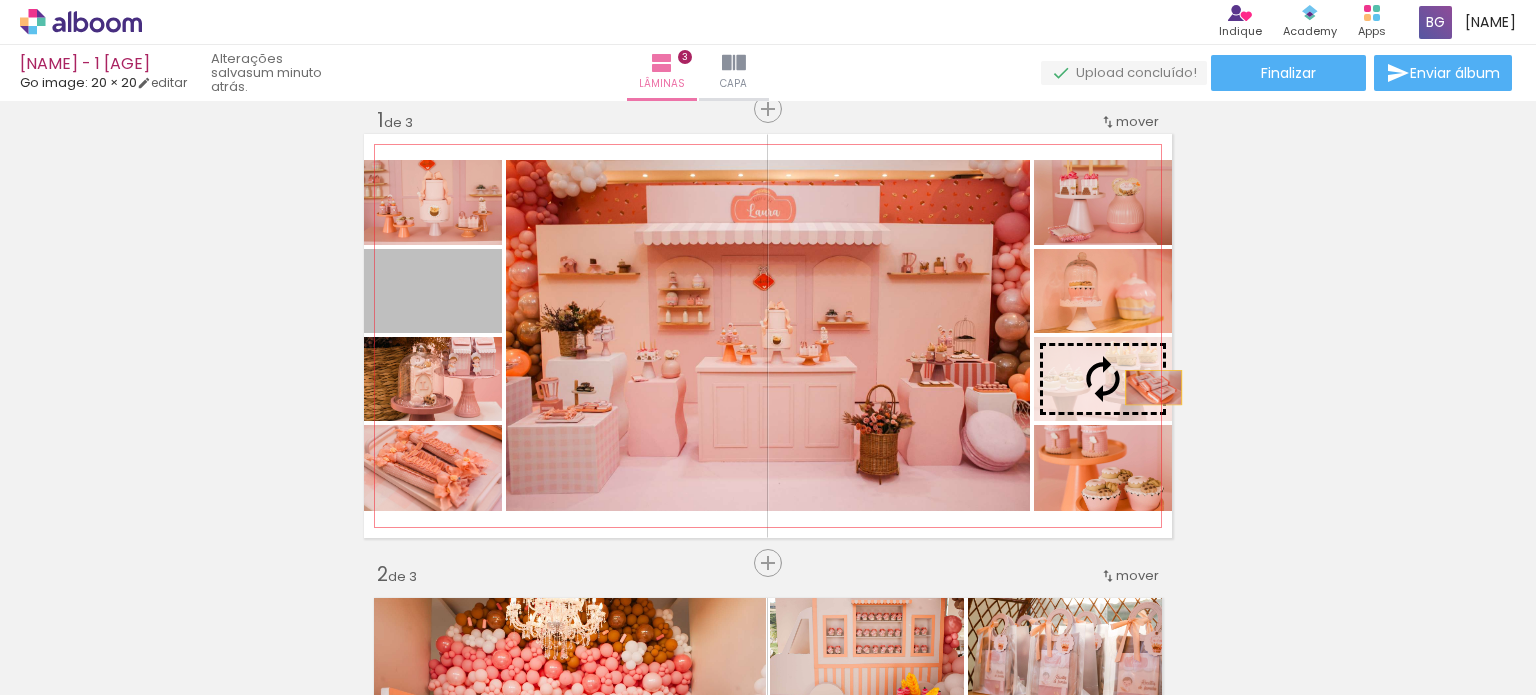 drag, startPoint x: 448, startPoint y: 311, endPoint x: 1146, endPoint y: 387, distance: 702.12537 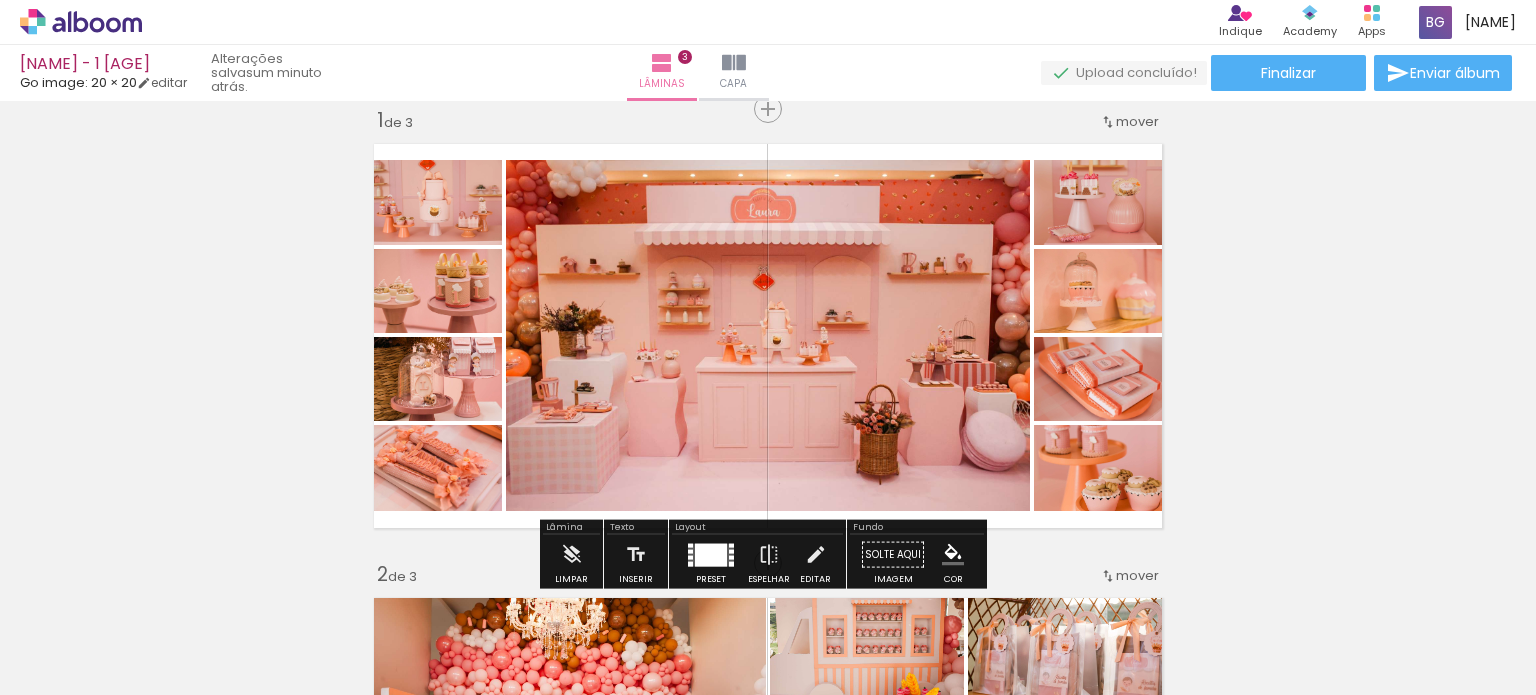 click on "Inserir lâmina 1  de 3  Inserir lâmina 2  de 3  Inserir lâmina 3  de 3" at bounding box center [768, 991] 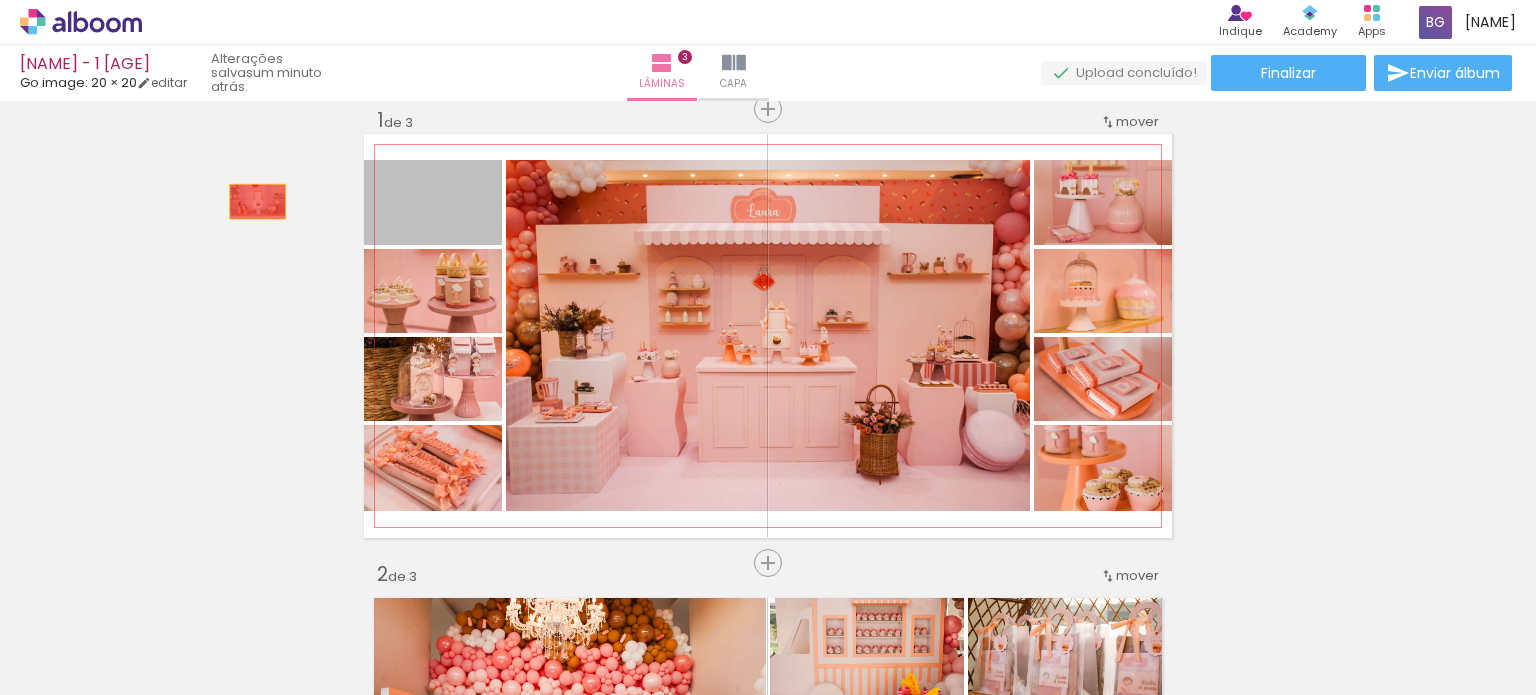 drag, startPoint x: 462, startPoint y: 220, endPoint x: 204, endPoint y: 195, distance: 259.2084 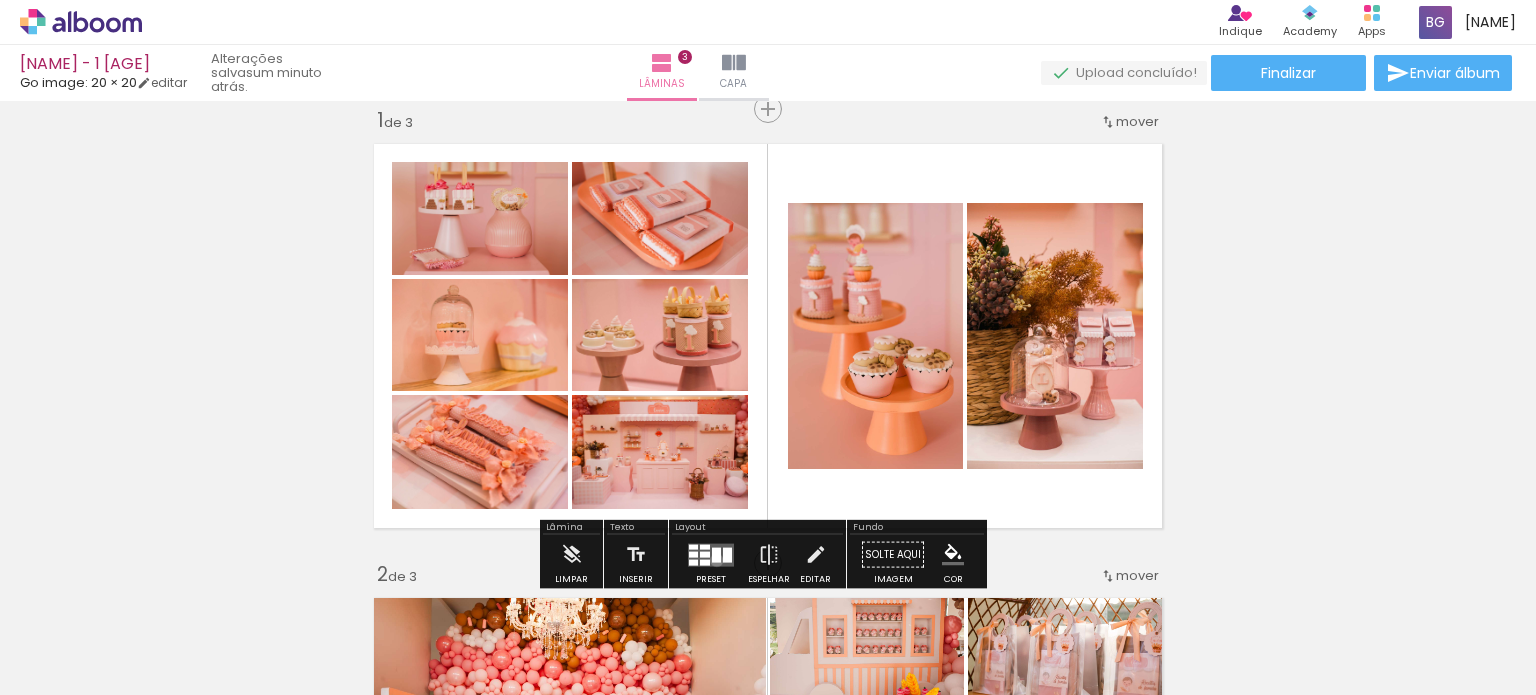click at bounding box center [716, 554] 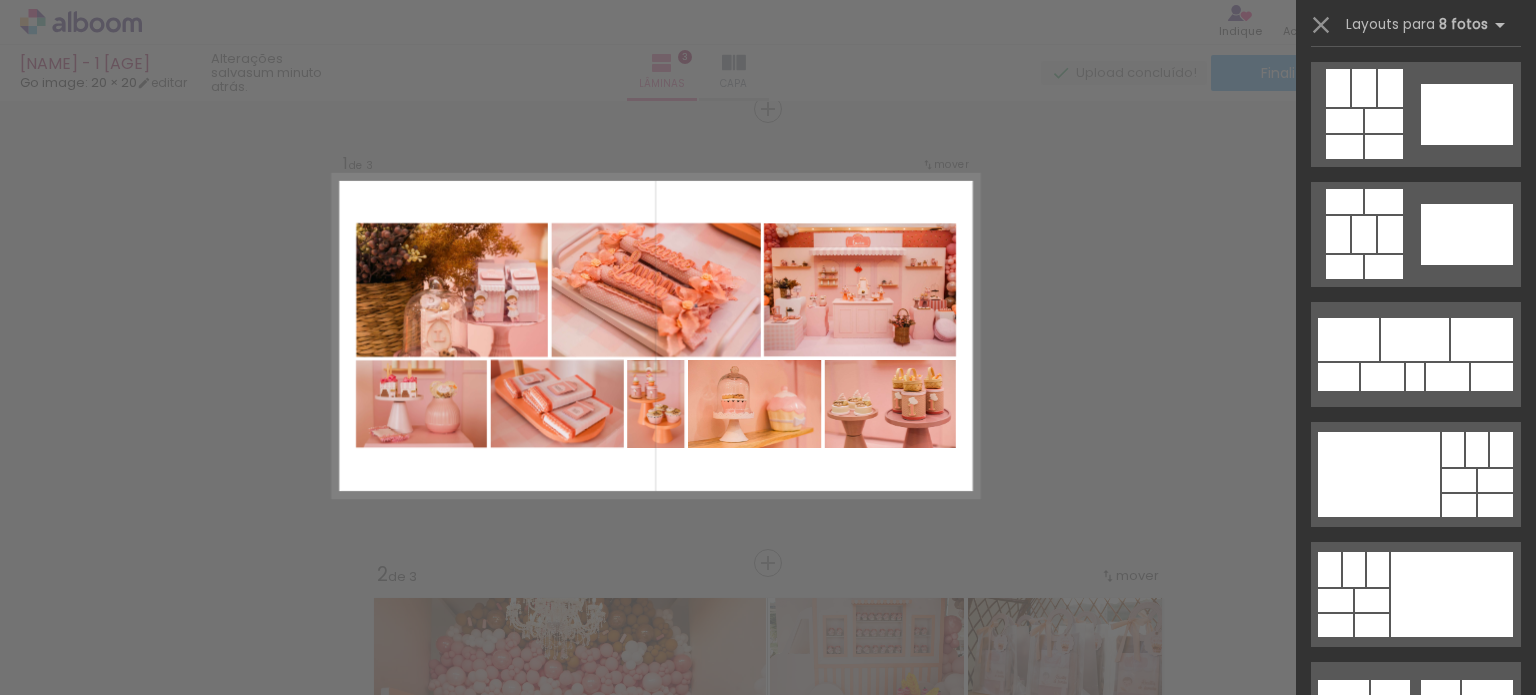 scroll, scrollTop: 600, scrollLeft: 0, axis: vertical 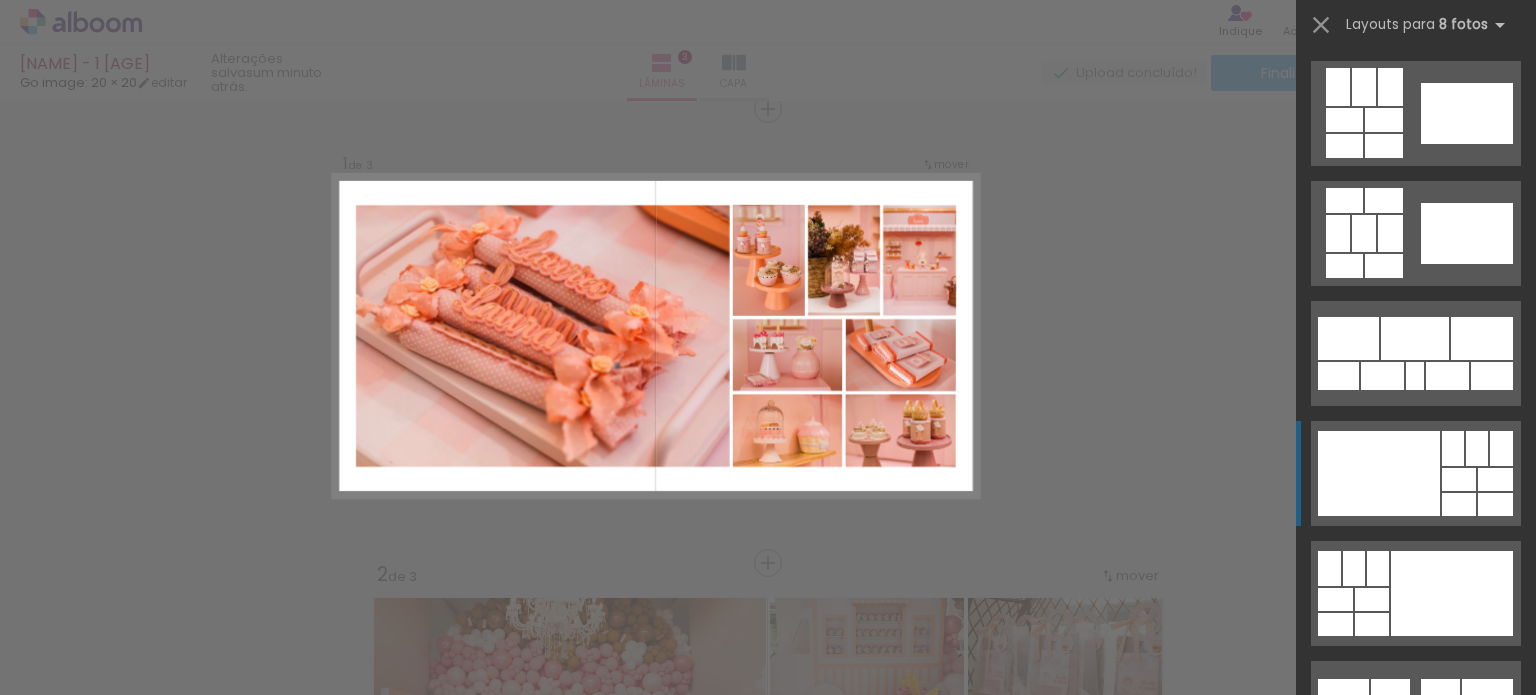 click at bounding box center (1379, 473) 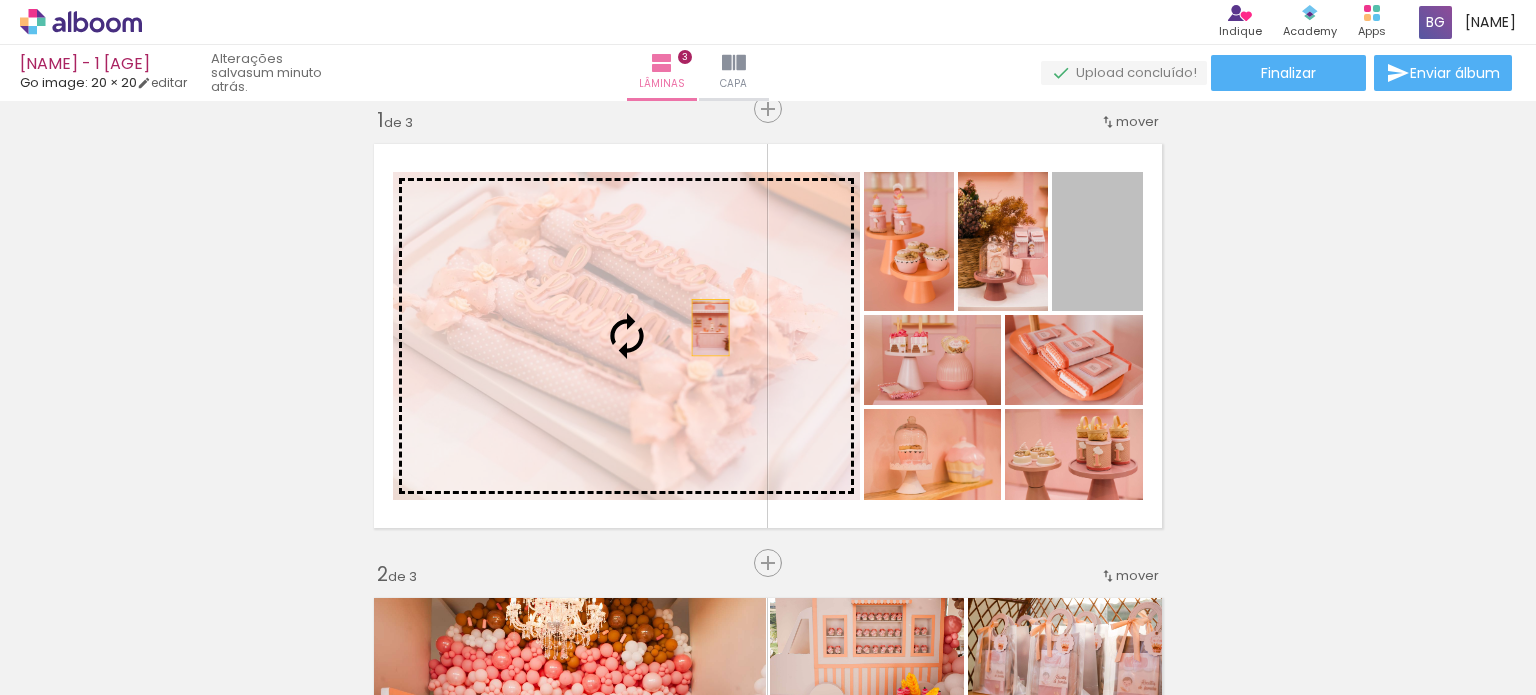 drag, startPoint x: 1112, startPoint y: 251, endPoint x: 681, endPoint y: 334, distance: 438.91913 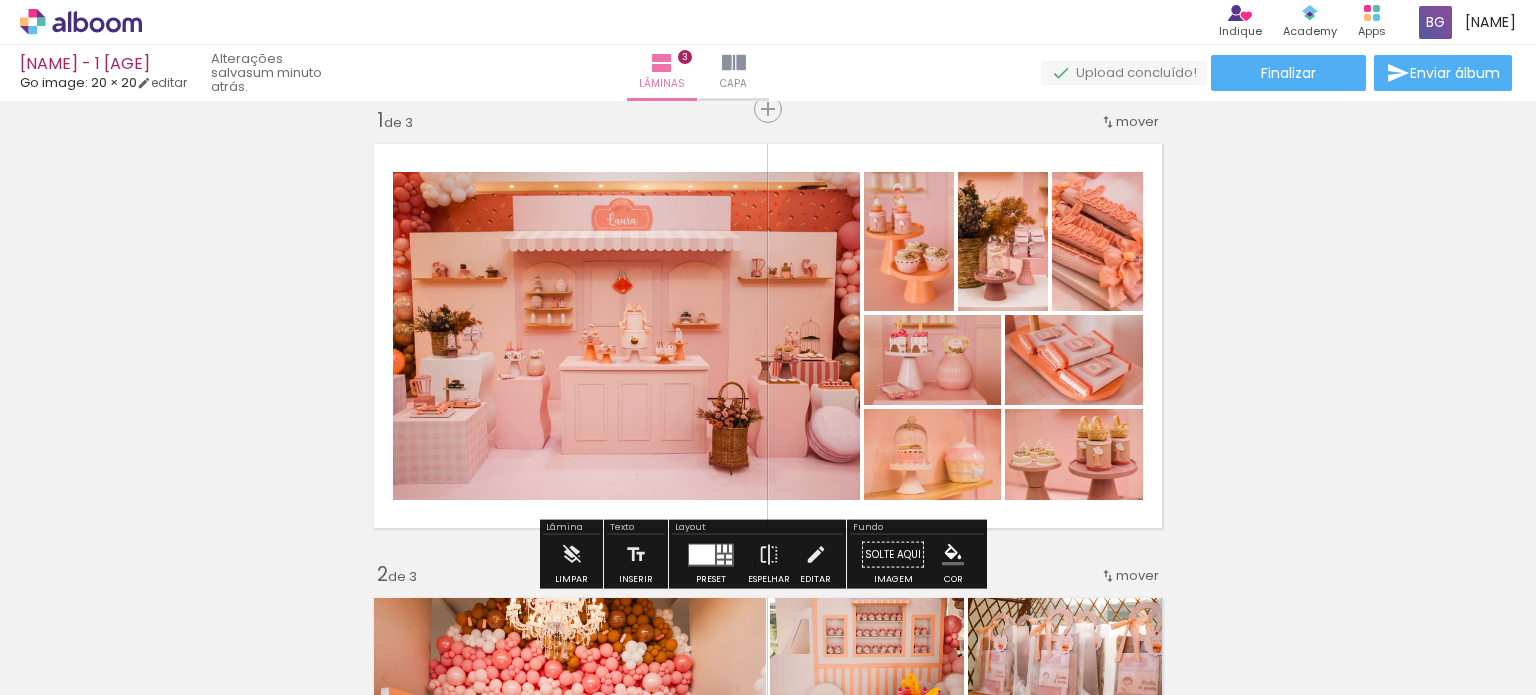 click on "Inserir lâmina 1  de 3  Inserir lâmina 2  de 3  Inserir lâmina 3  de 3" at bounding box center (768, 991) 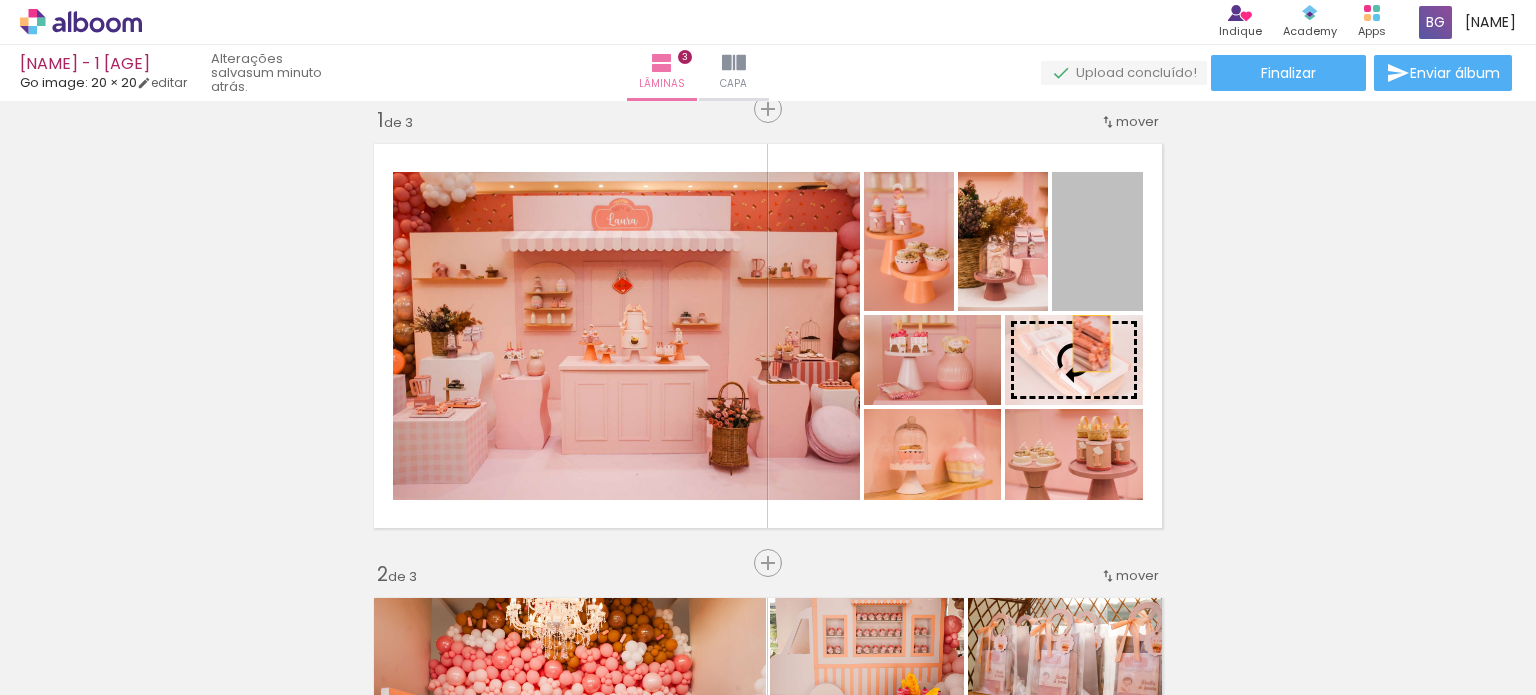drag, startPoint x: 1101, startPoint y: 263, endPoint x: 1084, endPoint y: 345, distance: 83.74366 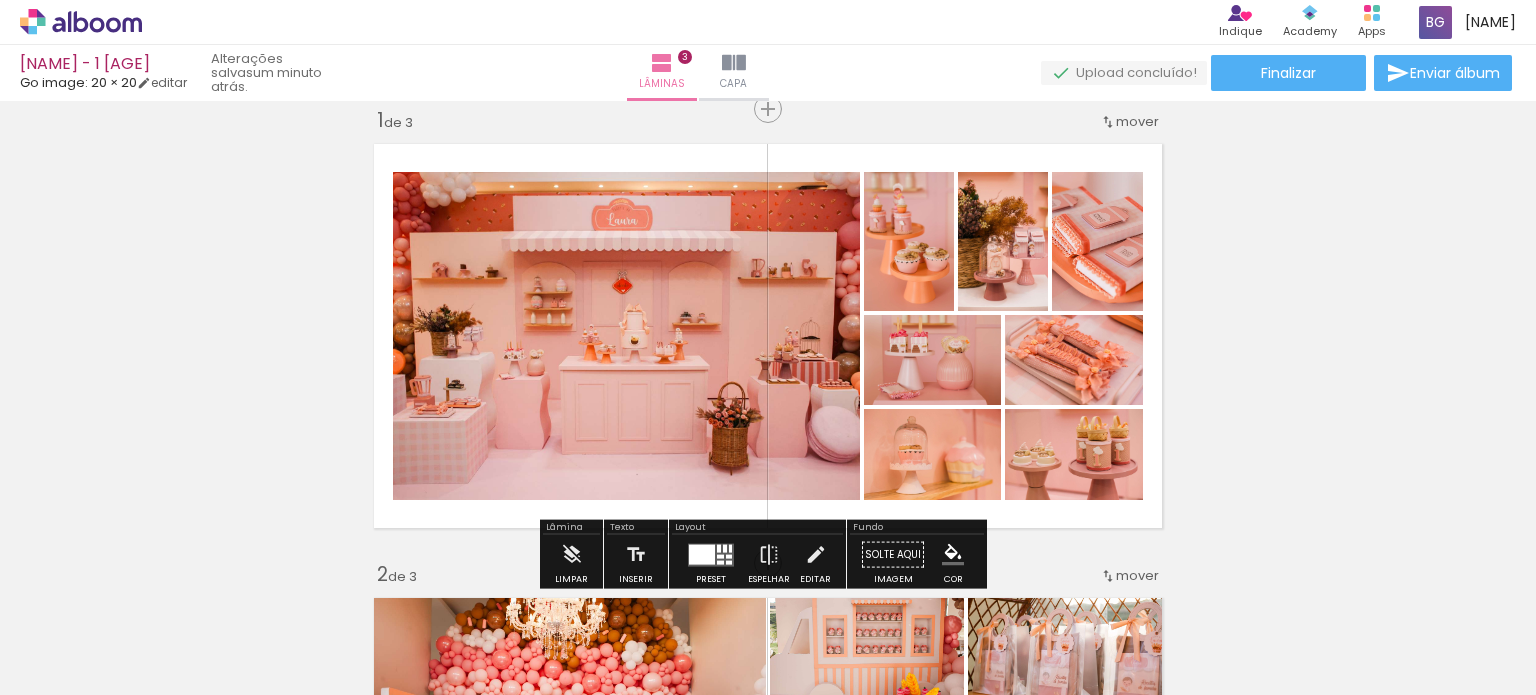 click on "Inserir lâmina 1  de 3  Inserir lâmina 2  de 3  Inserir lâmina 3  de 3" at bounding box center [768, 991] 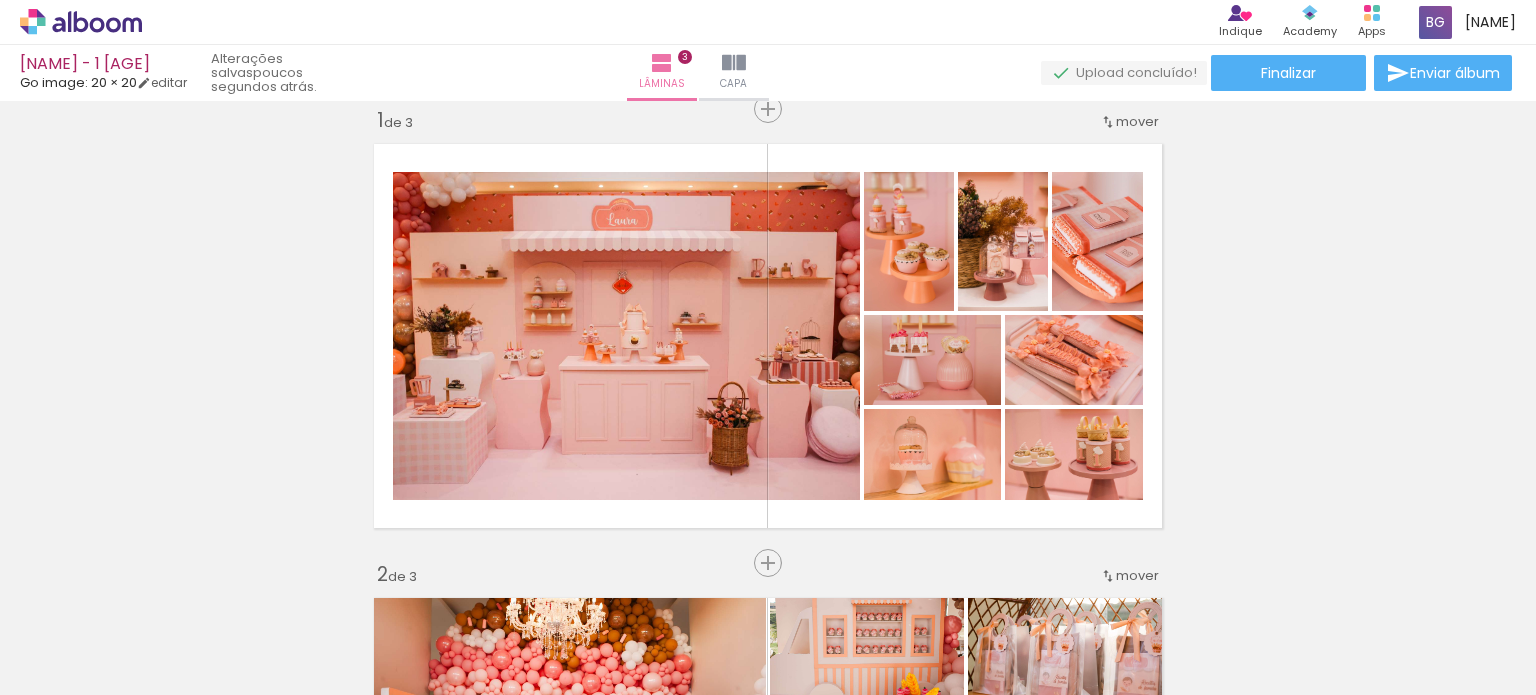 scroll, scrollTop: 0, scrollLeft: 5108, axis: horizontal 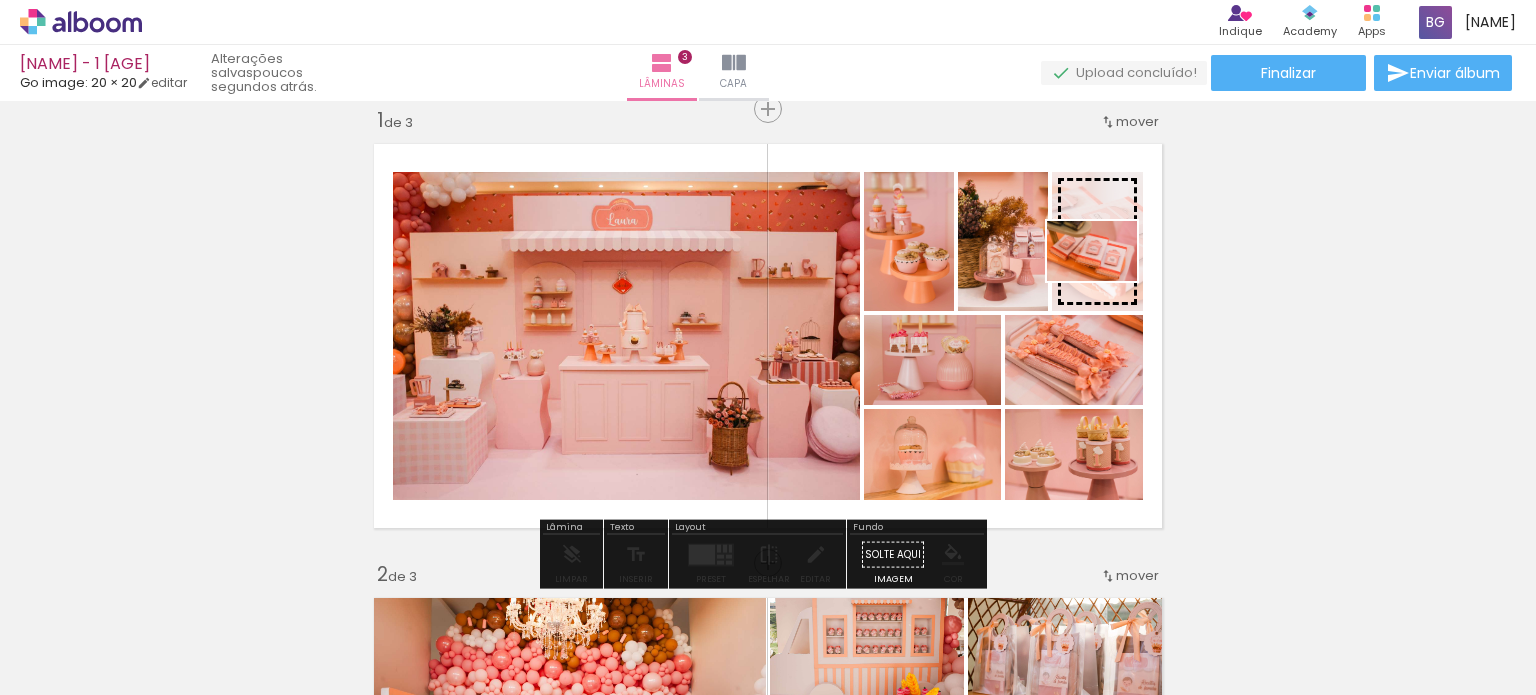 drag, startPoint x: 1033, startPoint y: 623, endPoint x: 1107, endPoint y: 282, distance: 348.93695 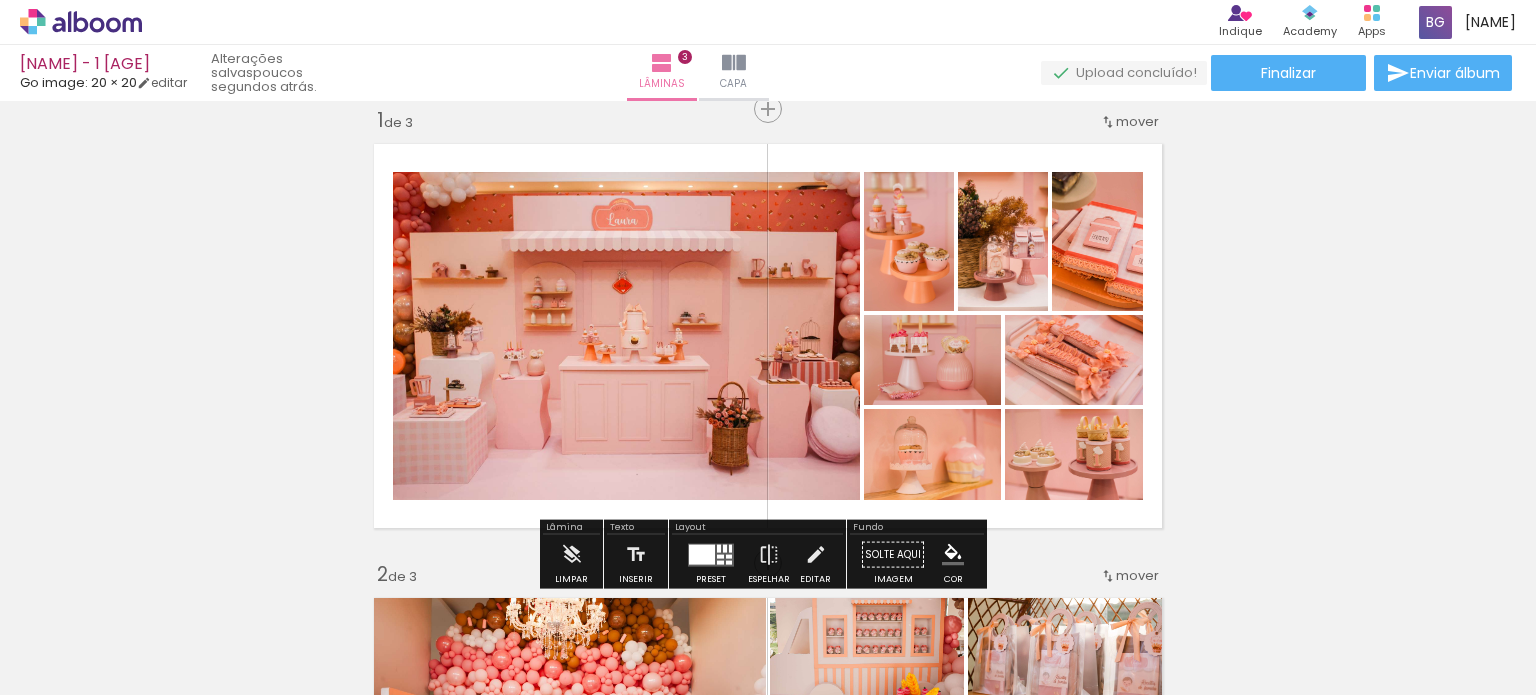 click on "Inserir lâmina 1  de 3  Inserir lâmina 2  de 3  Inserir lâmina 3  de 3" at bounding box center (768, 991) 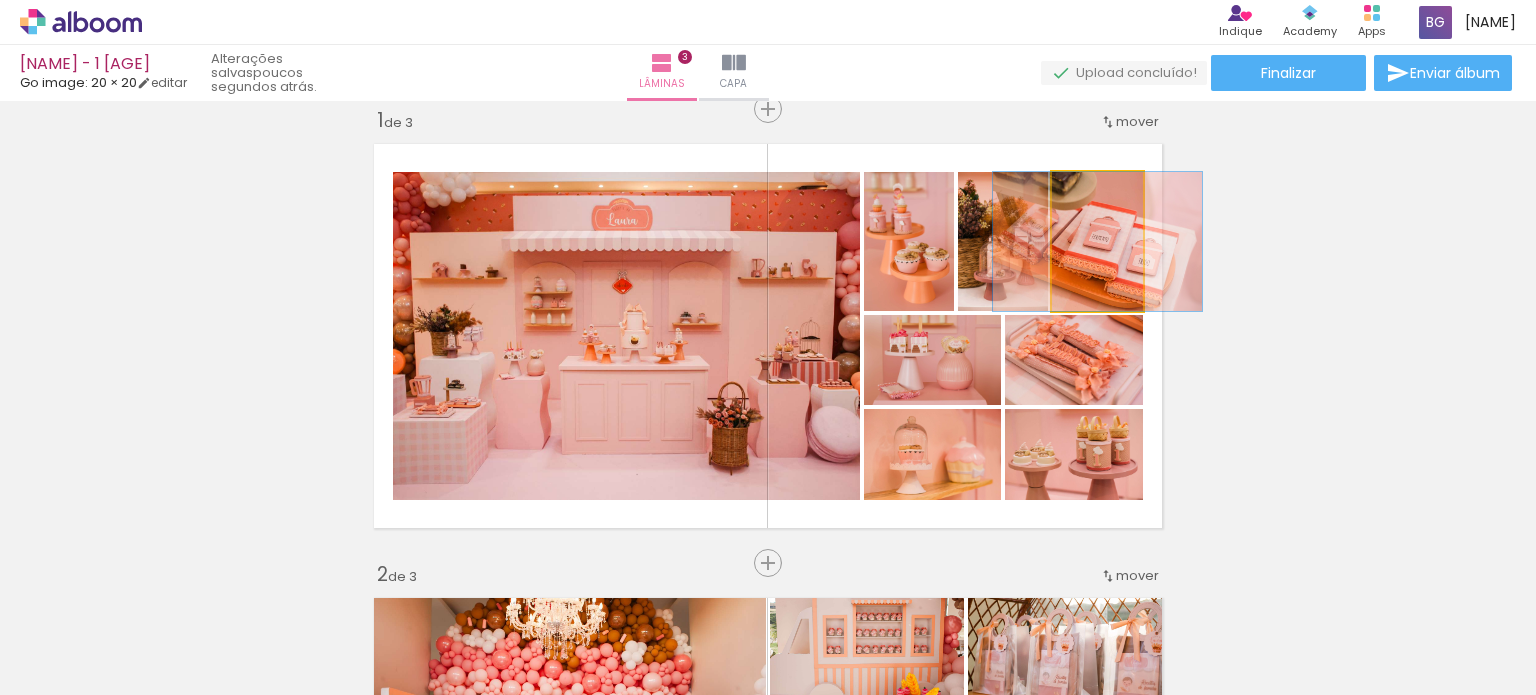 click 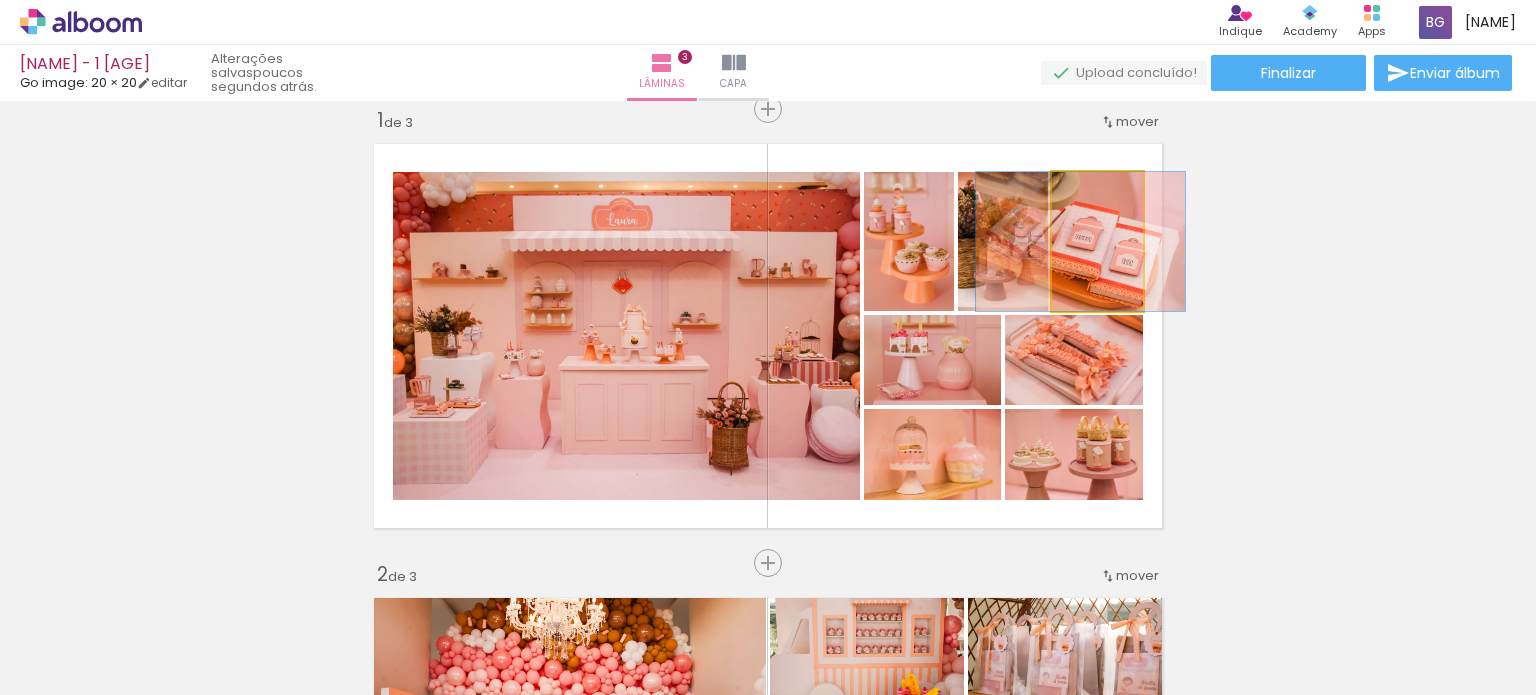 drag, startPoint x: 1085, startPoint y: 264, endPoint x: 1068, endPoint y: 263, distance: 17.029387 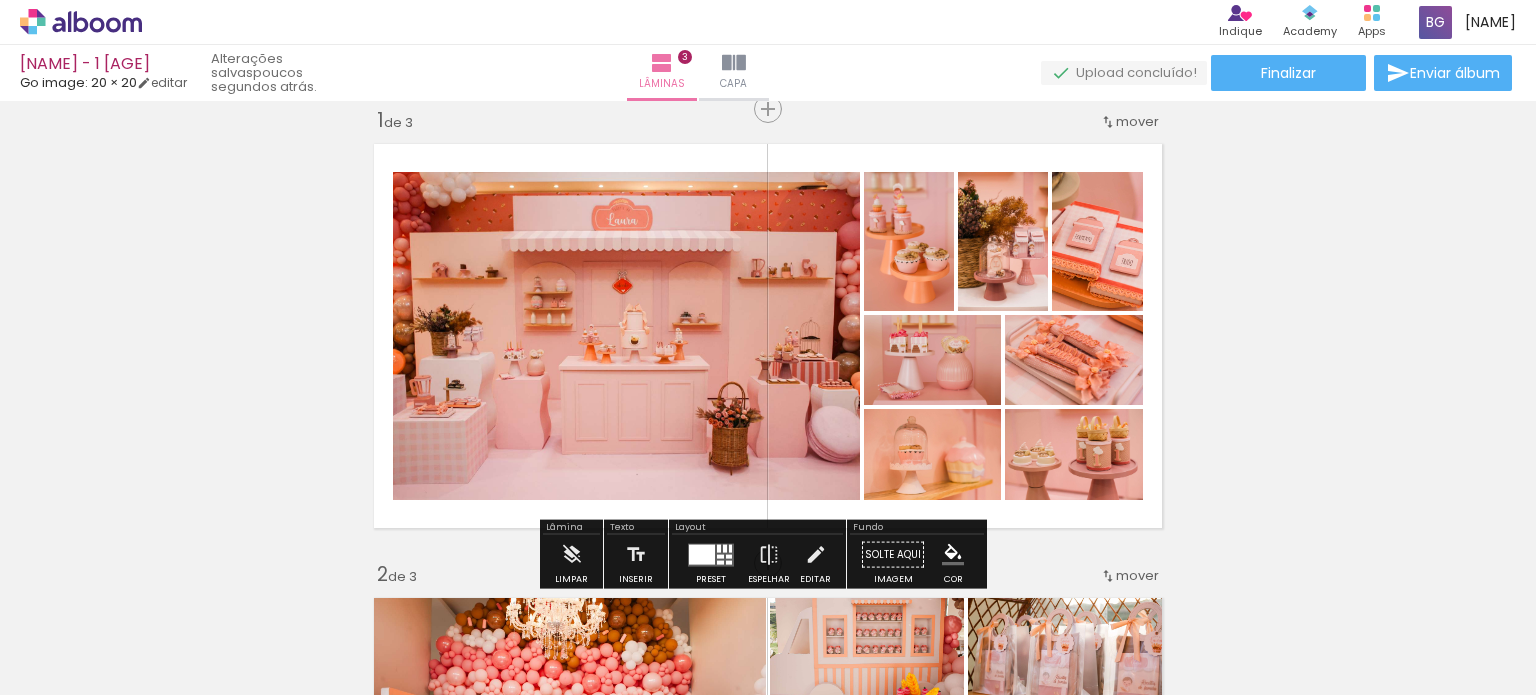 click on "Inserir lâmina 1  de 3  Inserir lâmina 2  de 3  Inserir lâmina 3  de 3" at bounding box center (768, 991) 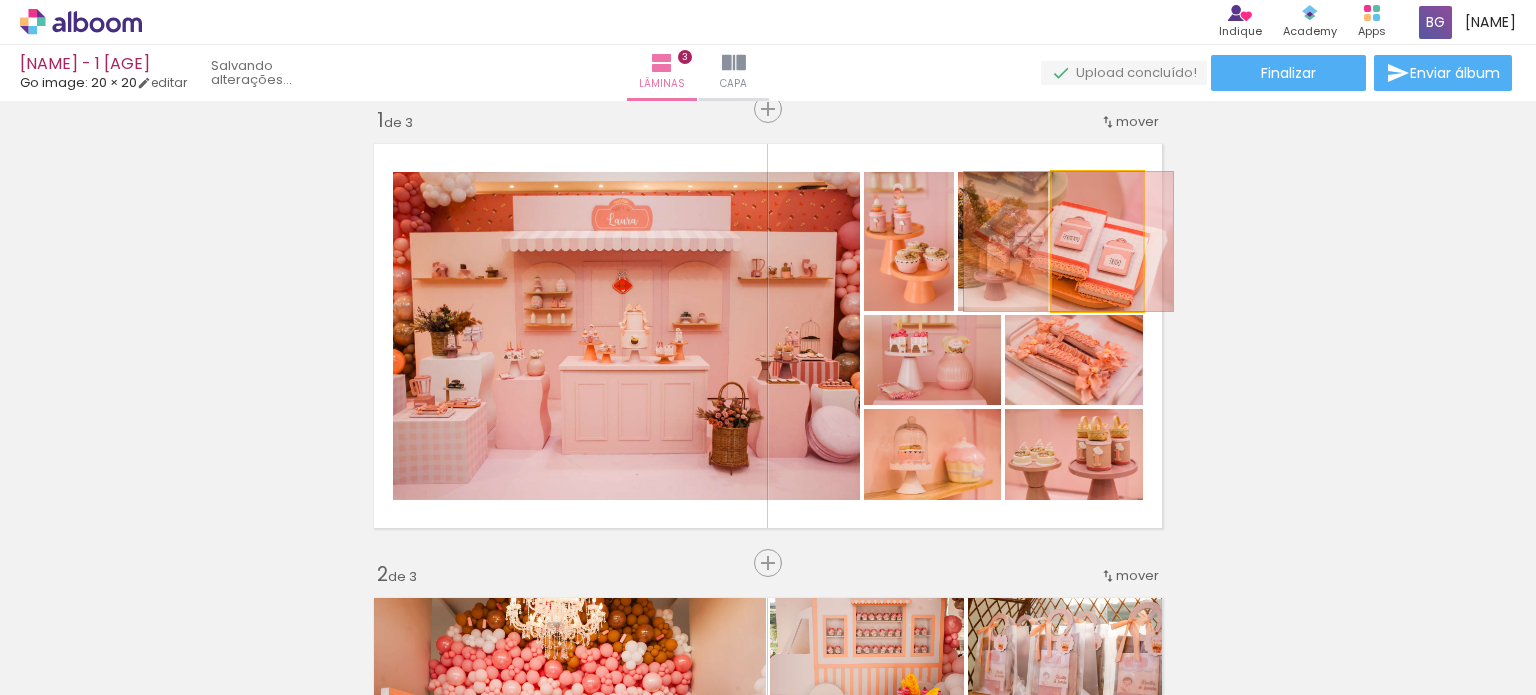 drag, startPoint x: 1100, startPoint y: 257, endPoint x: 1088, endPoint y: 255, distance: 12.165525 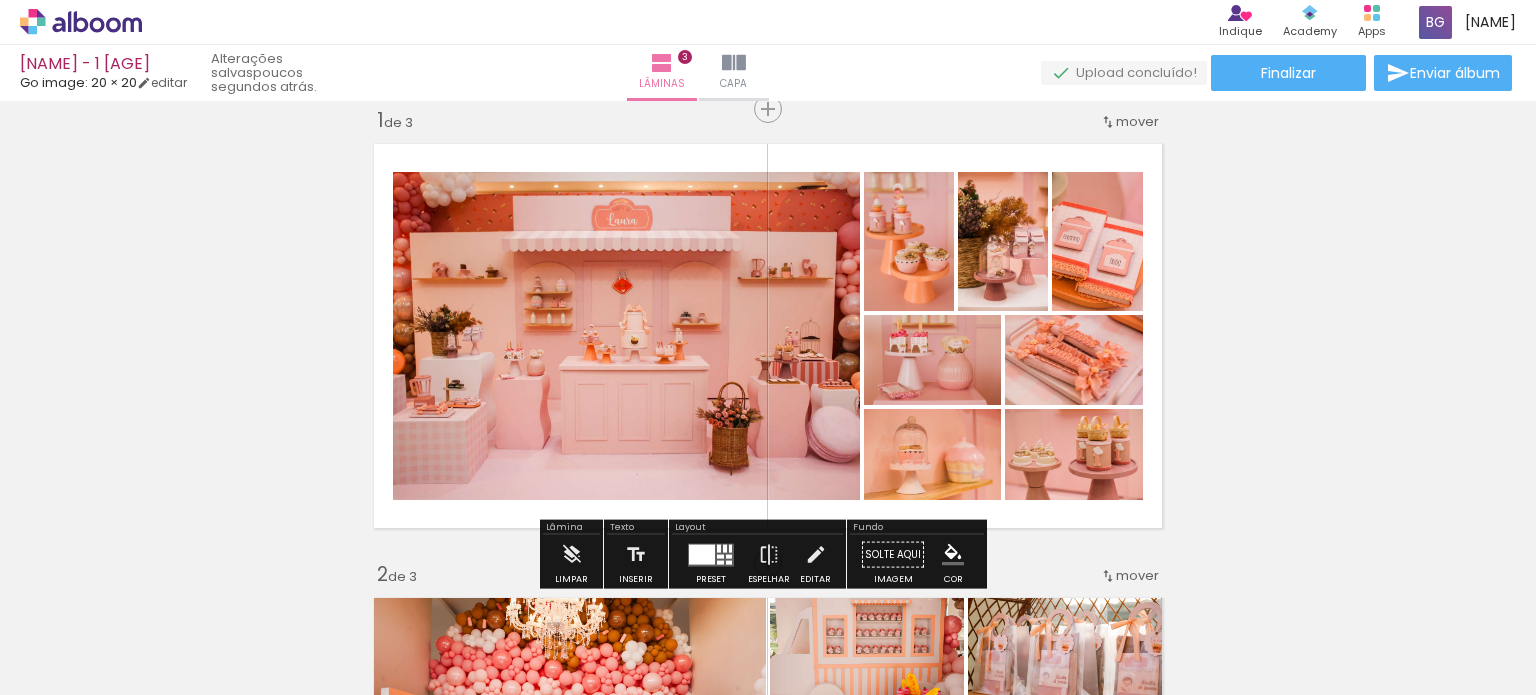 click on "Inserir lâmina 1  de 3  Inserir lâmina 2  de 3  Inserir lâmina 3  de 3" at bounding box center (768, 991) 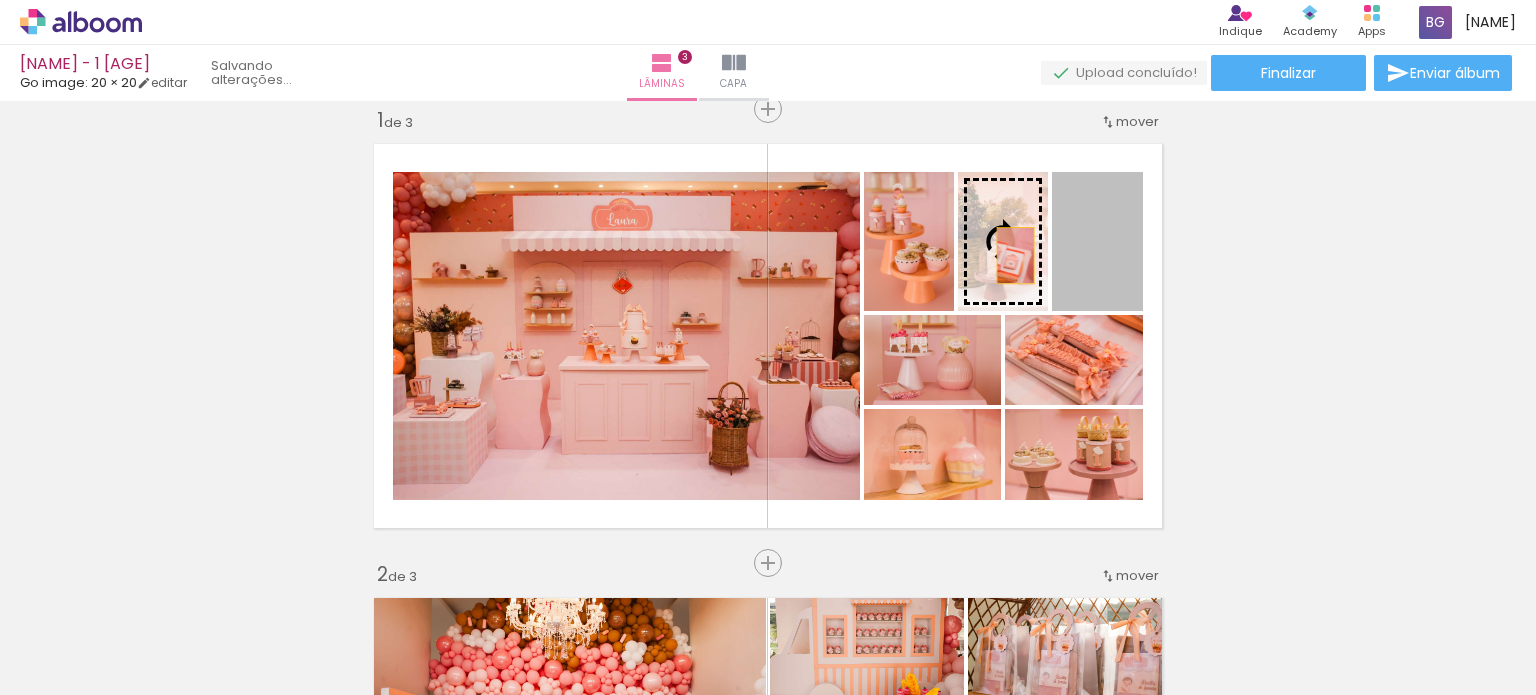 drag, startPoint x: 1121, startPoint y: 270, endPoint x: 1008, endPoint y: 255, distance: 113.99123 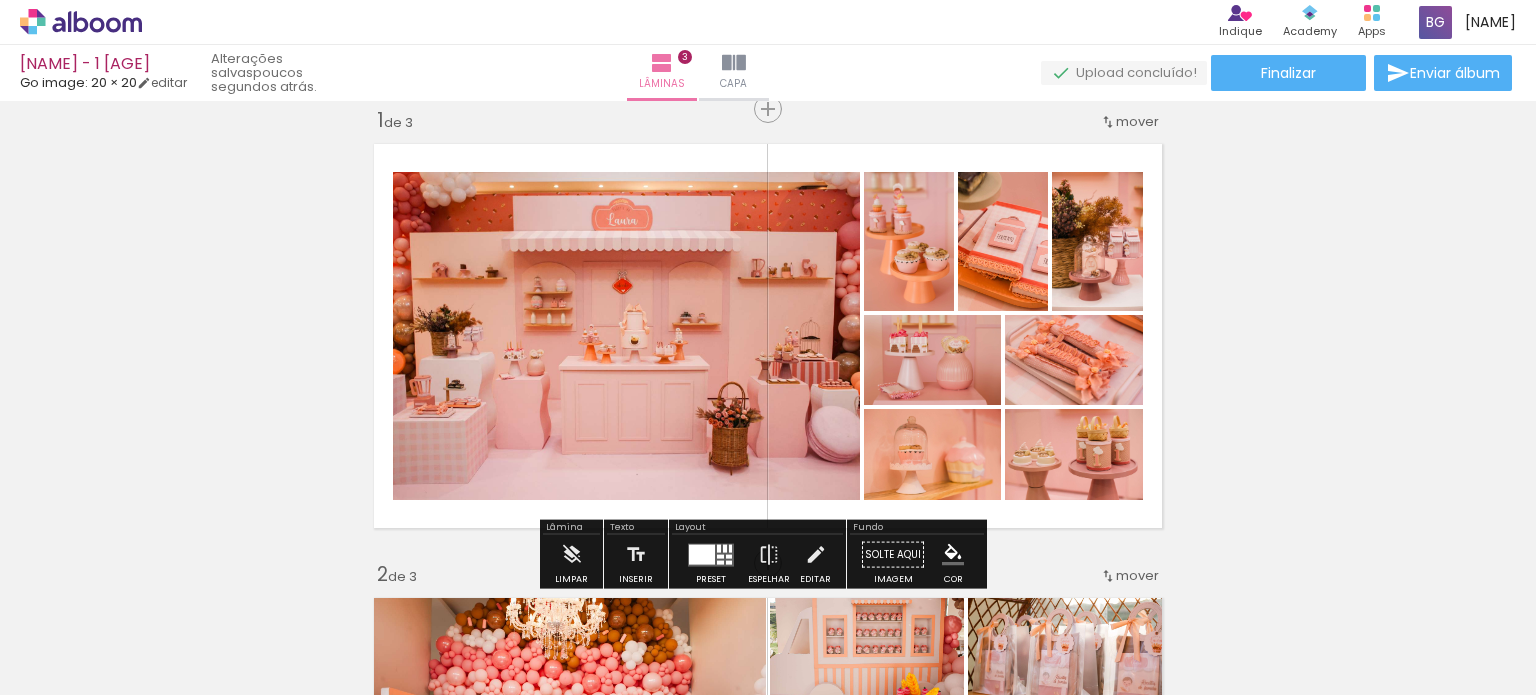 click on "Inserir lâmina 1  de 3  Inserir lâmina 2  de 3  Inserir lâmina 3  de 3" at bounding box center [768, 991] 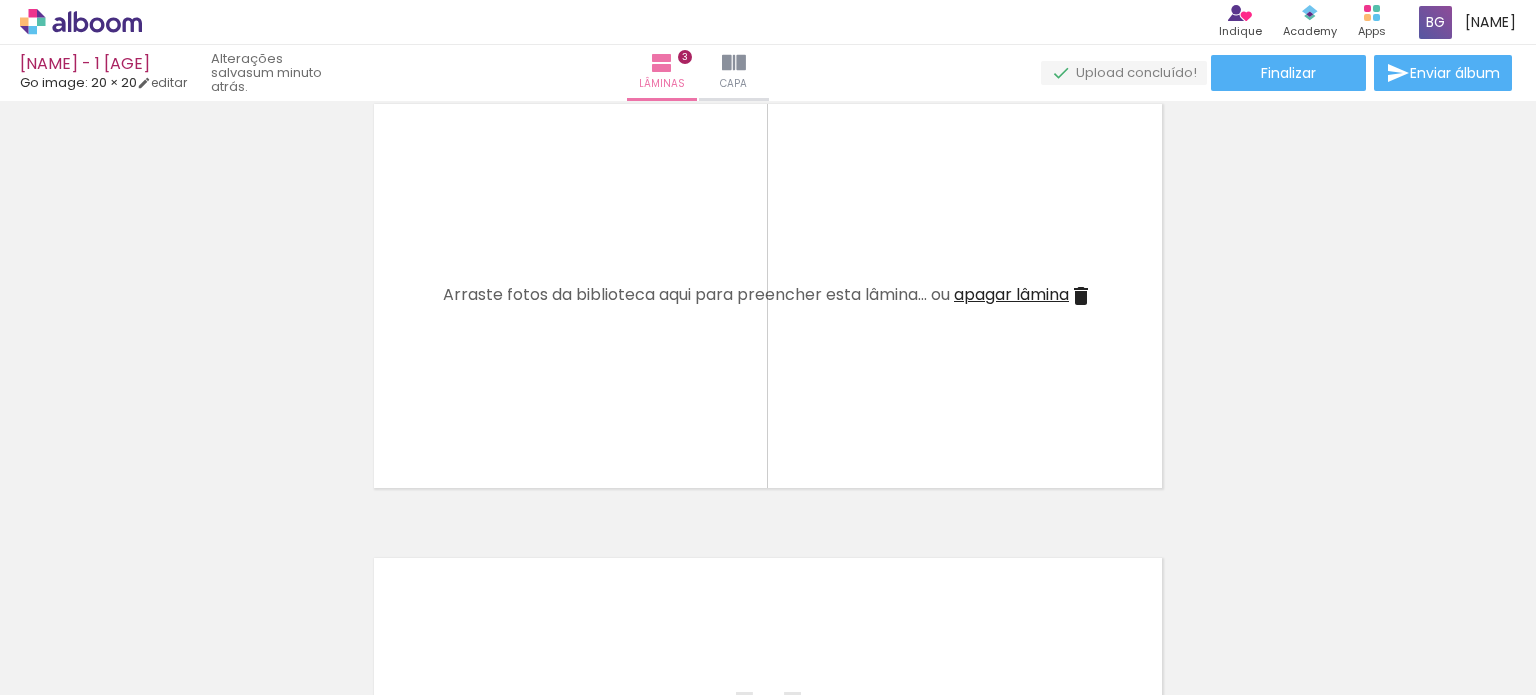 scroll, scrollTop: 973, scrollLeft: 0, axis: vertical 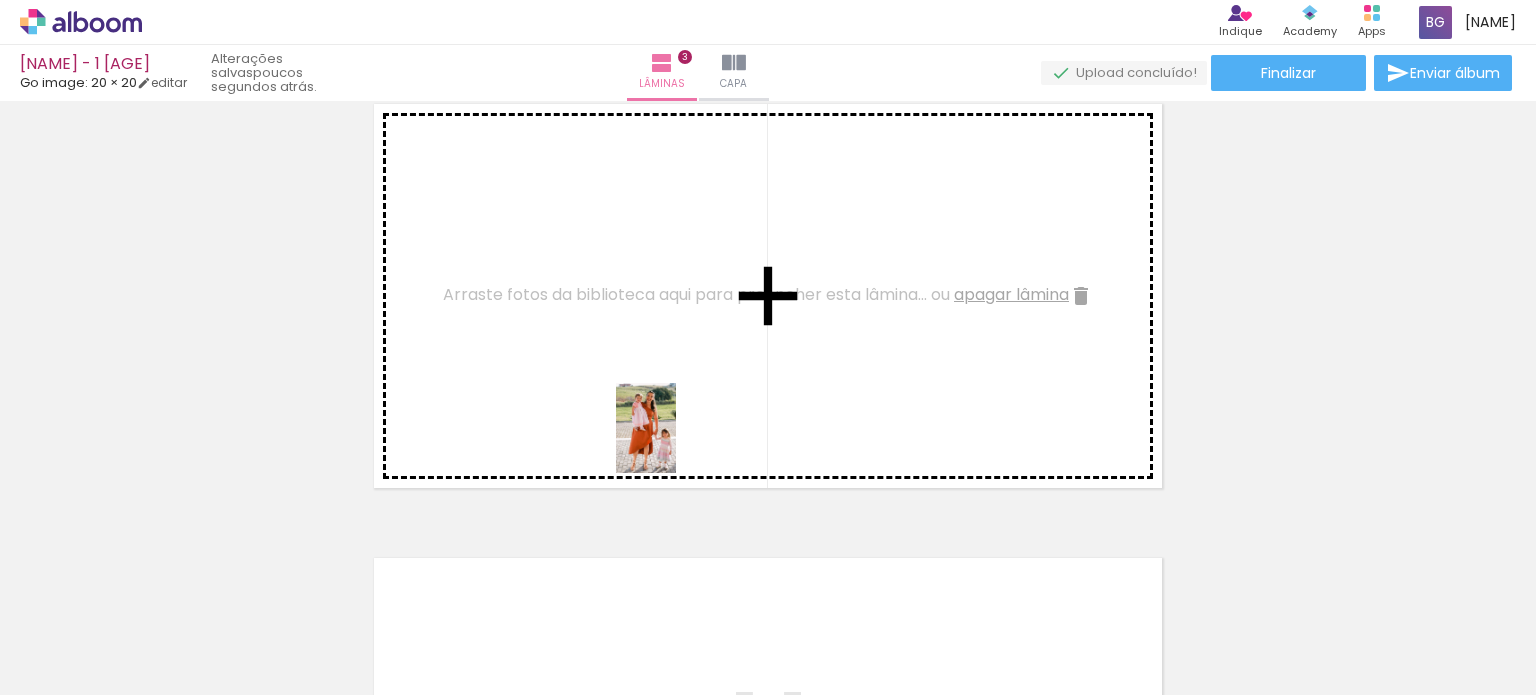 drag, startPoint x: 869, startPoint y: 650, endPoint x: 665, endPoint y: 419, distance: 308.18338 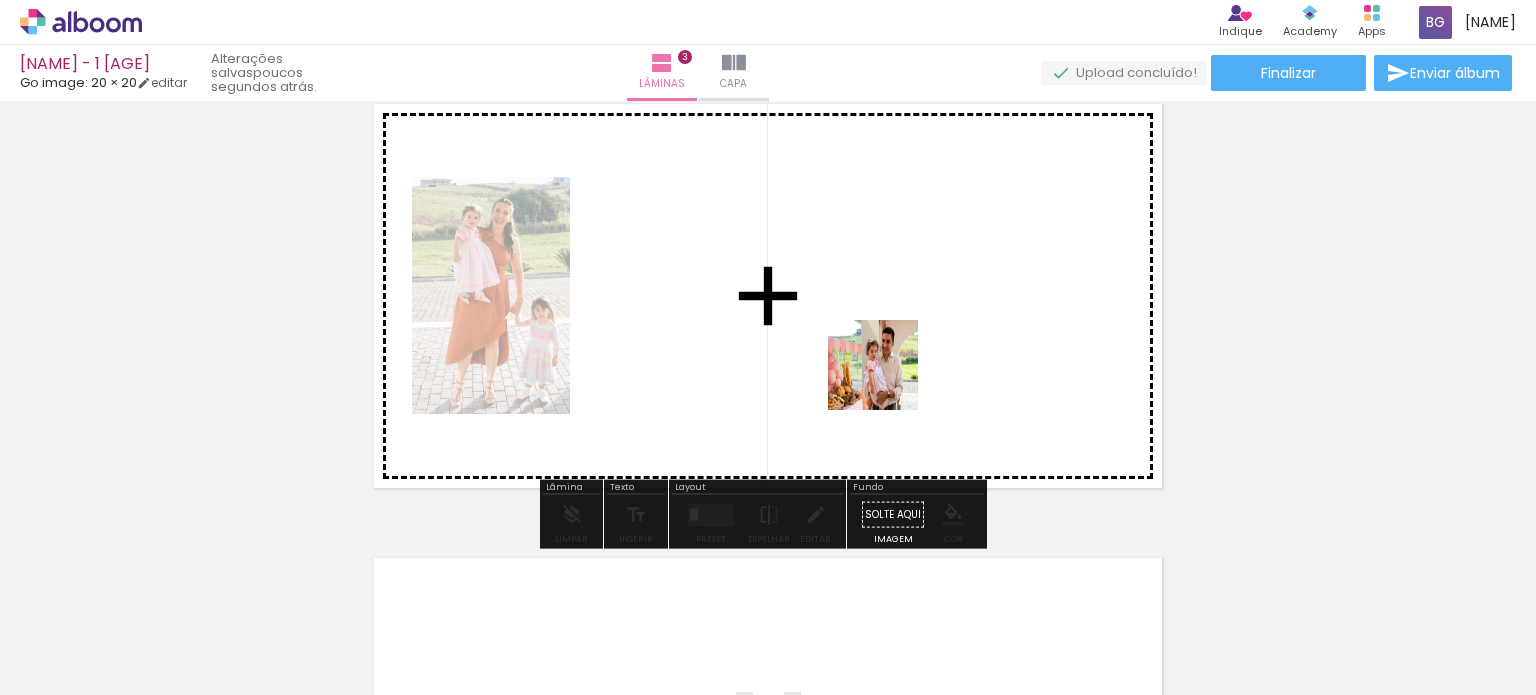 drag, startPoint x: 1003, startPoint y: 655, endPoint x: 884, endPoint y: 376, distance: 303.31833 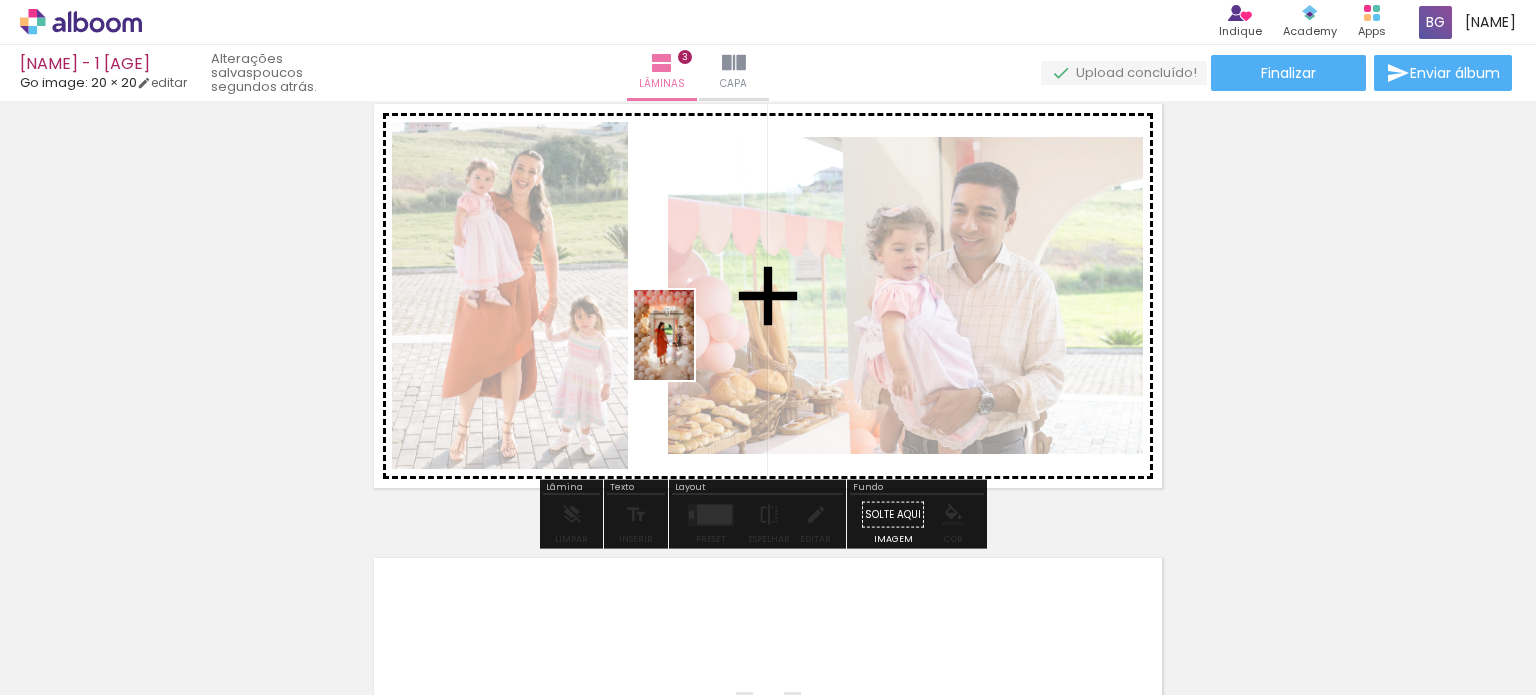 drag, startPoint x: 1104, startPoint y: 619, endPoint x: 694, endPoint y: 350, distance: 490.36823 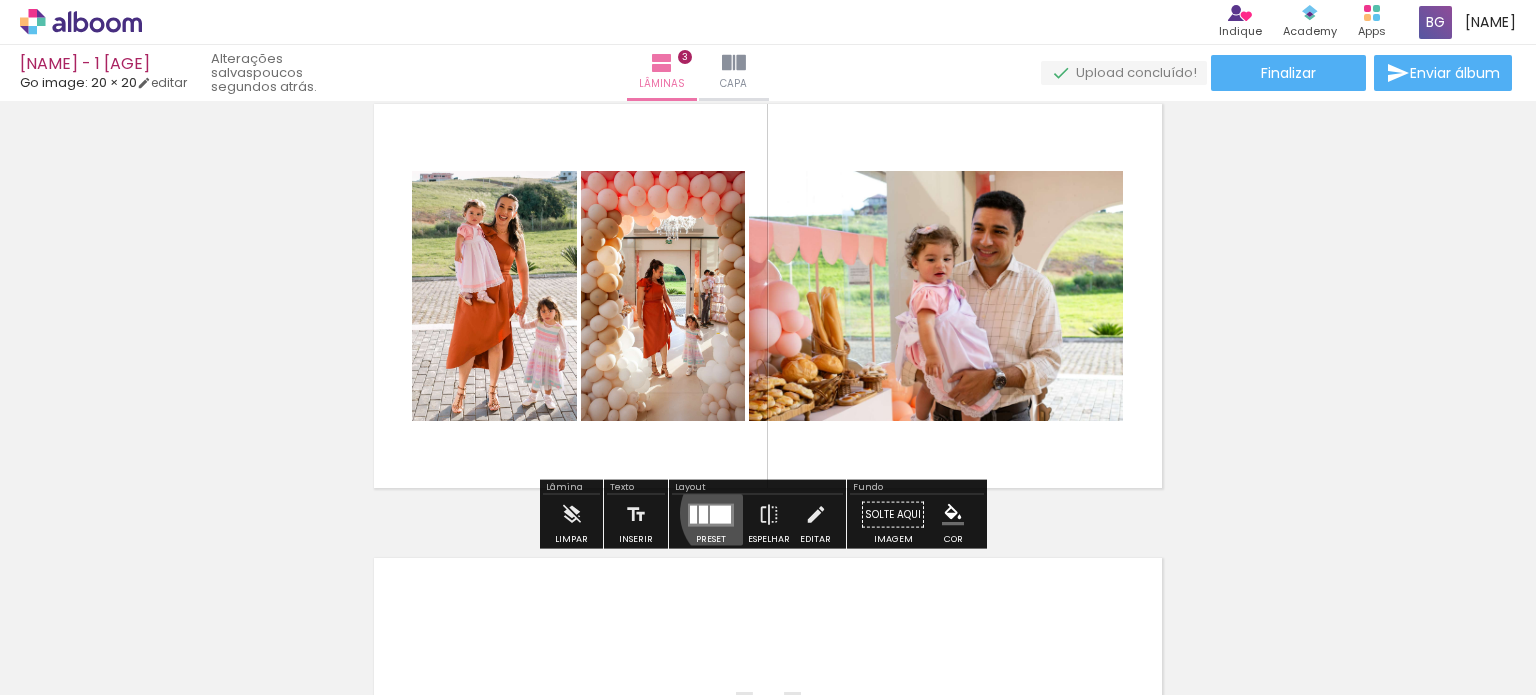 click at bounding box center [711, 514] 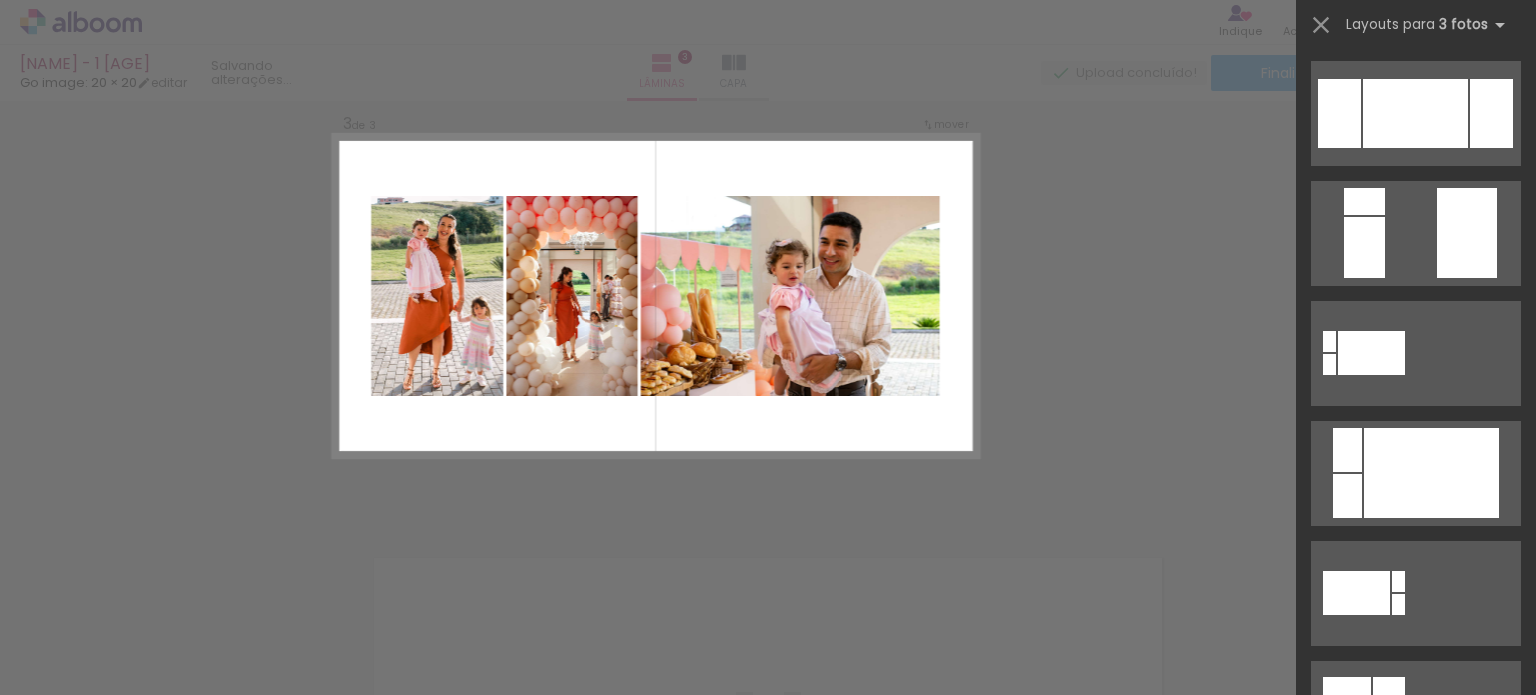 scroll, scrollTop: 0, scrollLeft: 0, axis: both 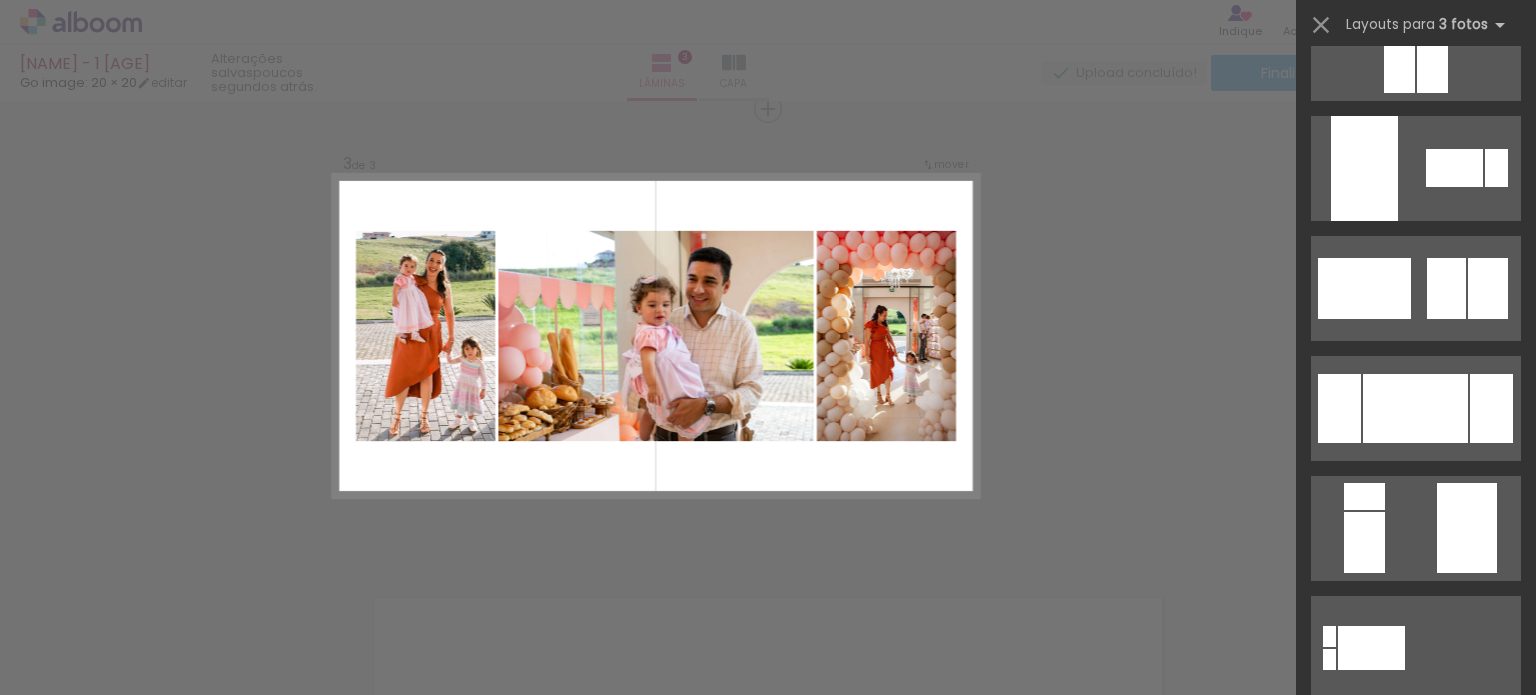 click at bounding box center (1415, 408) 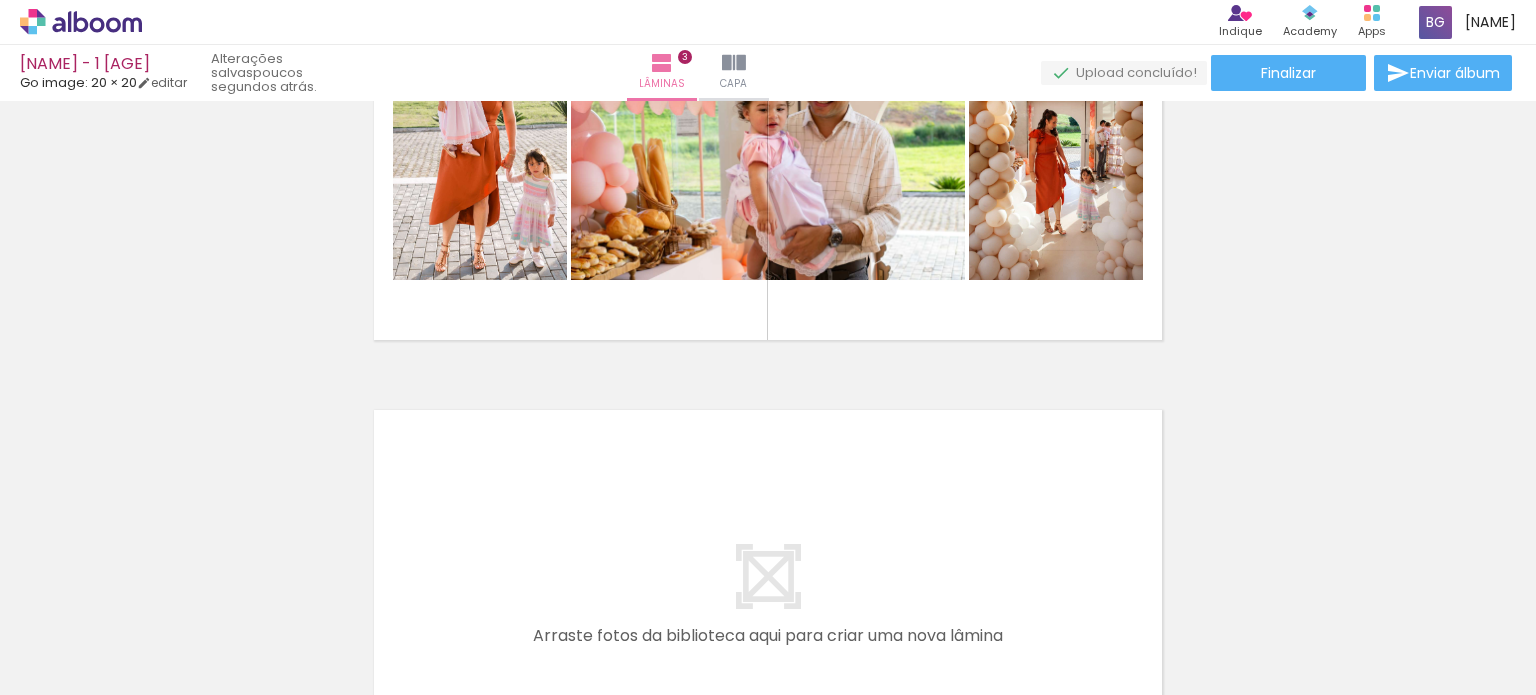scroll, scrollTop: 1256, scrollLeft: 0, axis: vertical 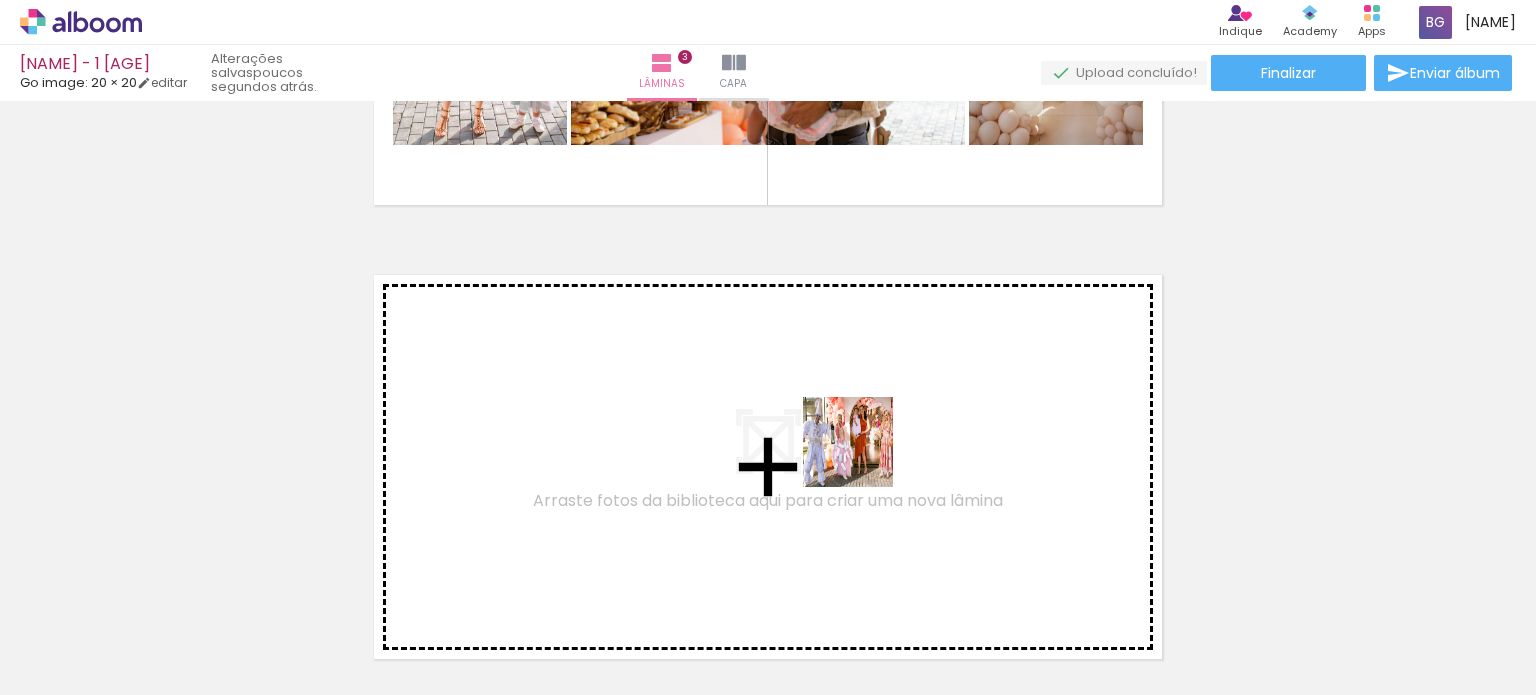 drag, startPoint x: 721, startPoint y: 635, endPoint x: 881, endPoint y: 446, distance: 247.63077 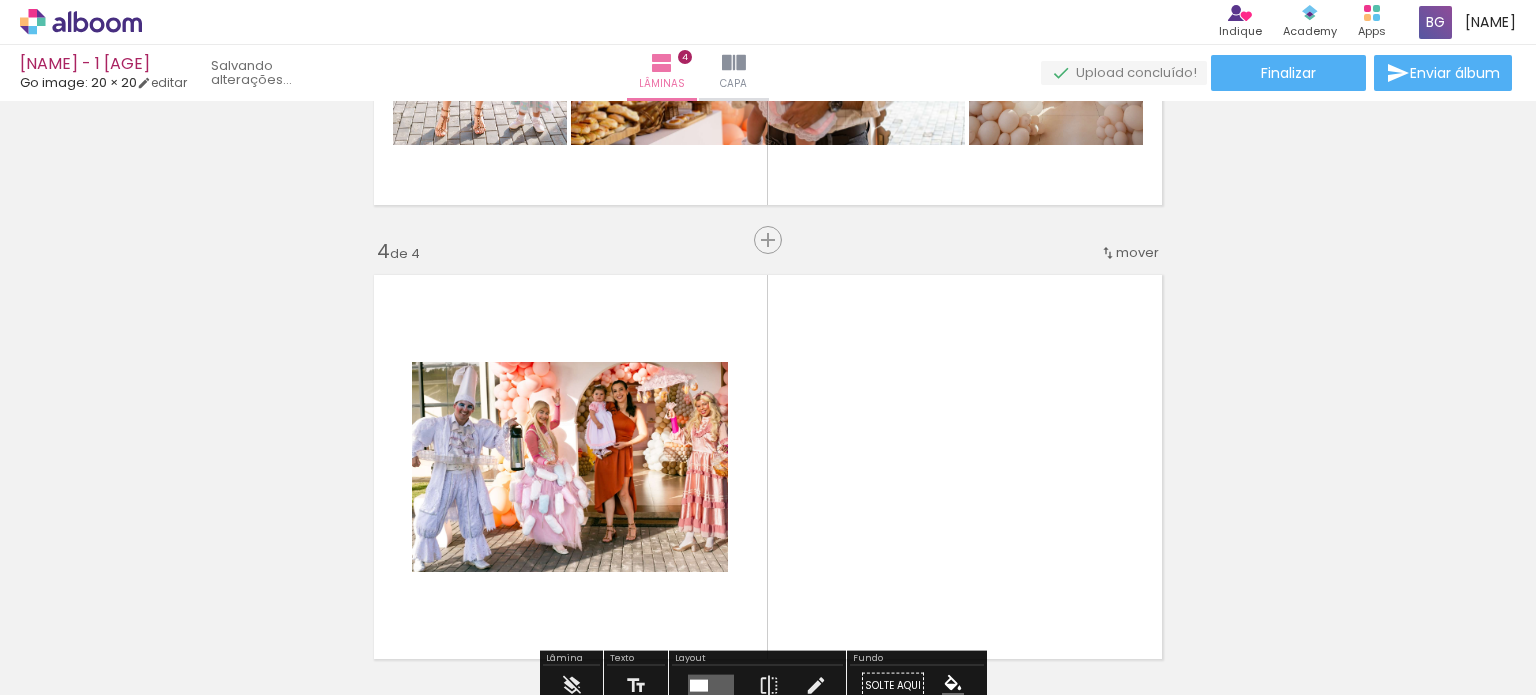 scroll, scrollTop: 1387, scrollLeft: 0, axis: vertical 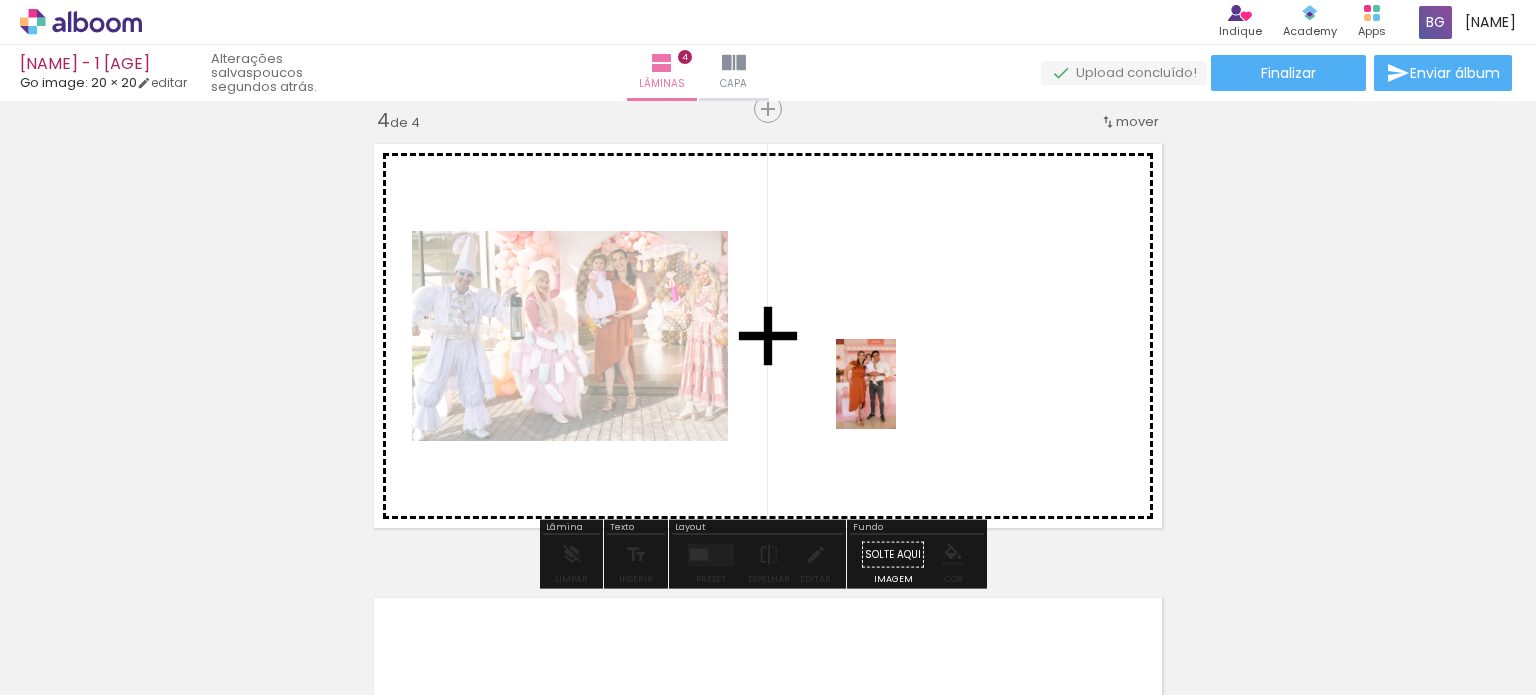 drag, startPoint x: 632, startPoint y: 639, endPoint x: 896, endPoint y: 399, distance: 356.78564 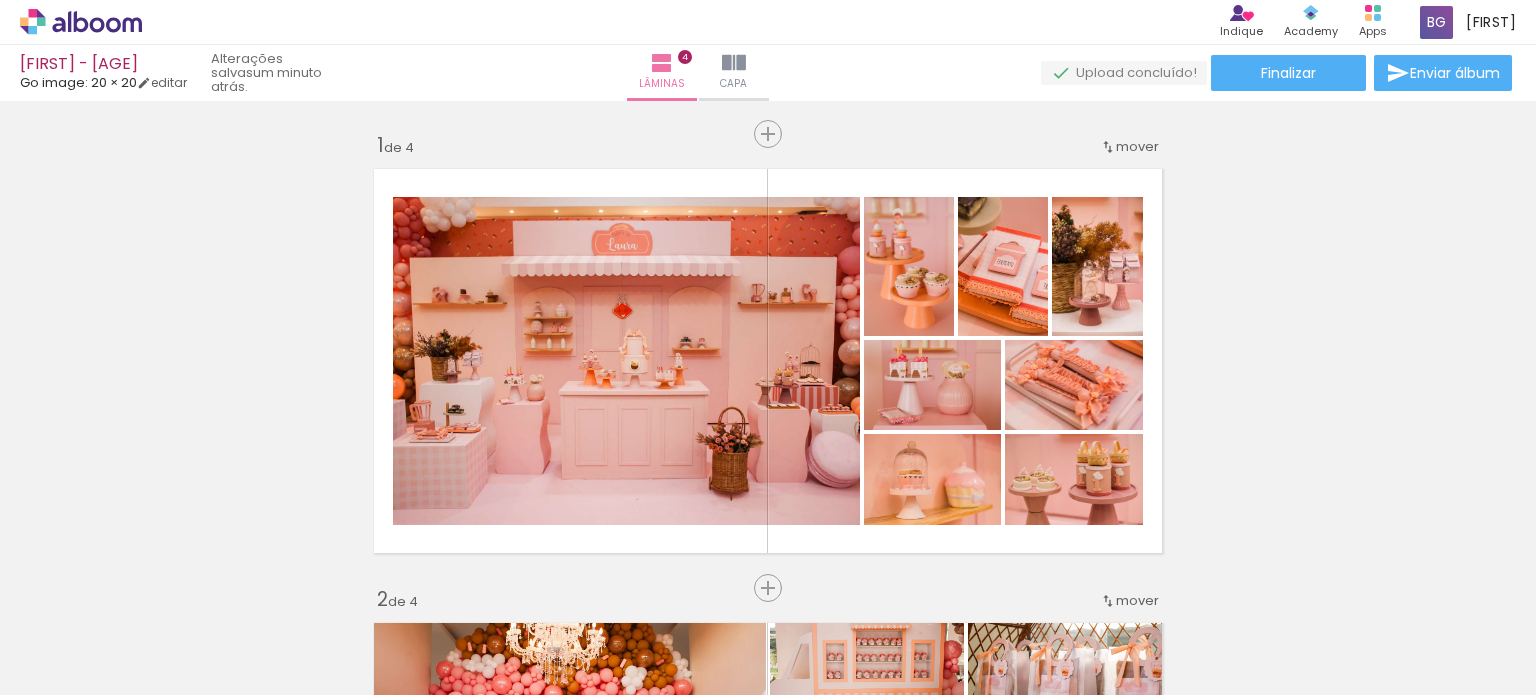 scroll, scrollTop: 0, scrollLeft: 0, axis: both 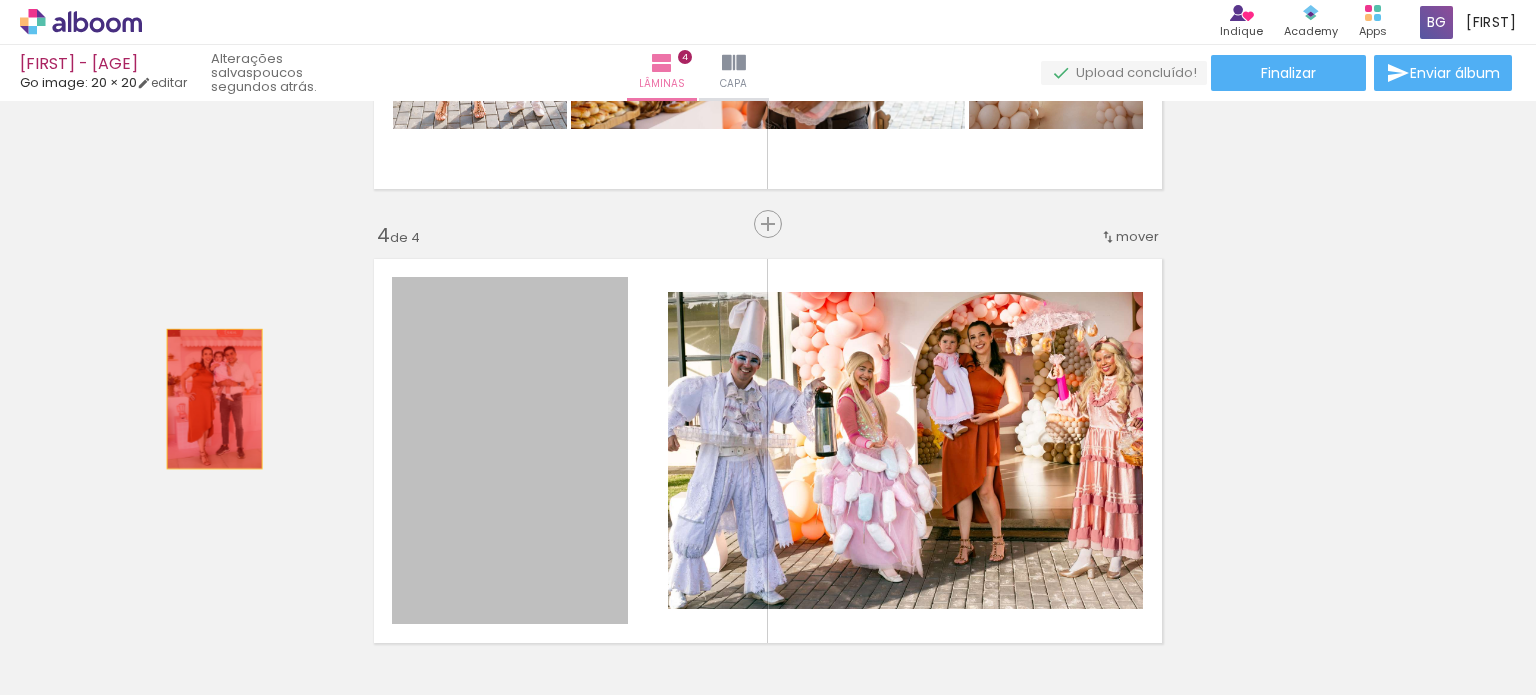 drag, startPoint x: 495, startPoint y: 446, endPoint x: 207, endPoint y: 399, distance: 291.80988 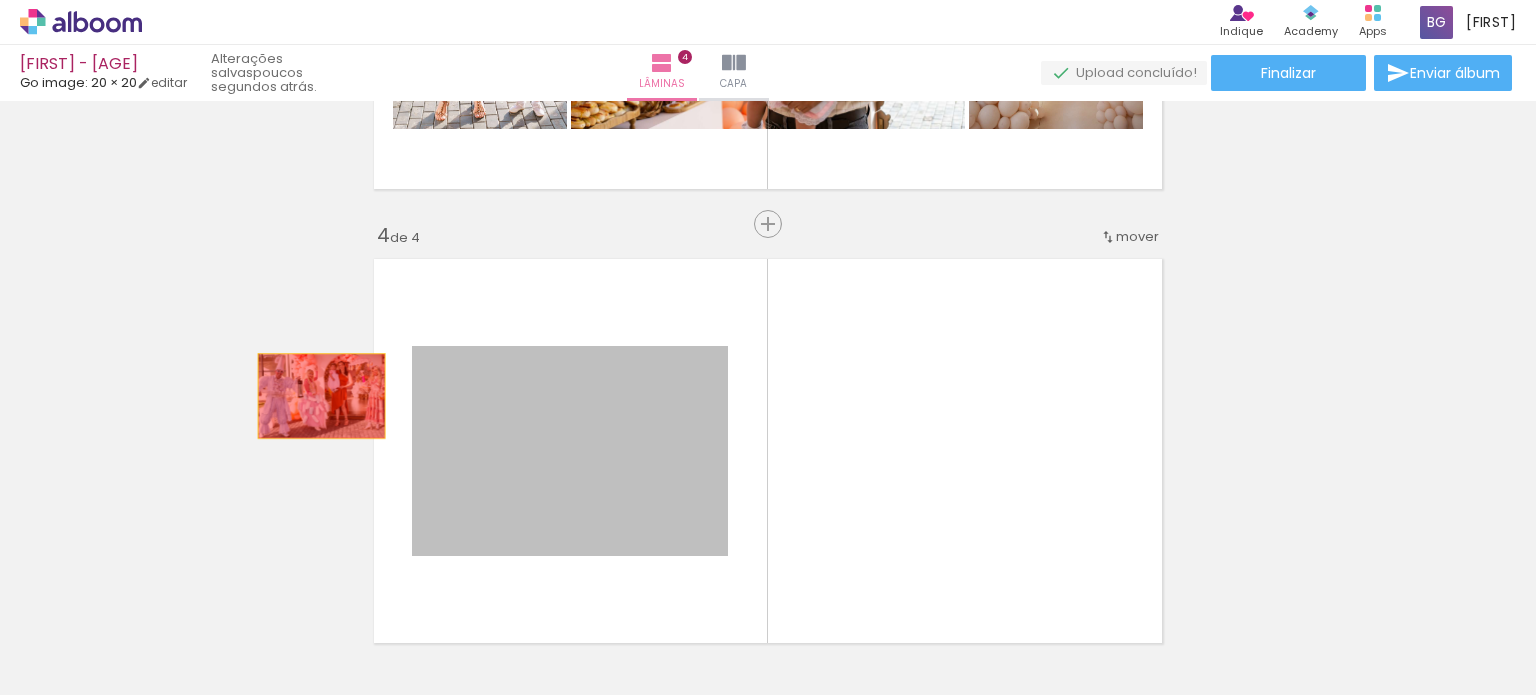 drag, startPoint x: 622, startPoint y: 457, endPoint x: 314, endPoint y: 396, distance: 313.98248 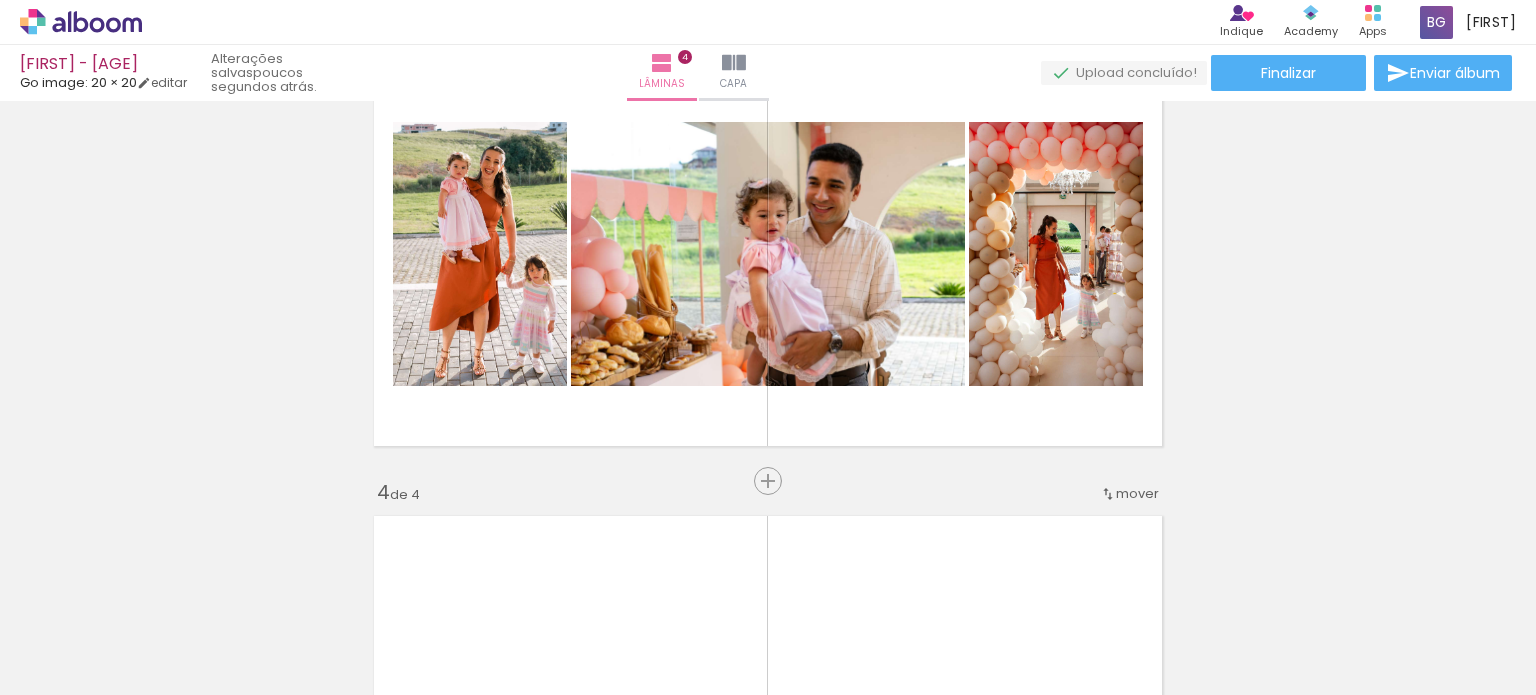 scroll, scrollTop: 1016, scrollLeft: 0, axis: vertical 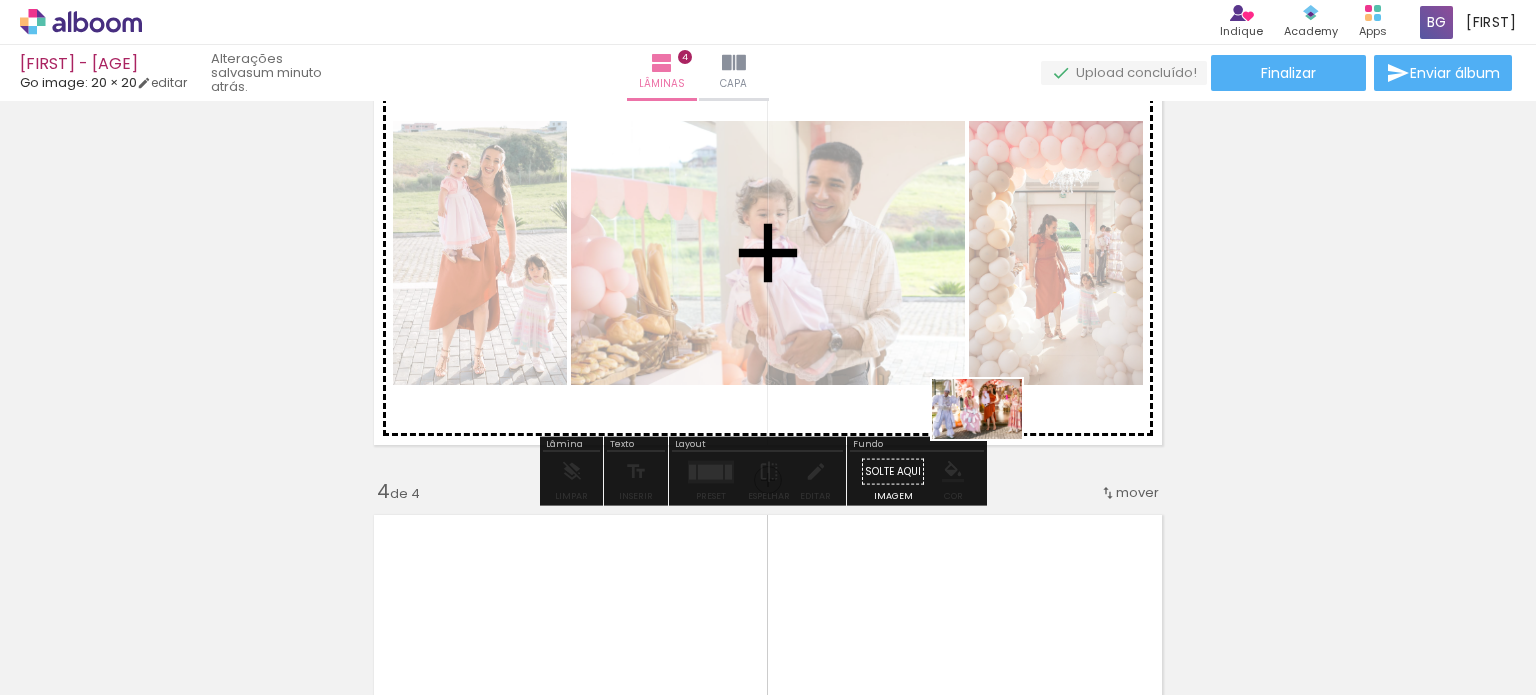drag, startPoint x: 1275, startPoint y: 634, endPoint x: 992, endPoint y: 439, distance: 343.6772 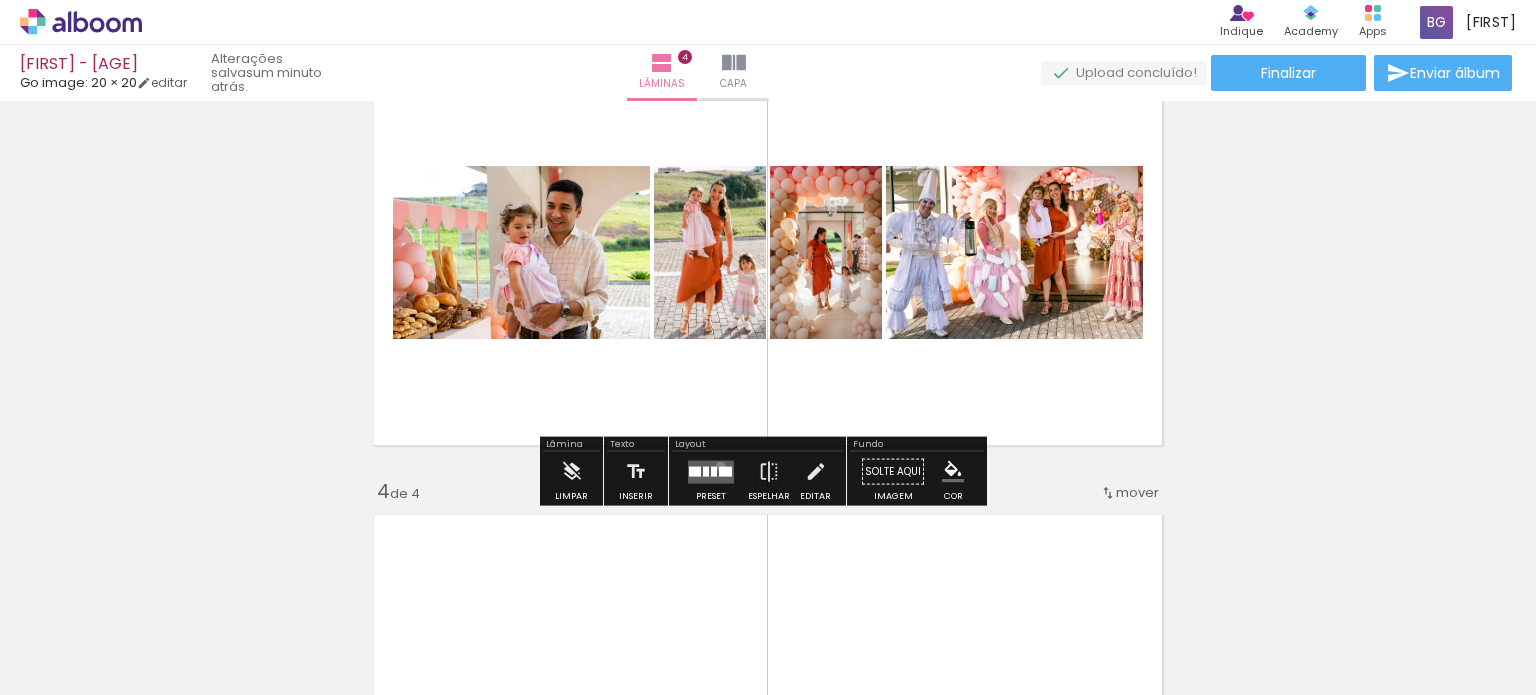click at bounding box center [725, 471] 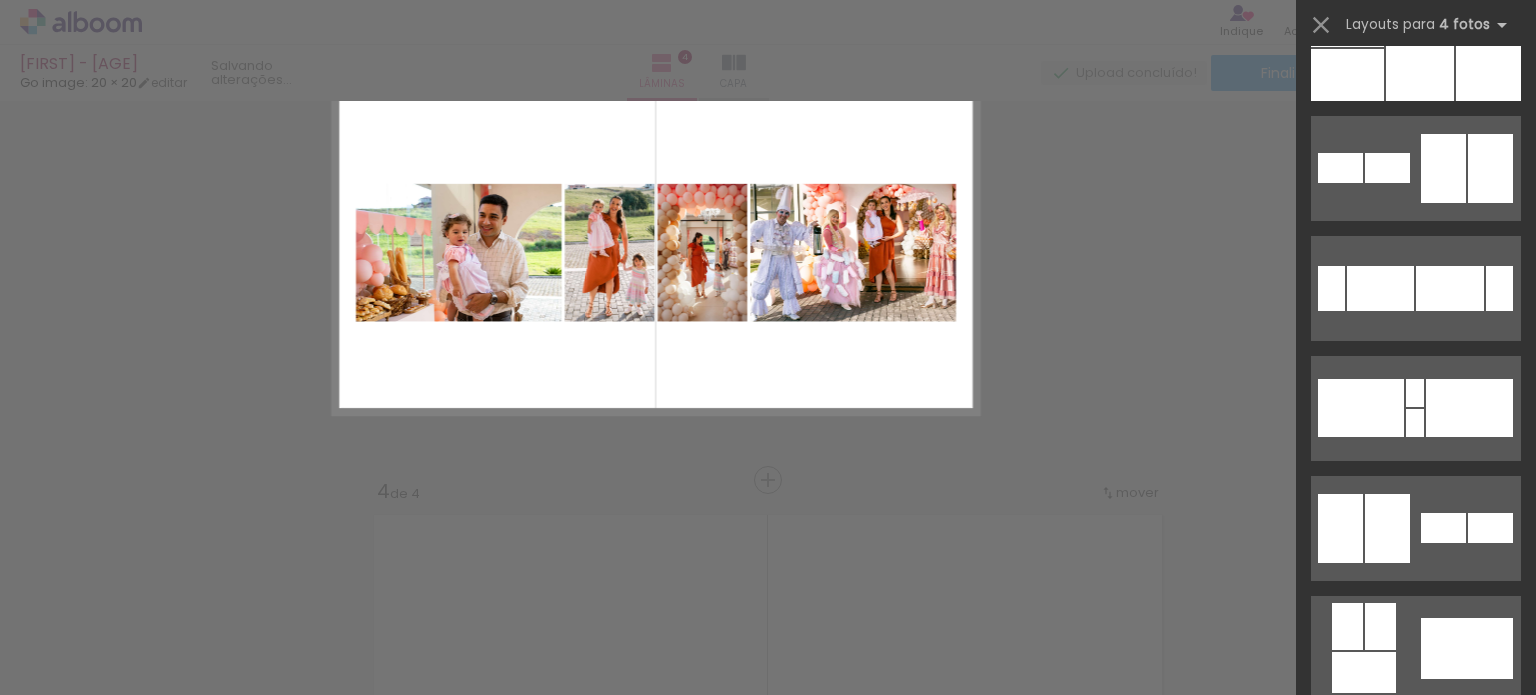 scroll, scrollTop: 0, scrollLeft: 0, axis: both 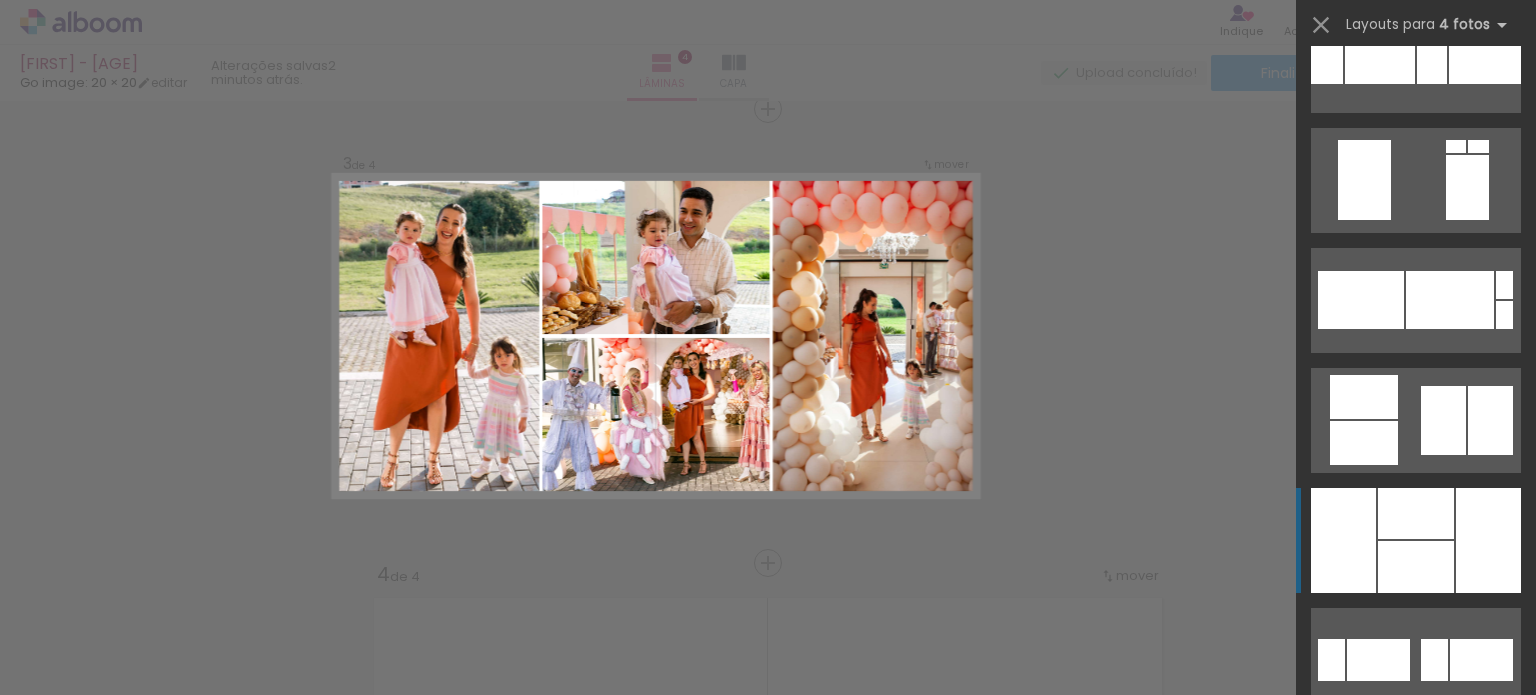 click at bounding box center (1416, 513) 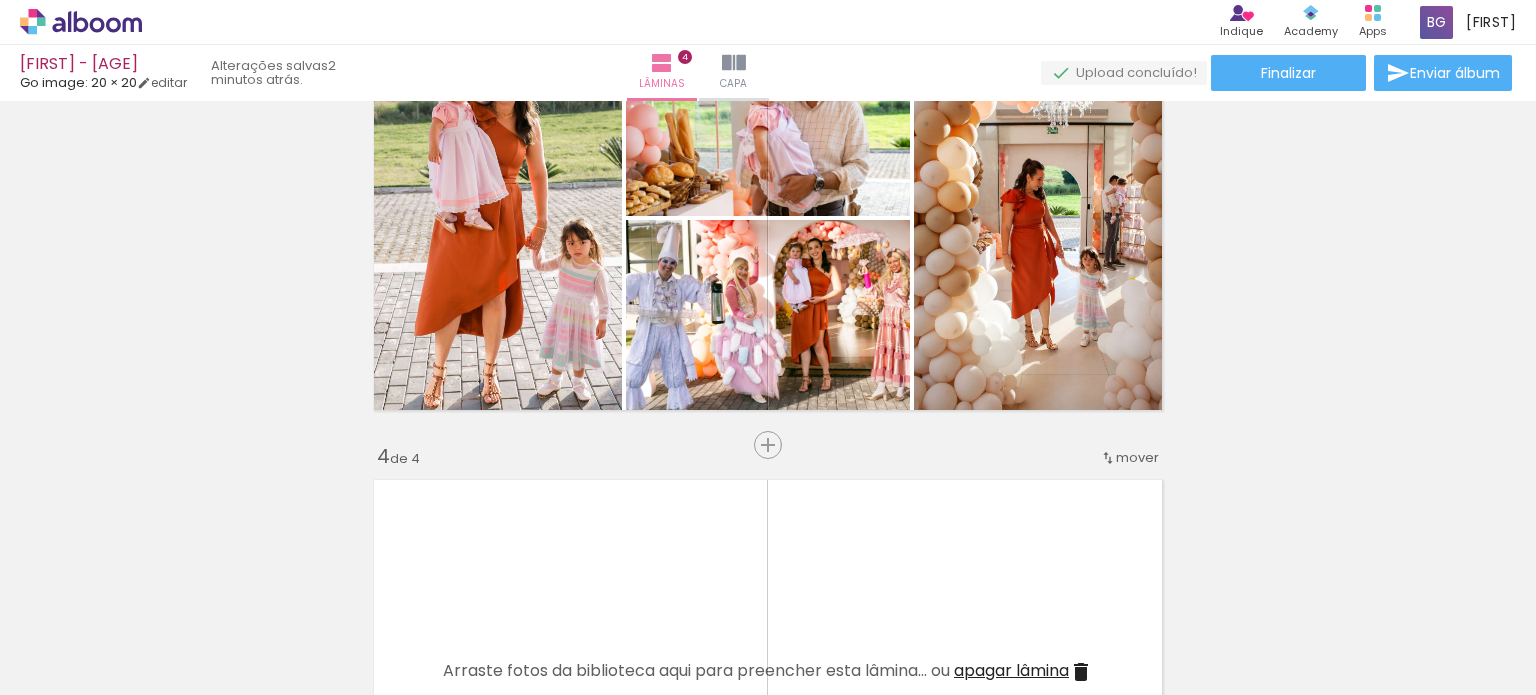 scroll, scrollTop: 1052, scrollLeft: 0, axis: vertical 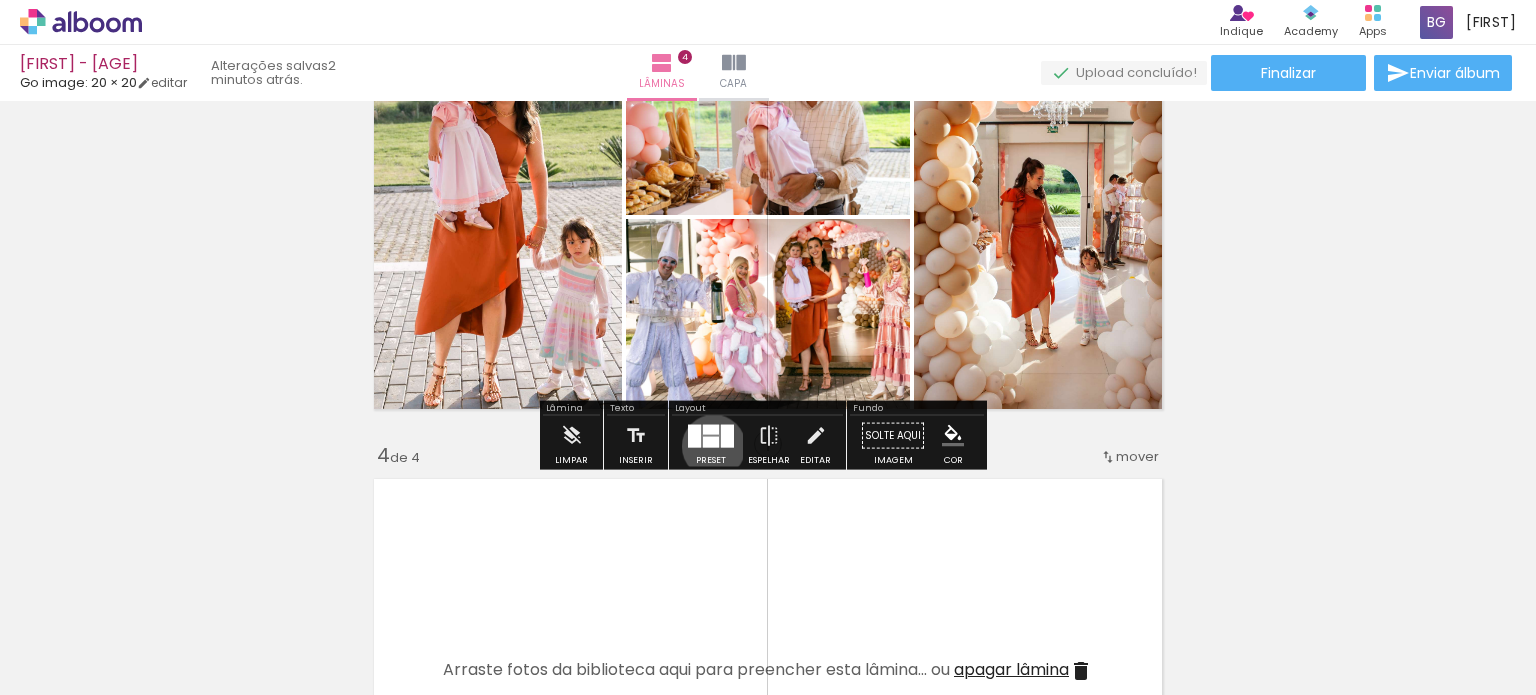 click at bounding box center (711, 441) 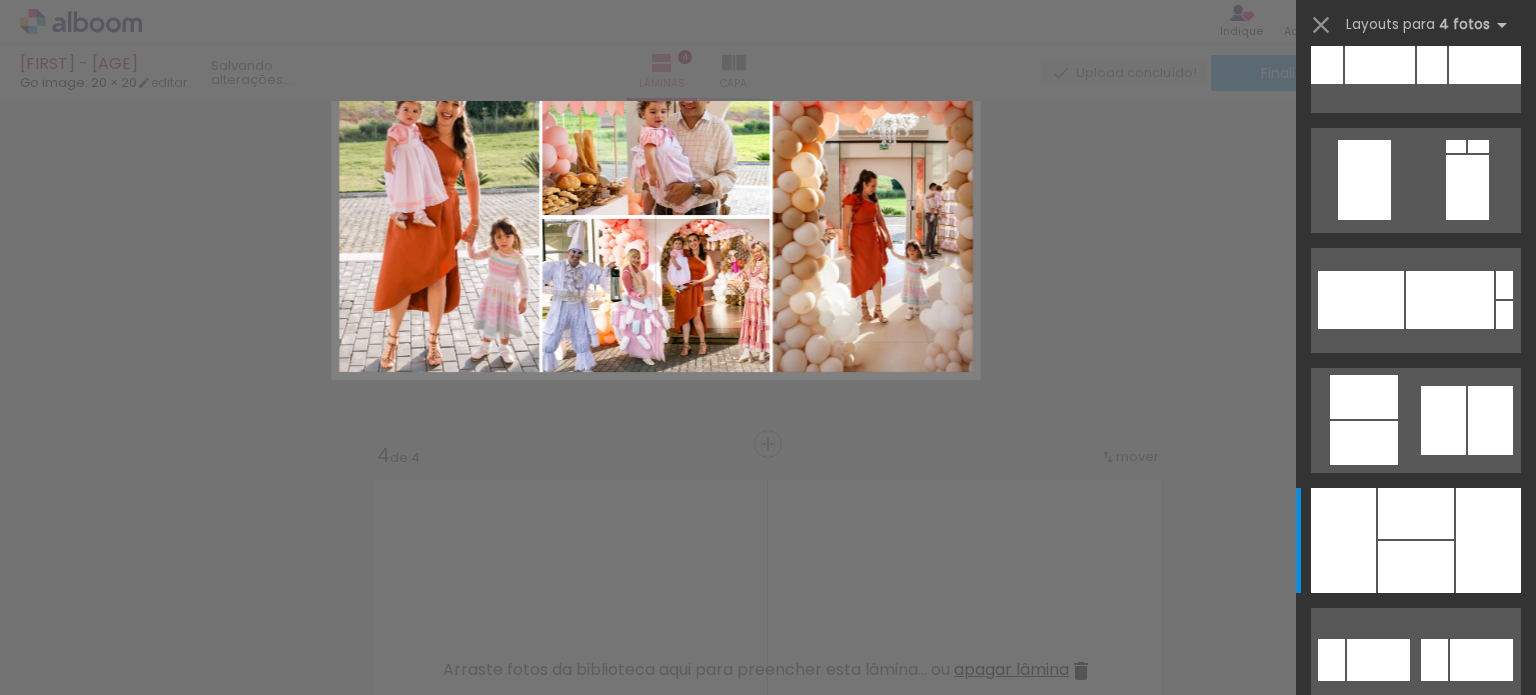 scroll, scrollTop: 3360, scrollLeft: 0, axis: vertical 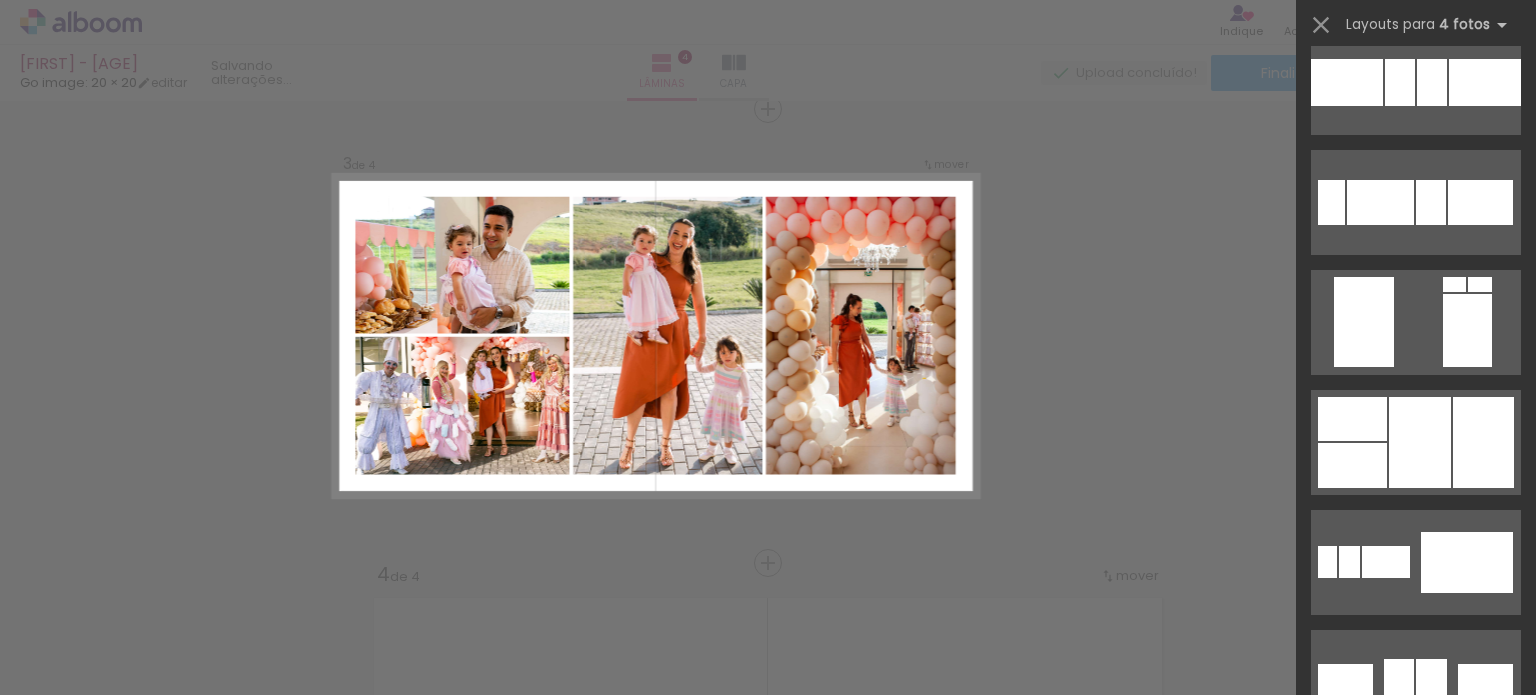 click at bounding box center [1416, 435] 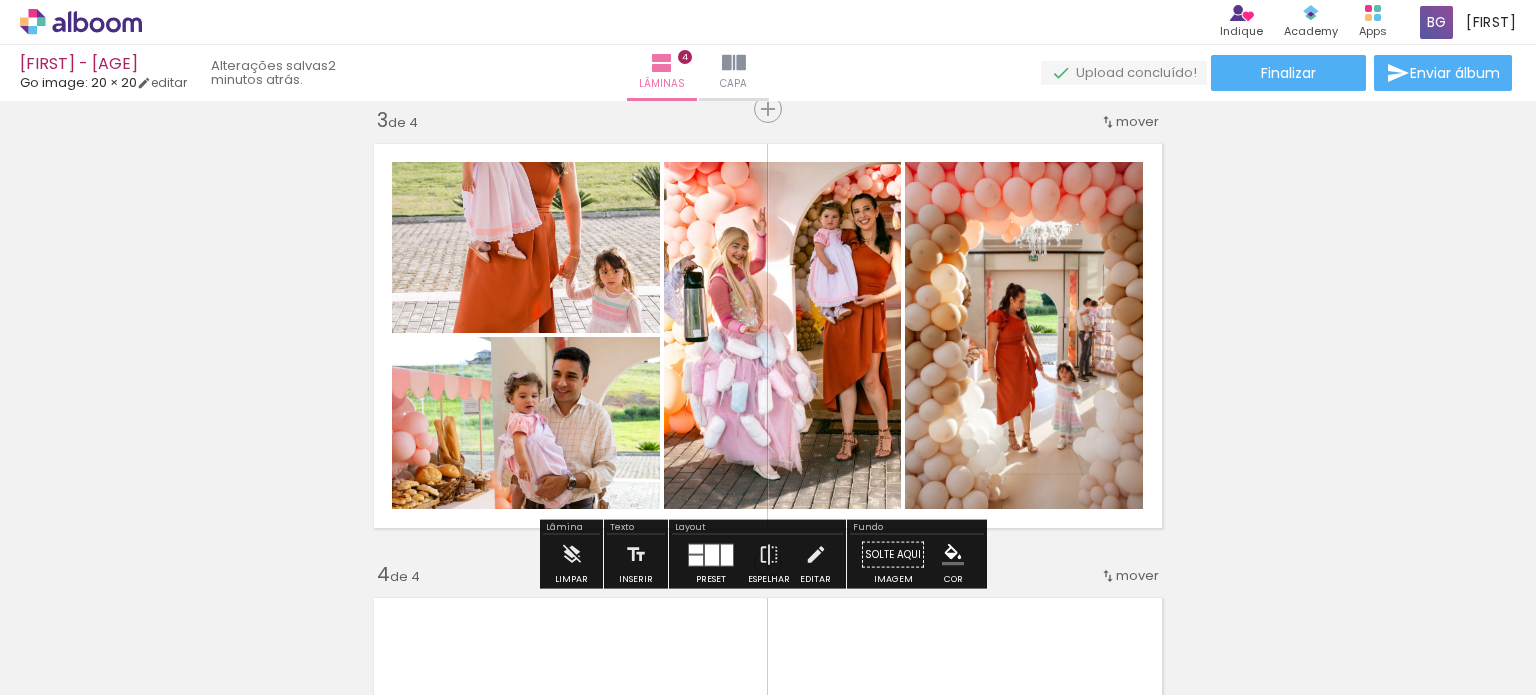 click at bounding box center (727, 554) 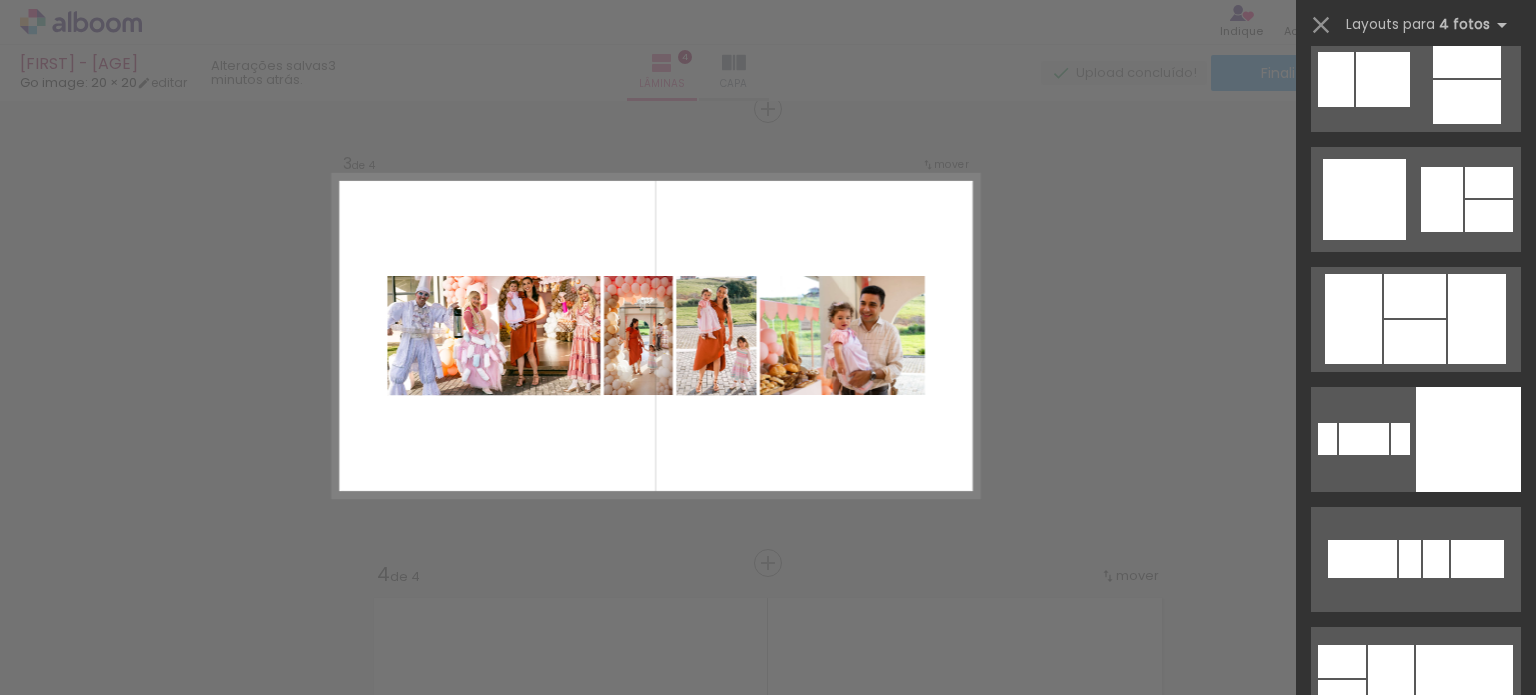 scroll, scrollTop: 5832, scrollLeft: 0, axis: vertical 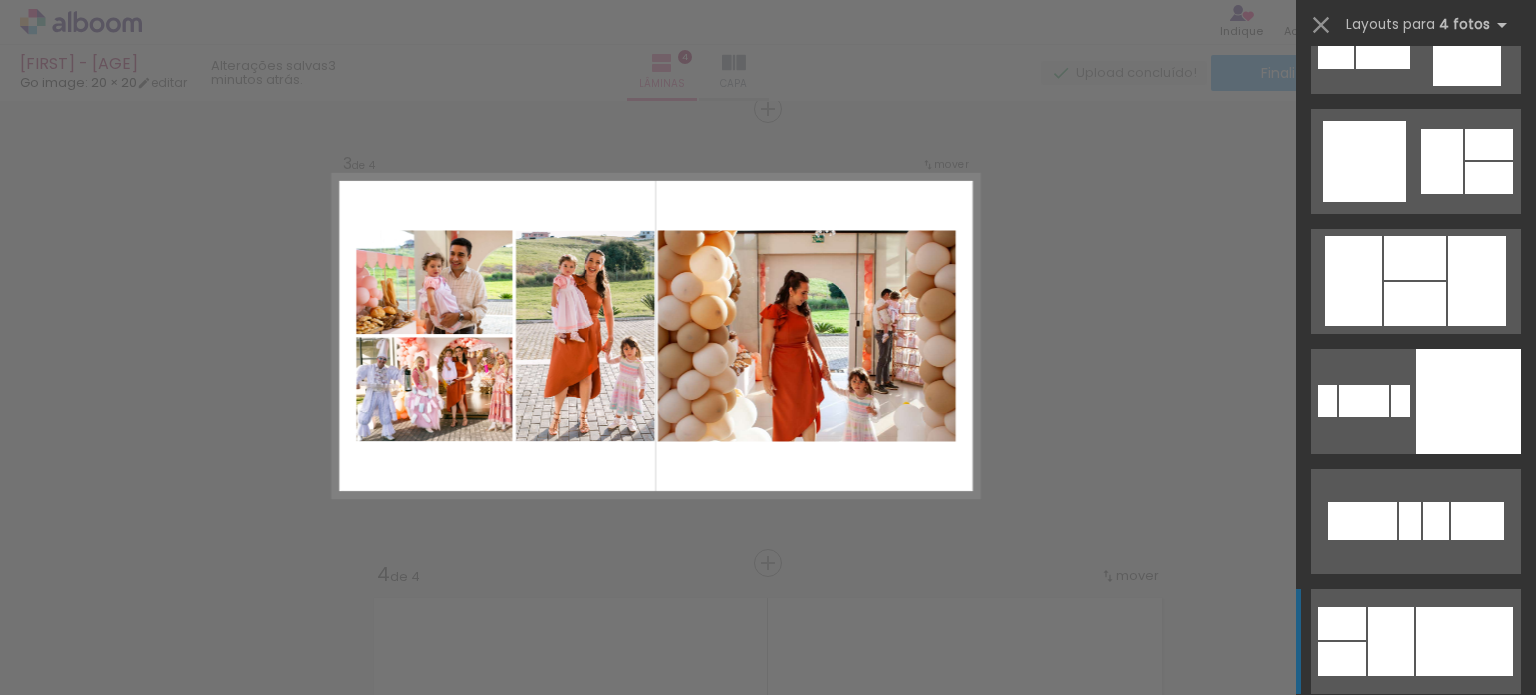 click at bounding box center [1442, 161] 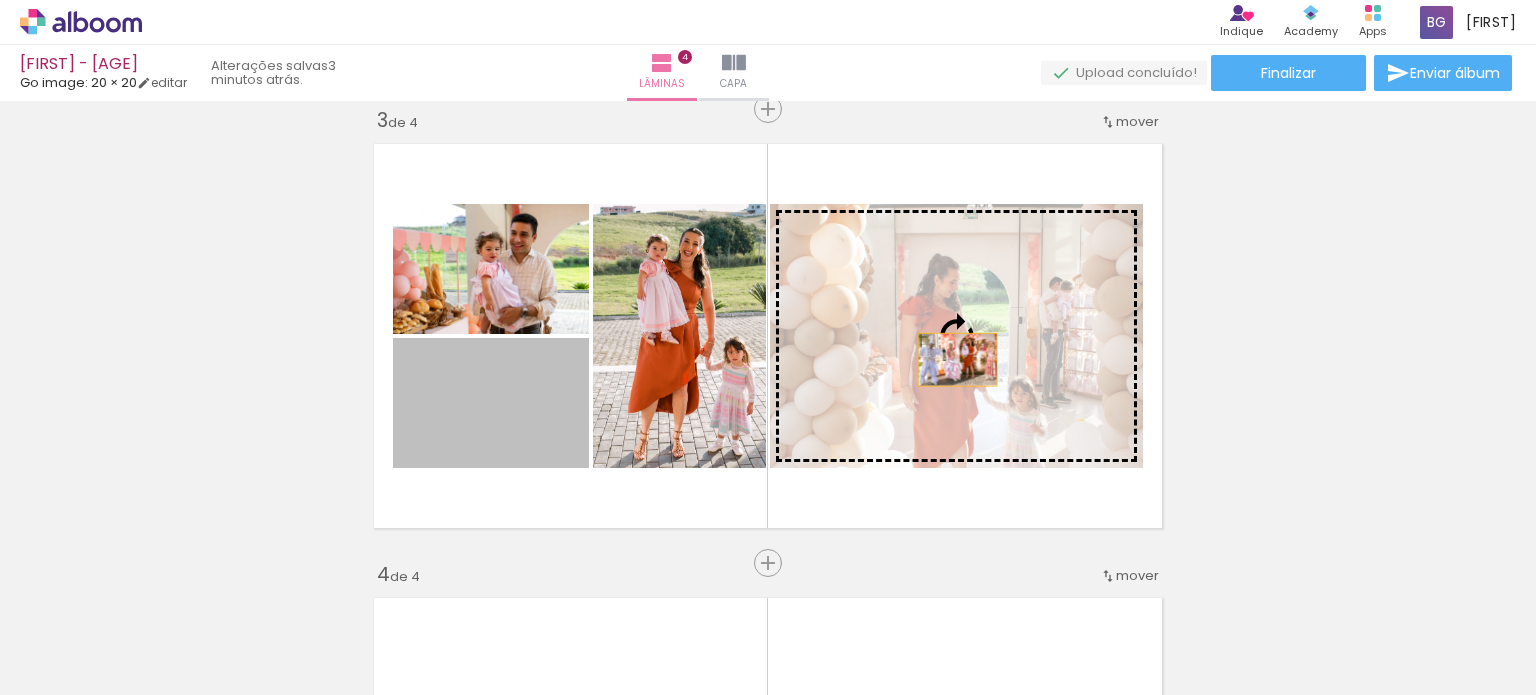 drag, startPoint x: 539, startPoint y: 415, endPoint x: 972, endPoint y: 357, distance: 436.86725 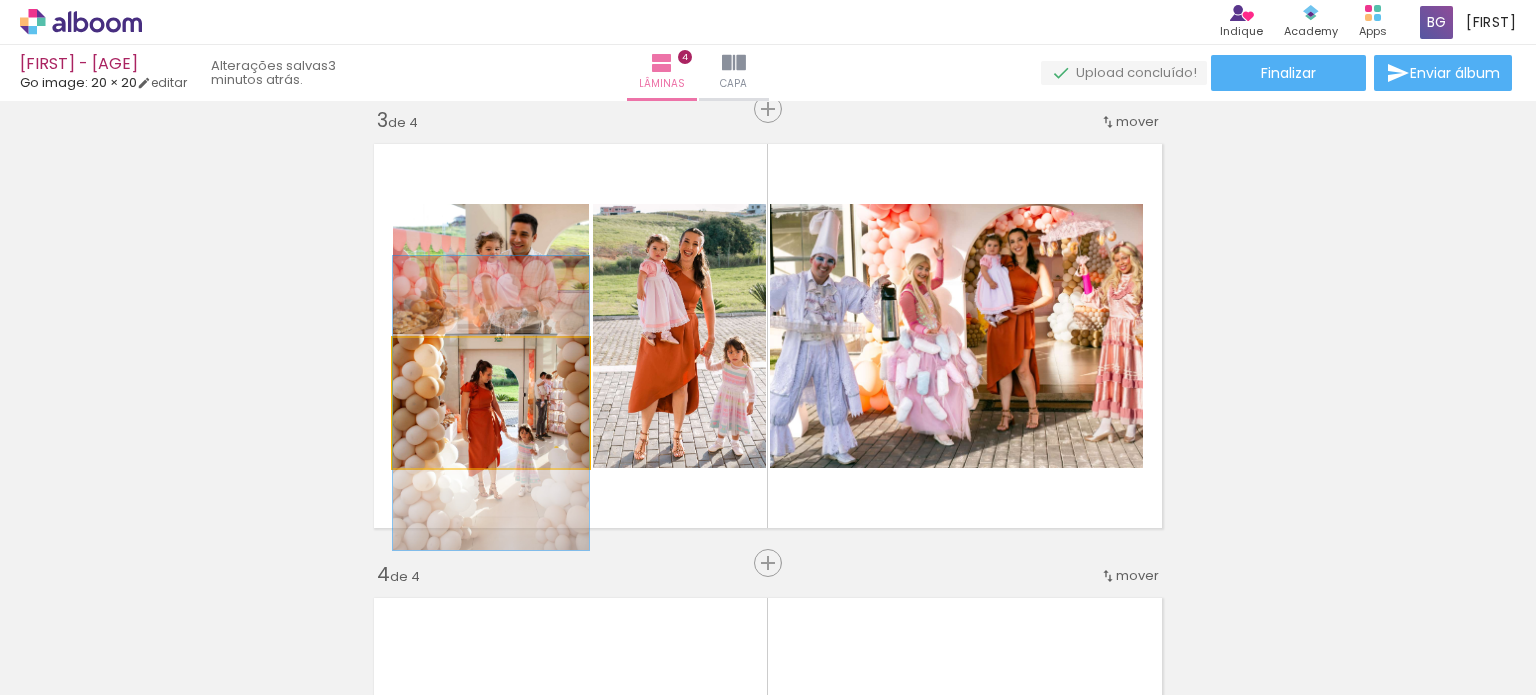 click 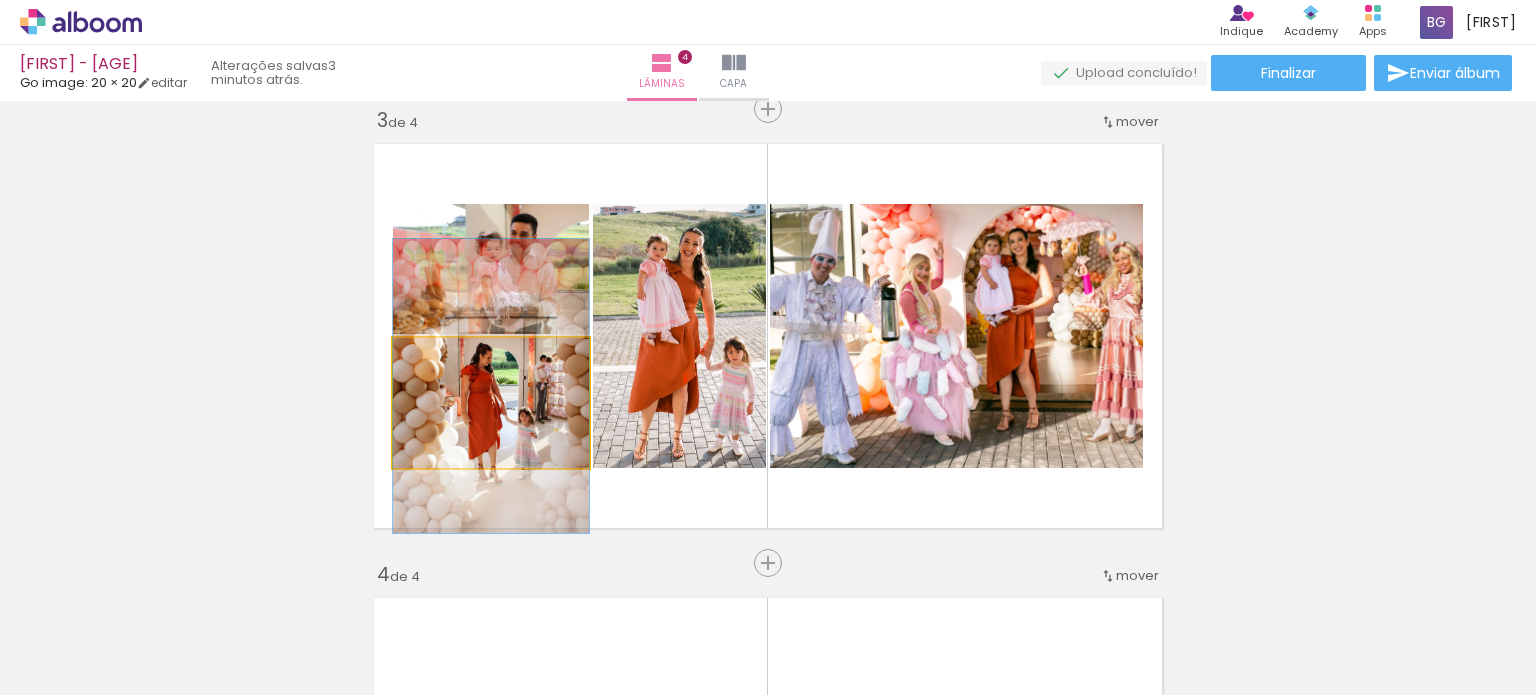 drag, startPoint x: 497, startPoint y: 420, endPoint x: 496, endPoint y: 403, distance: 17.029387 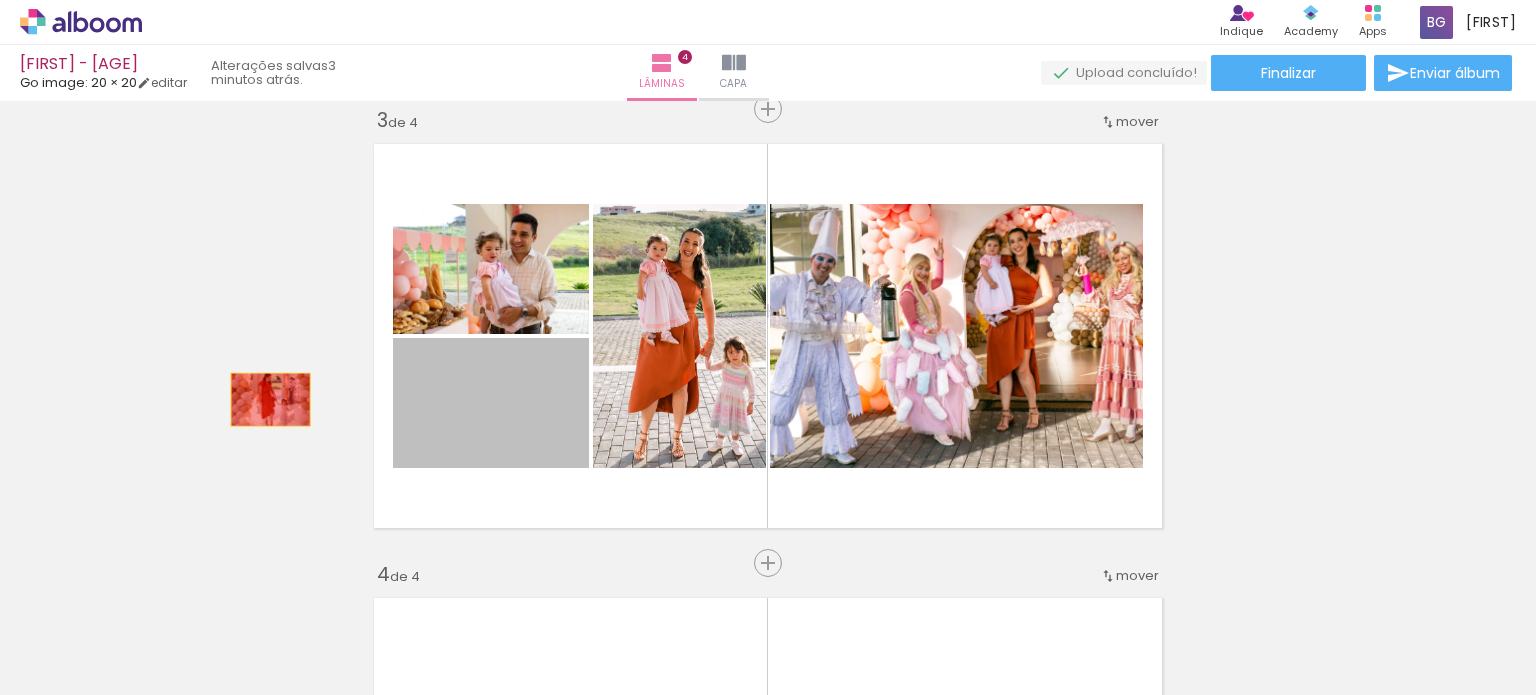 drag, startPoint x: 560, startPoint y: 443, endPoint x: 262, endPoint y: 399, distance: 301.2308 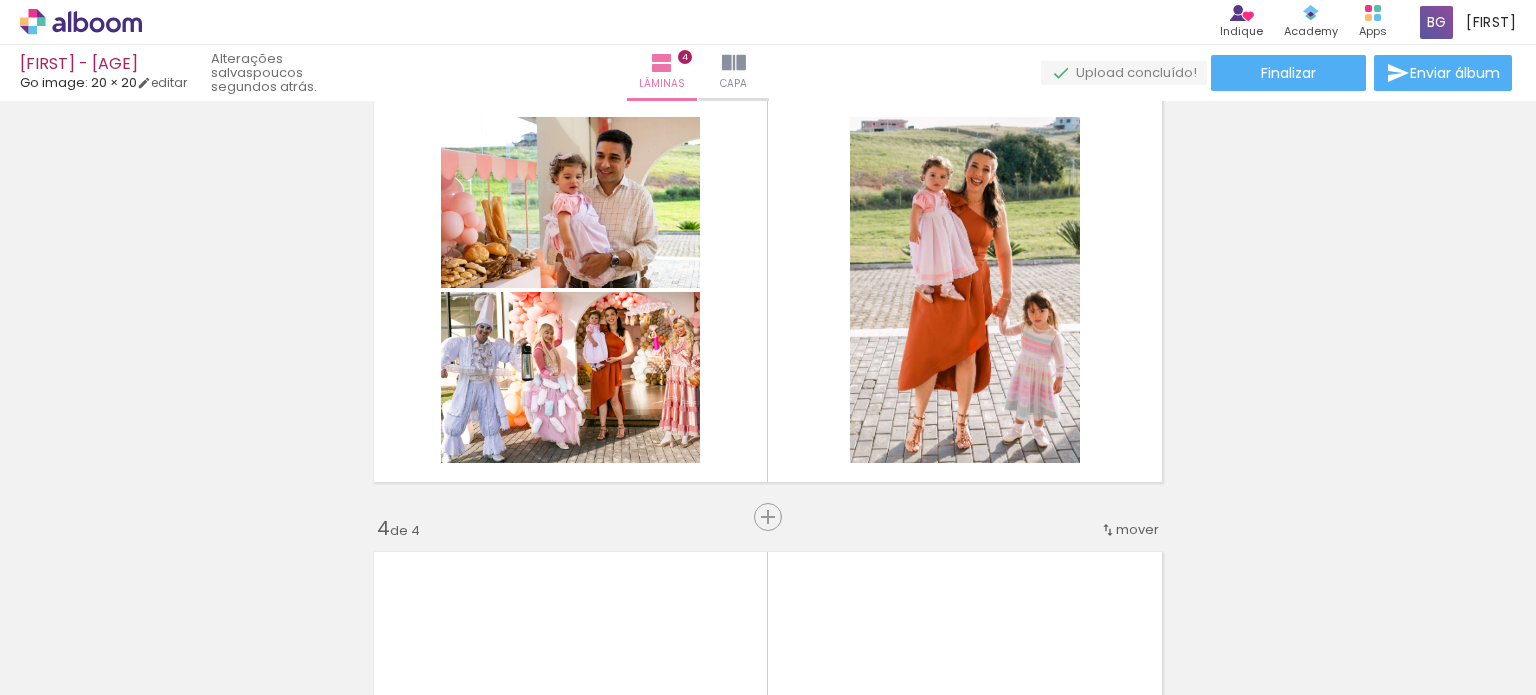 scroll, scrollTop: 975, scrollLeft: 0, axis: vertical 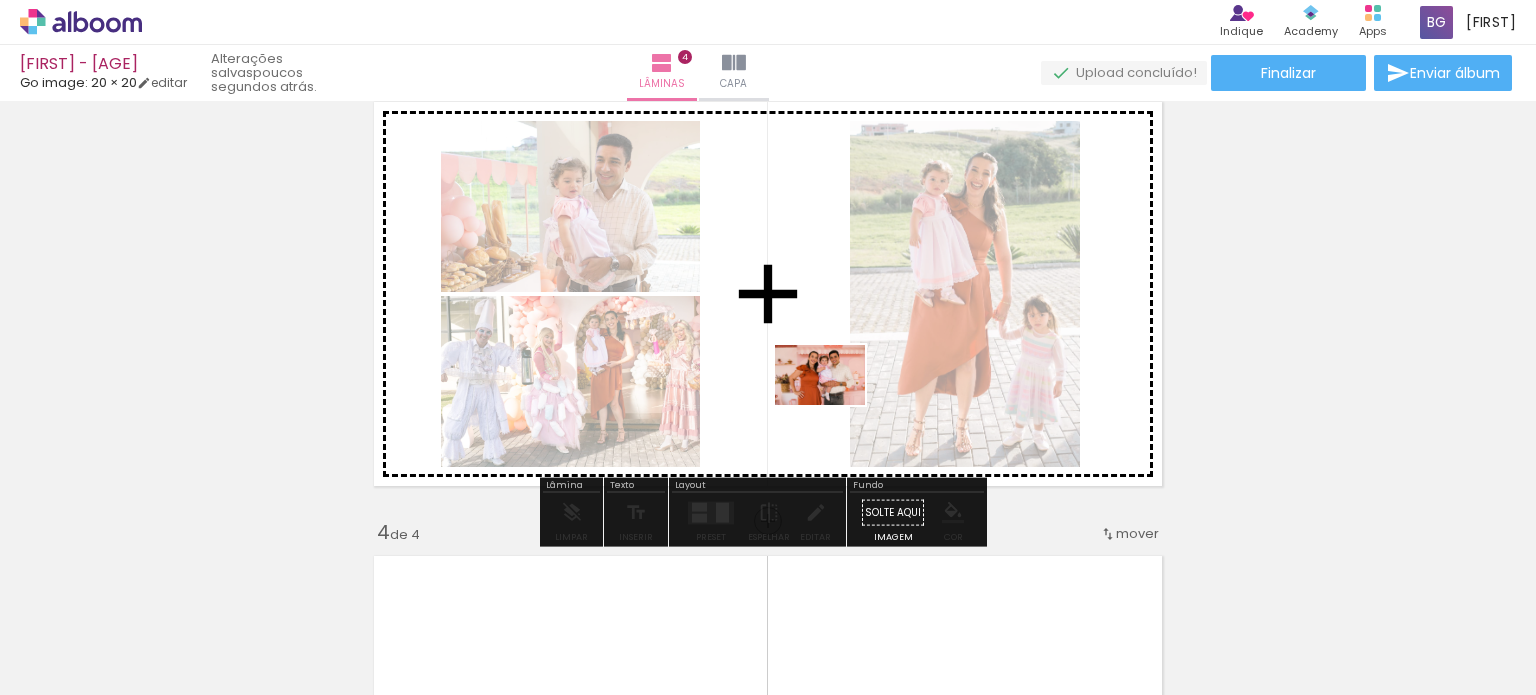 drag, startPoint x: 1068, startPoint y: 635, endPoint x: 824, endPoint y: 397, distance: 340.85187 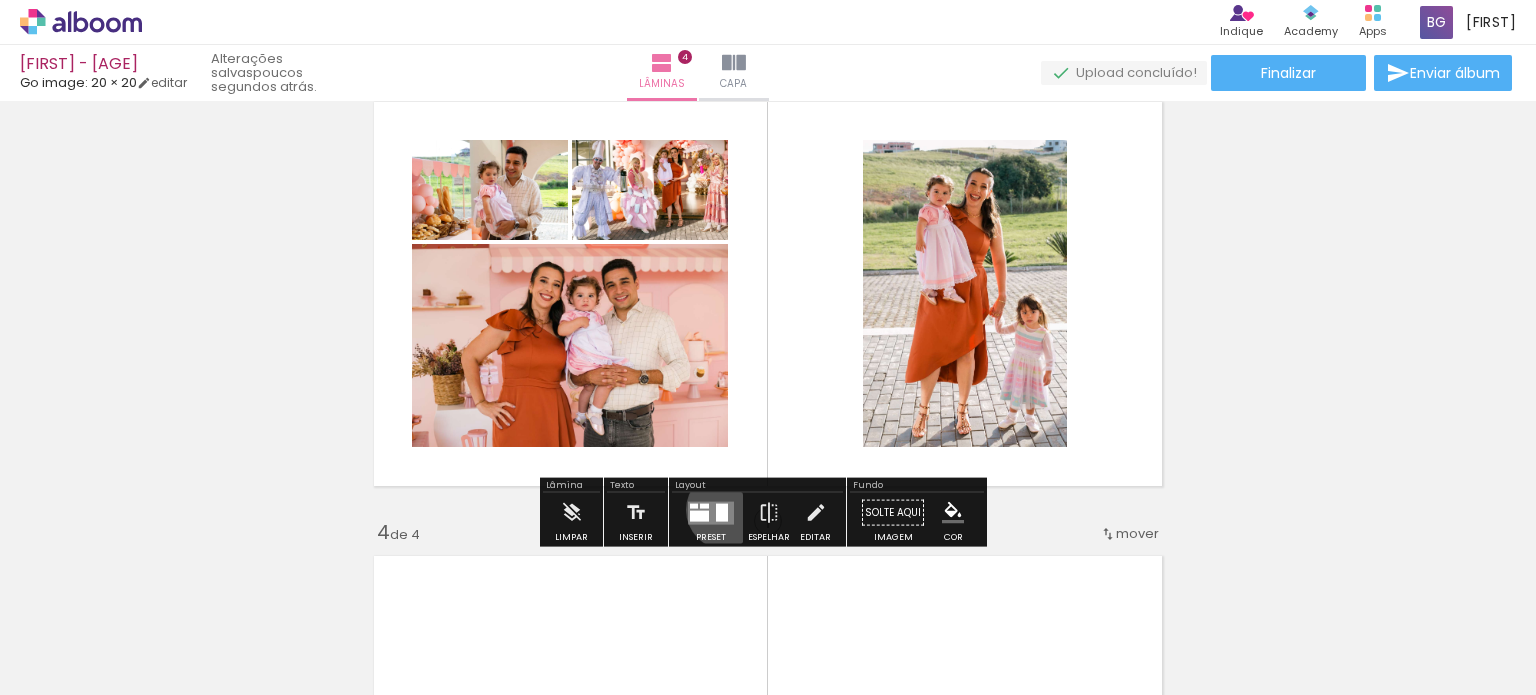 click at bounding box center (722, 512) 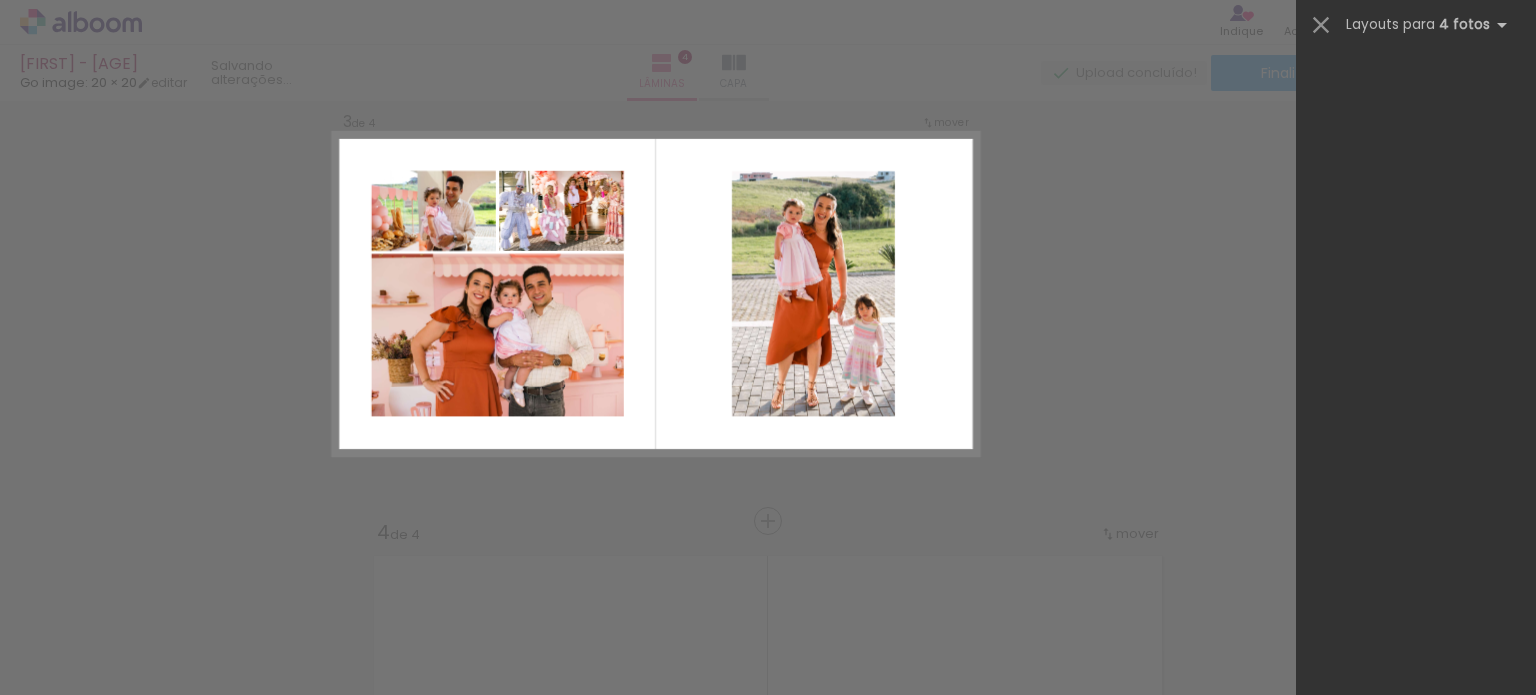 scroll, scrollTop: 0, scrollLeft: 0, axis: both 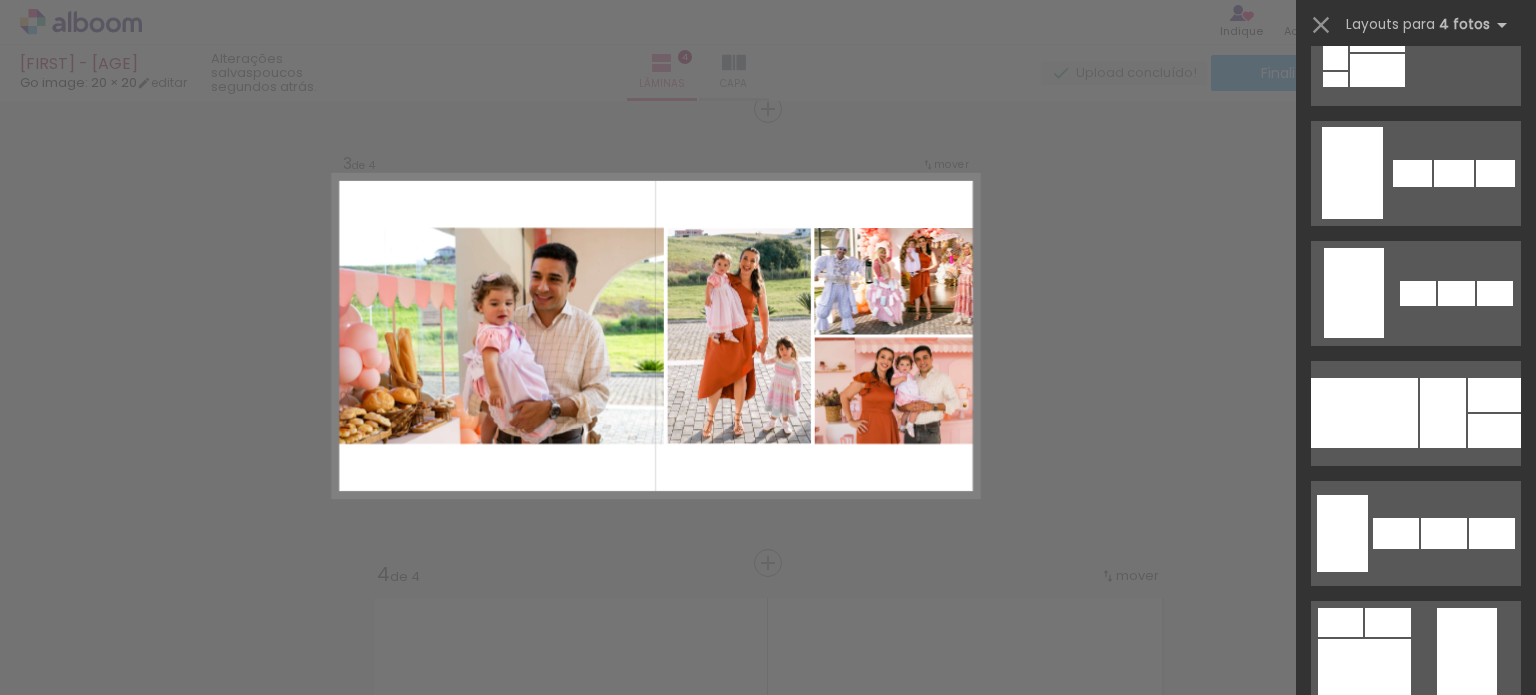 click at bounding box center (1416, 1013) 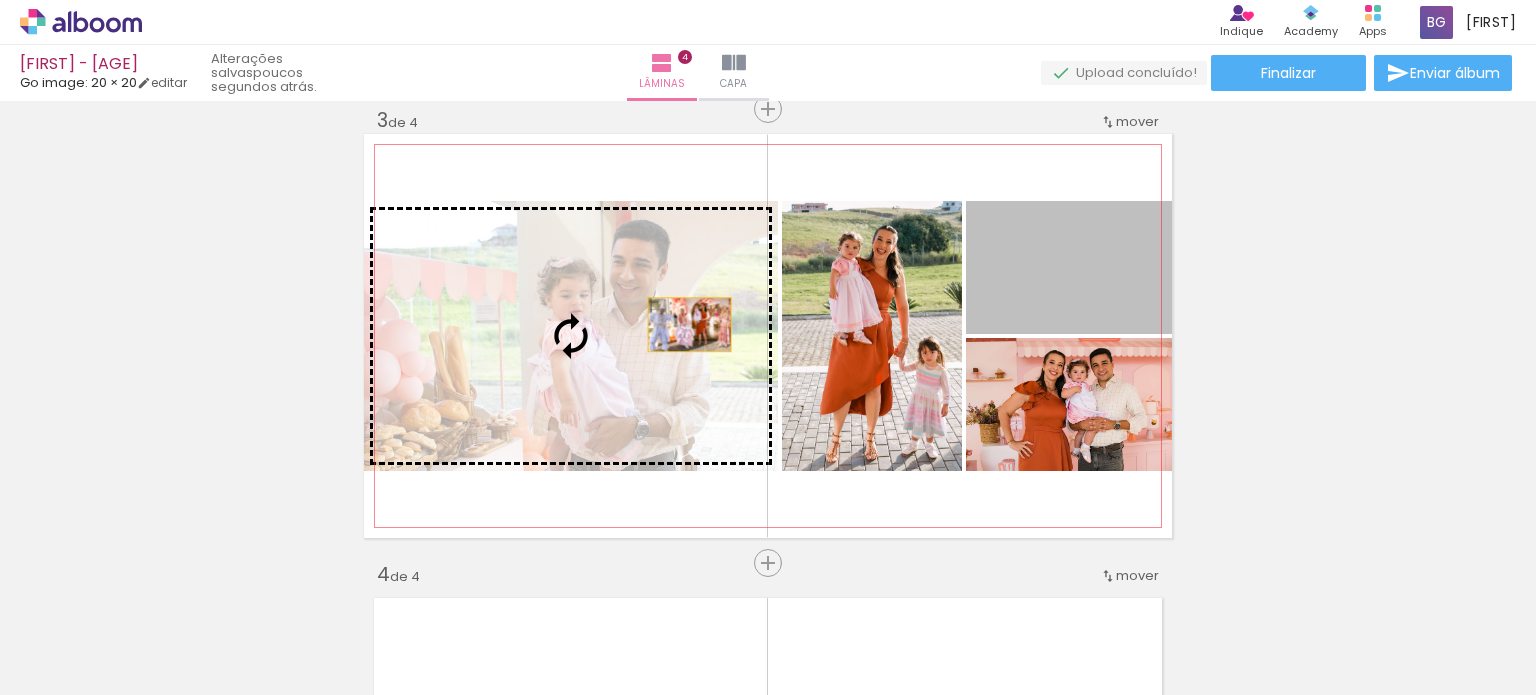 drag, startPoint x: 1100, startPoint y: 279, endPoint x: 648, endPoint y: 336, distance: 455.57986 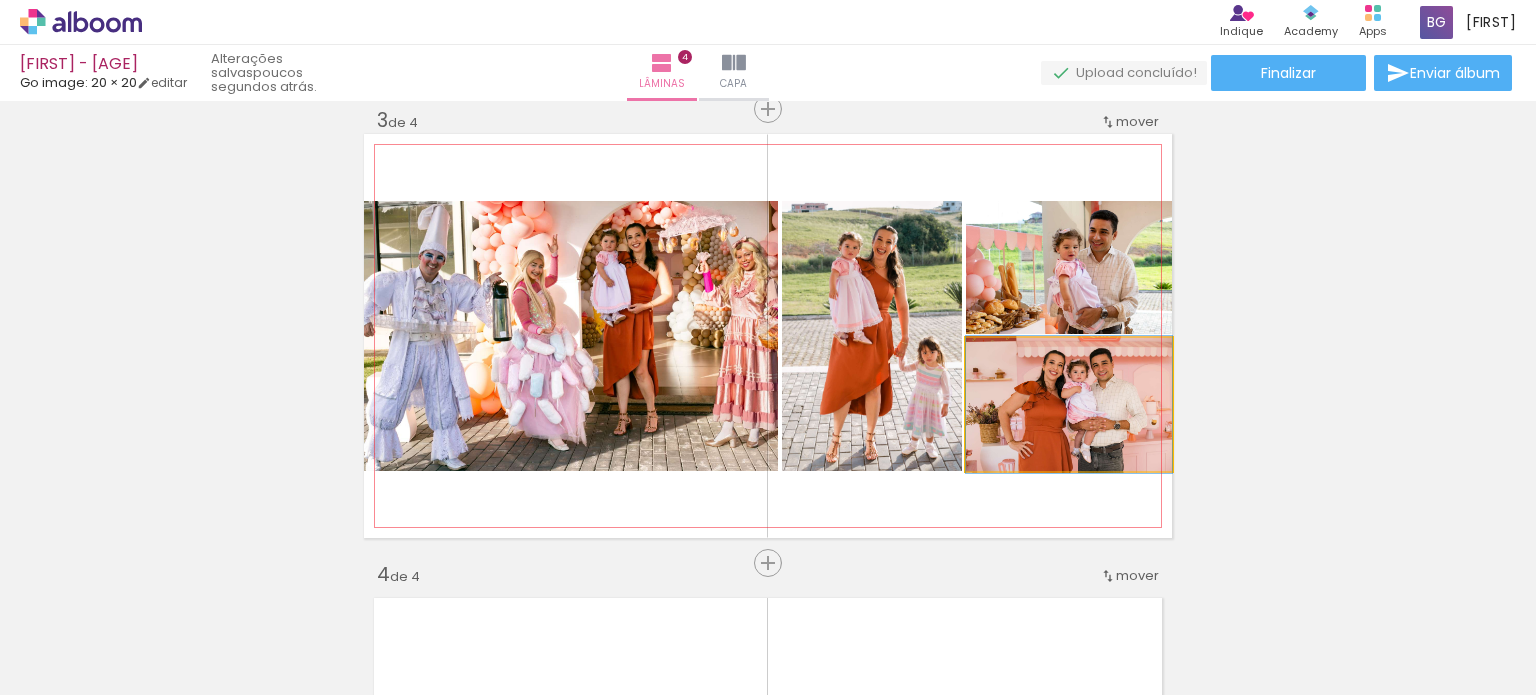 click 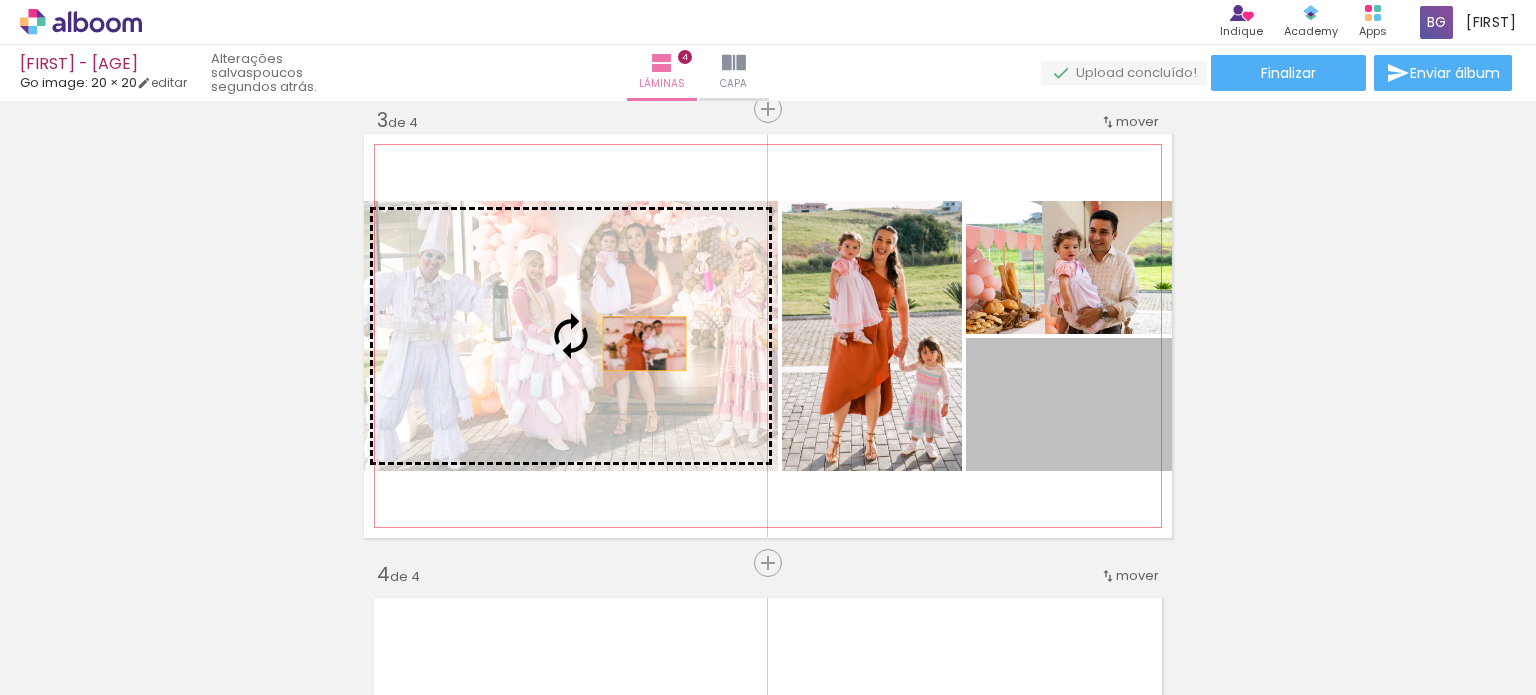 drag, startPoint x: 1044, startPoint y: 422, endPoint x: 637, endPoint y: 343, distance: 414.5962 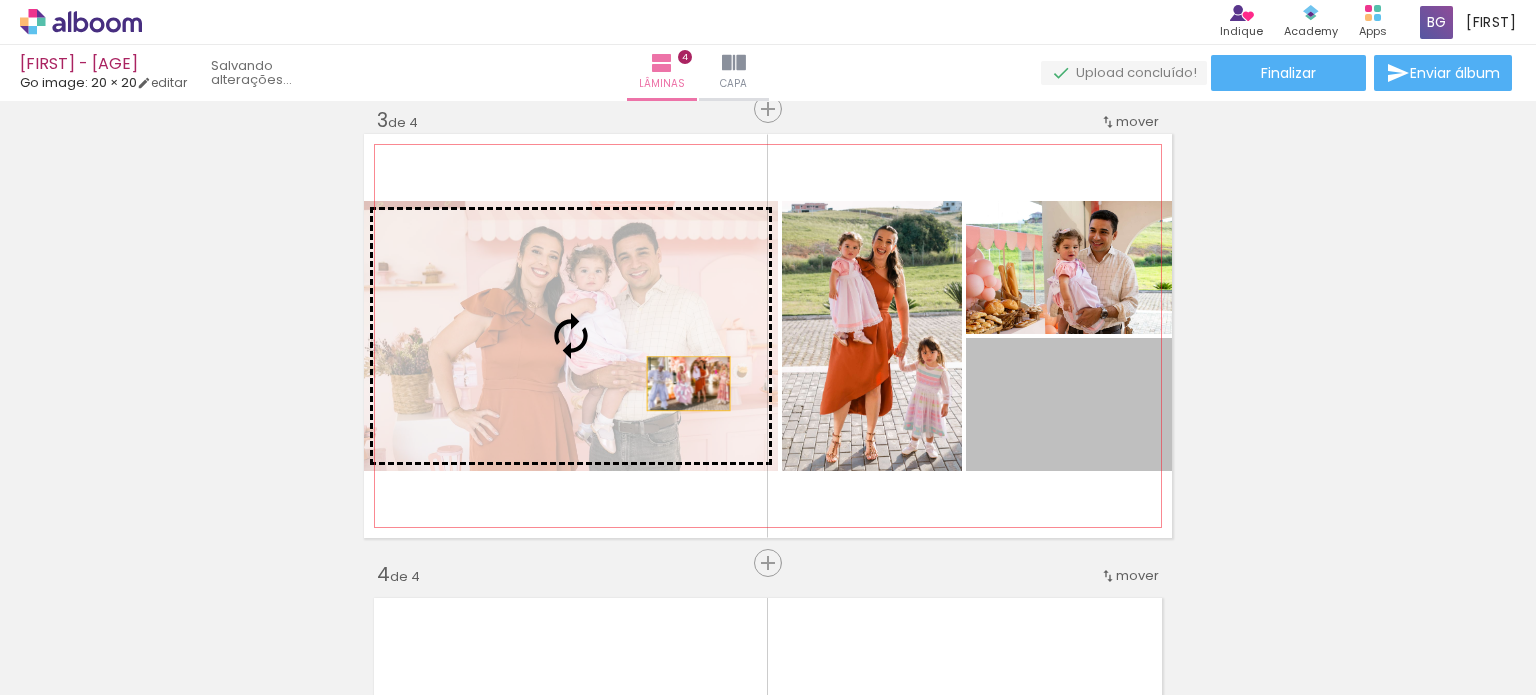drag, startPoint x: 1090, startPoint y: 426, endPoint x: 681, endPoint y: 383, distance: 411.25418 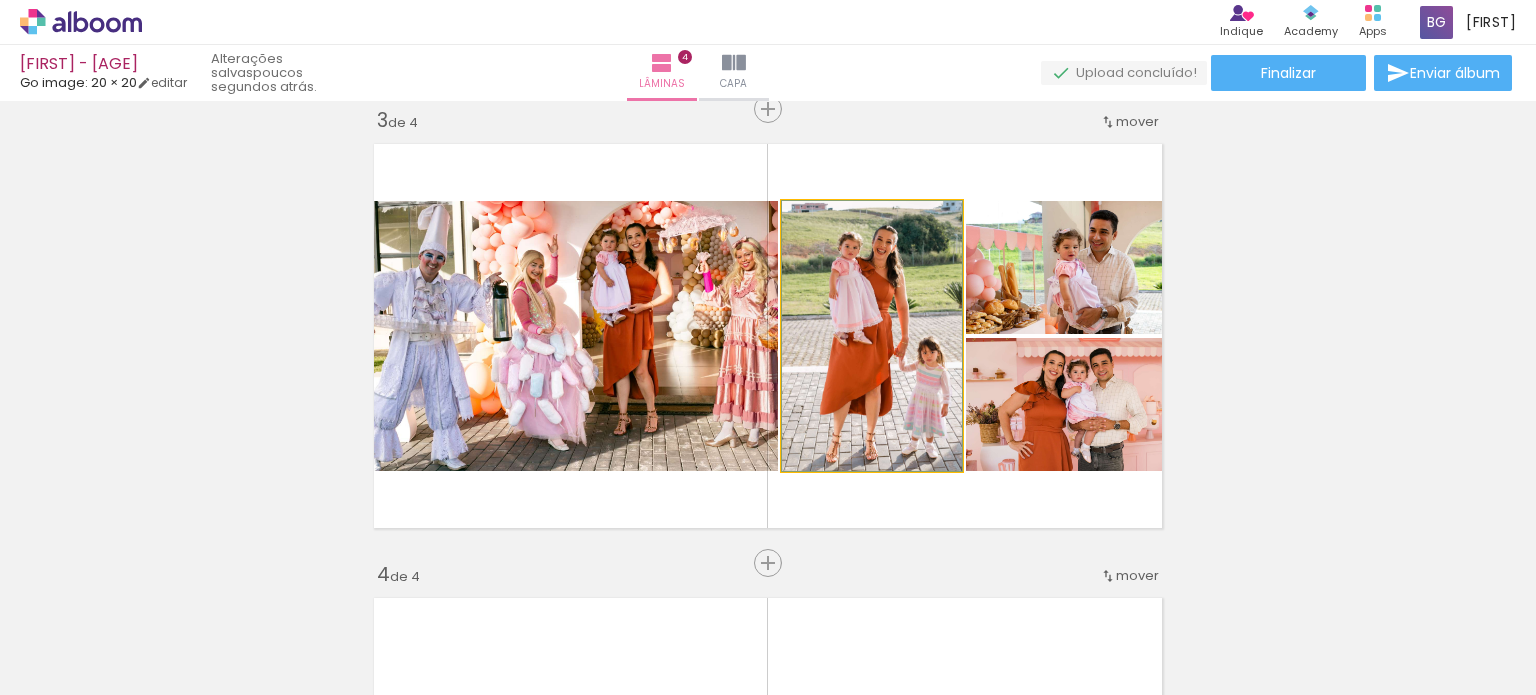 click at bounding box center (829, 222) 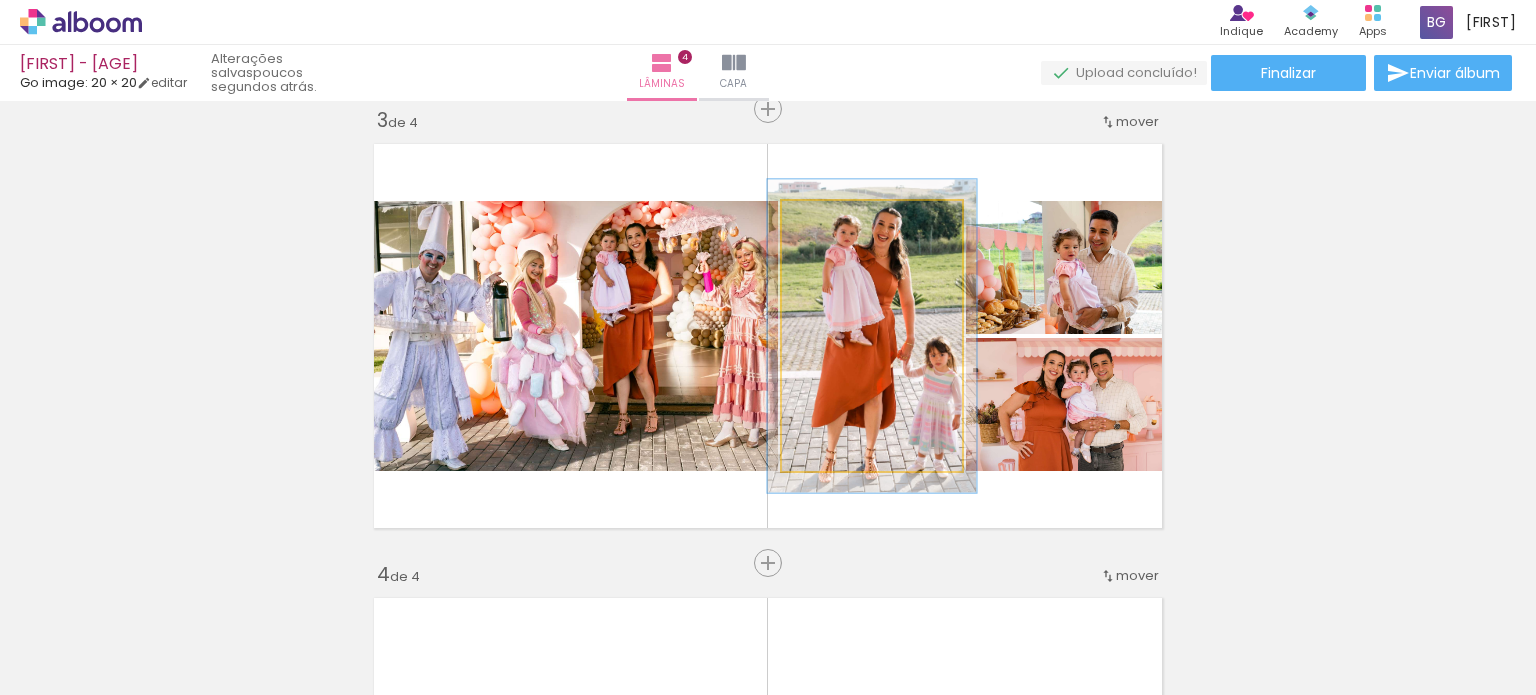 drag, startPoint x: 822, startPoint y: 222, endPoint x: 833, endPoint y: 221, distance: 11.045361 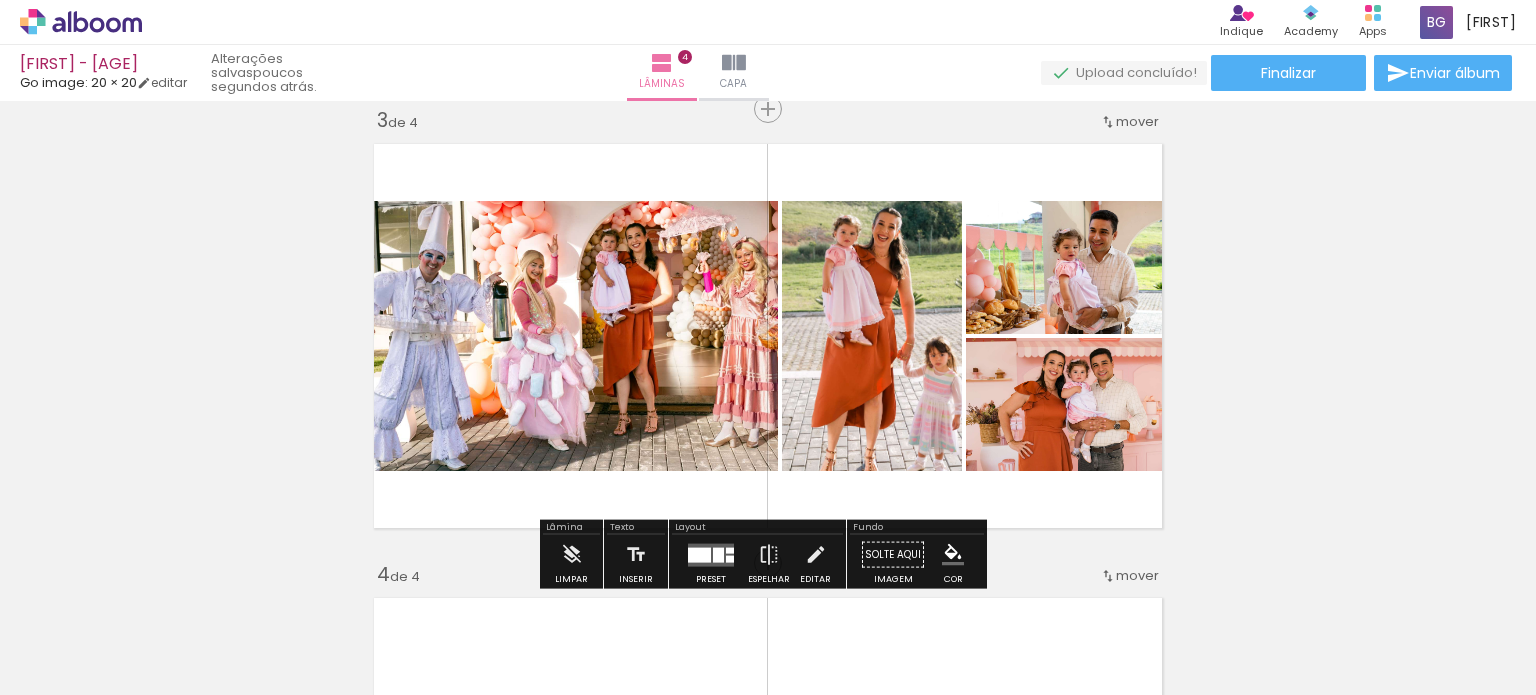 click on "Inserir lâmina 1  de 4  Inserir lâmina 2  de 4  Inserir lâmina 3  de 4  Inserir lâmina 4  de 4" at bounding box center (768, 310) 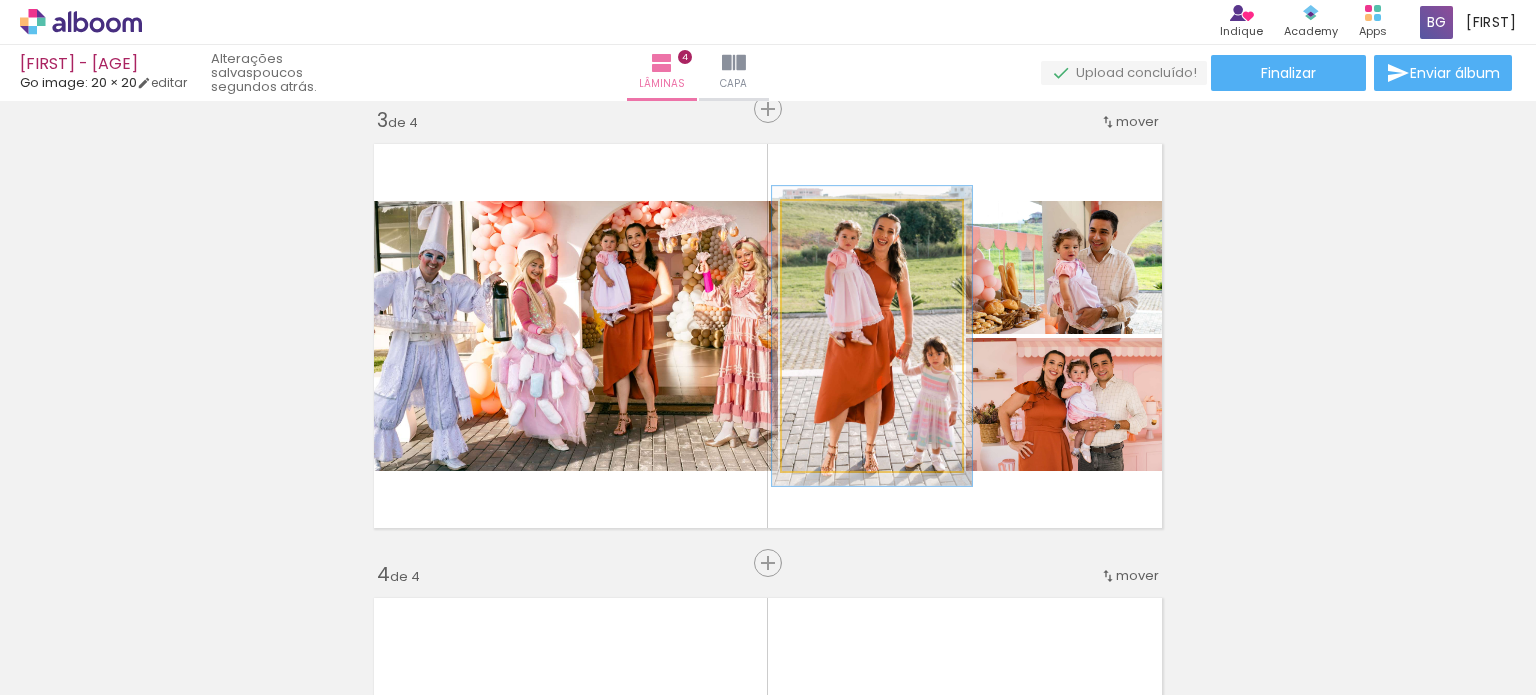 type on "111" 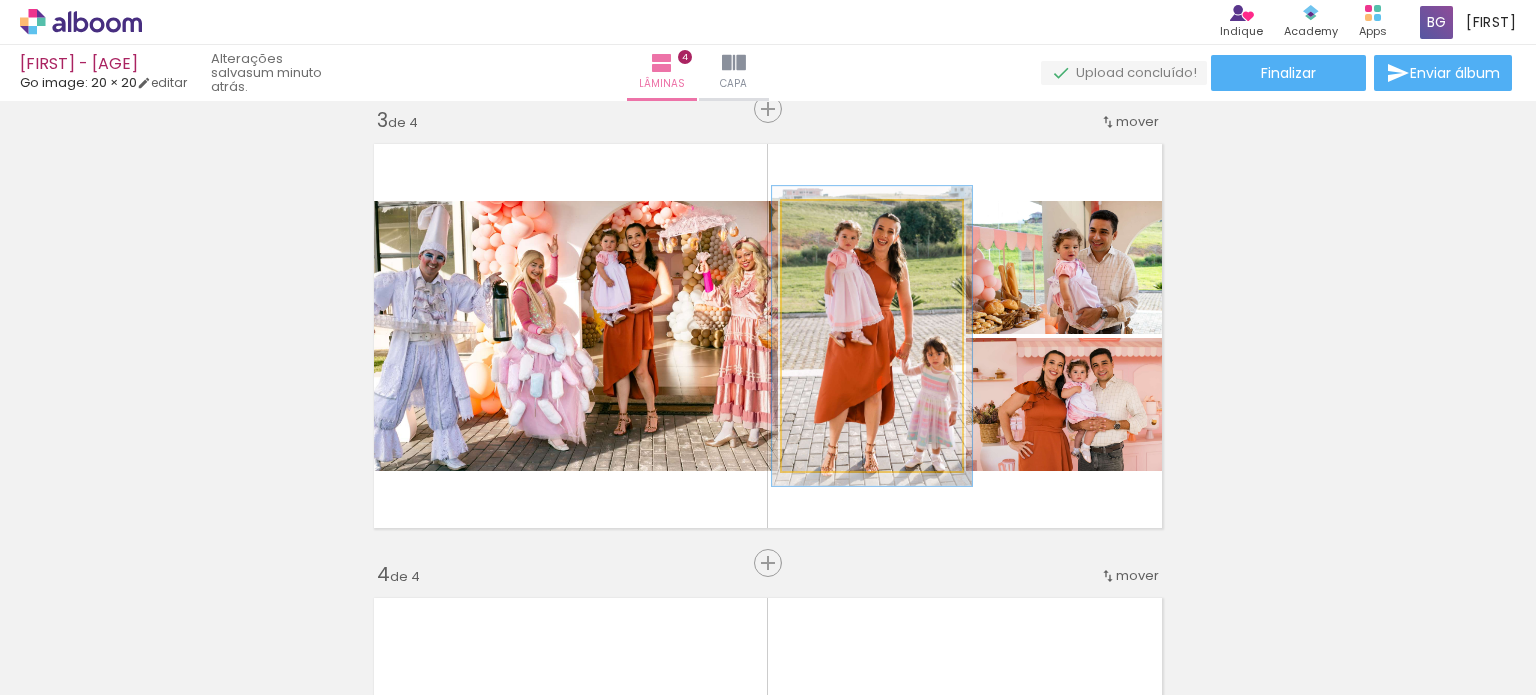 click 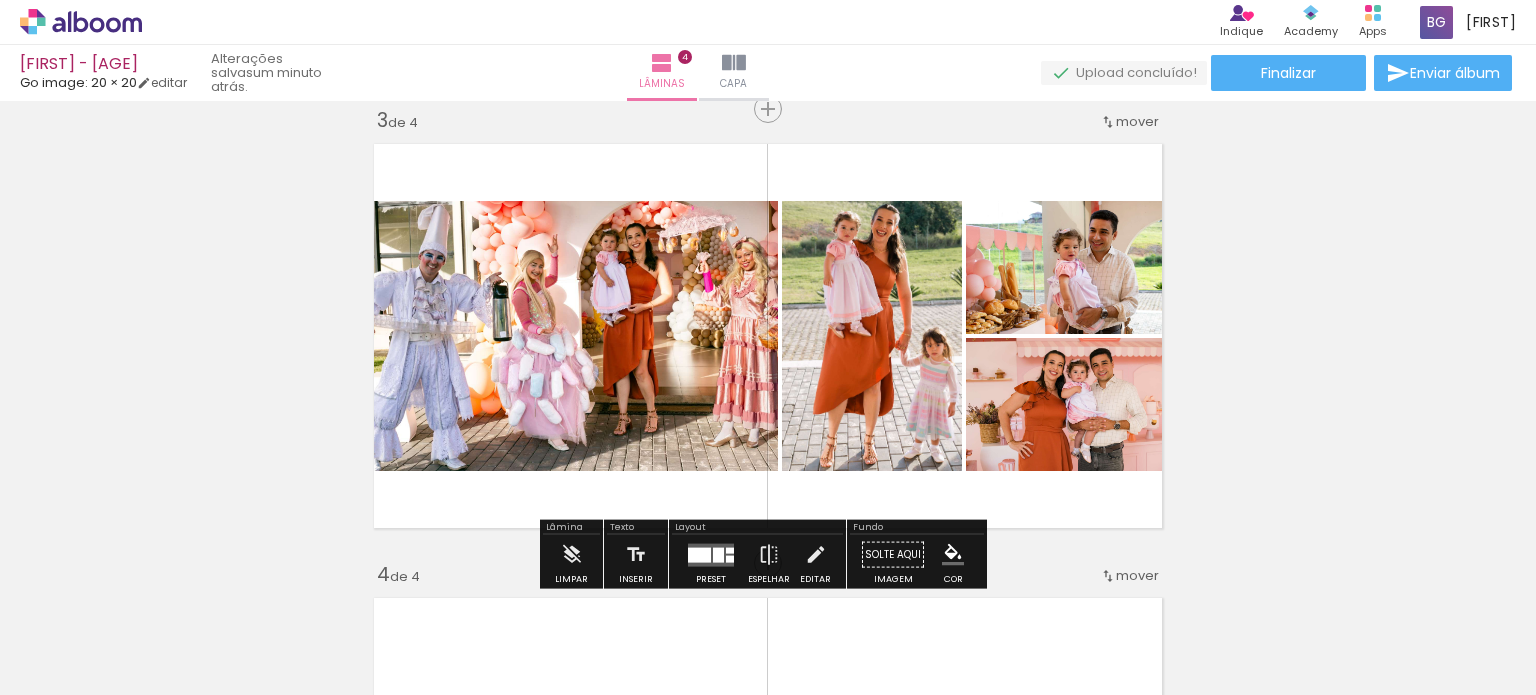 click on "Inserir lâmina 1  de 4  Inserir lâmina 2  de 4  Inserir lâmina 3  de 4  Inserir lâmina 4  de 4" at bounding box center [768, 310] 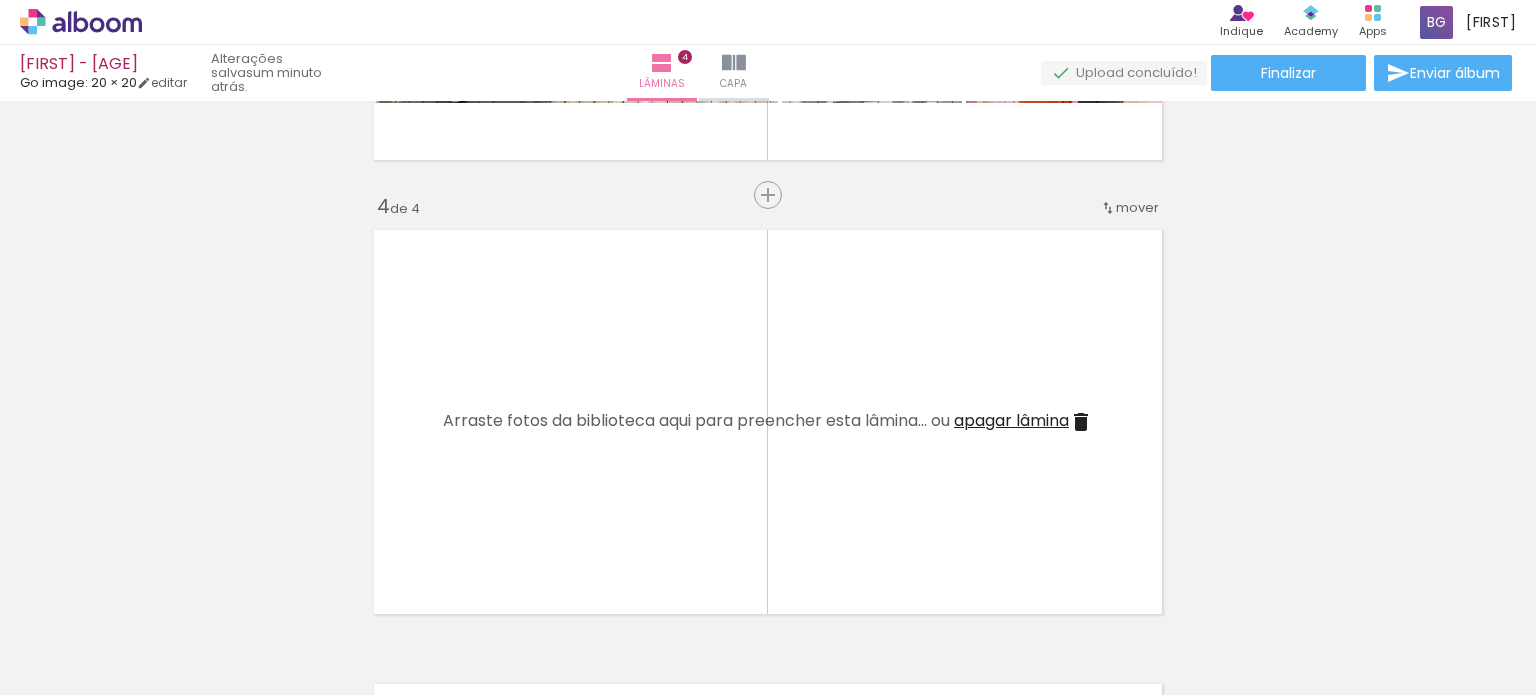 scroll, scrollTop: 1428, scrollLeft: 0, axis: vertical 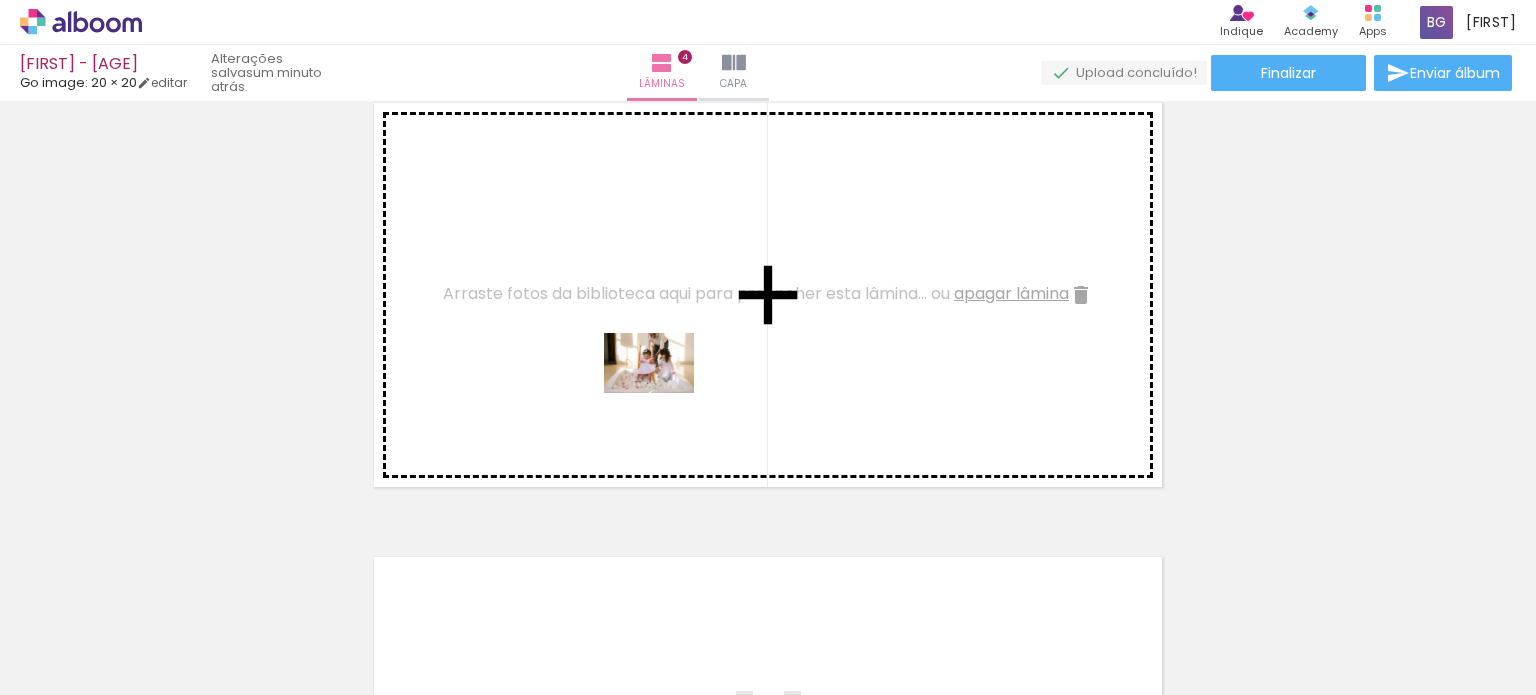 drag, startPoint x: 700, startPoint y: 637, endPoint x: 662, endPoint y: 389, distance: 250.8944 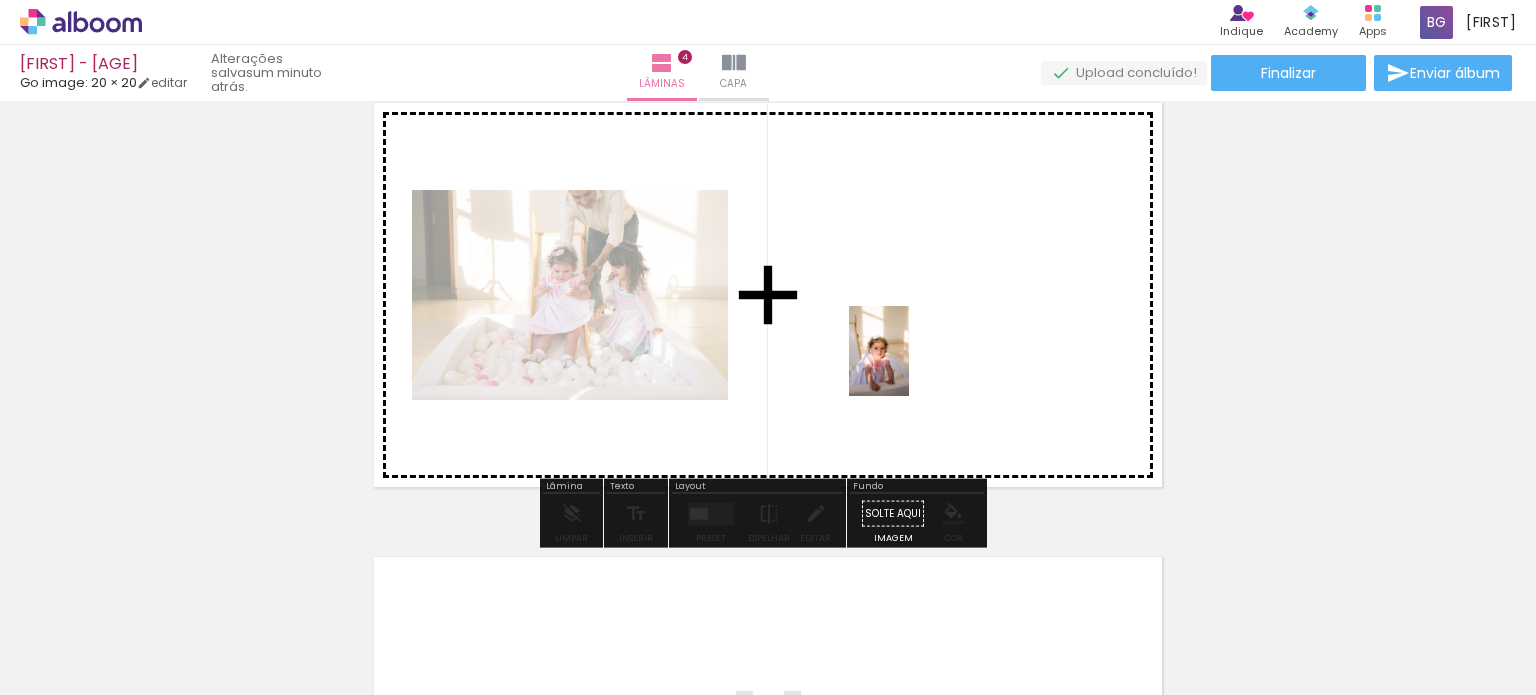 drag, startPoint x: 927, startPoint y: 645, endPoint x: 909, endPoint y: 366, distance: 279.58005 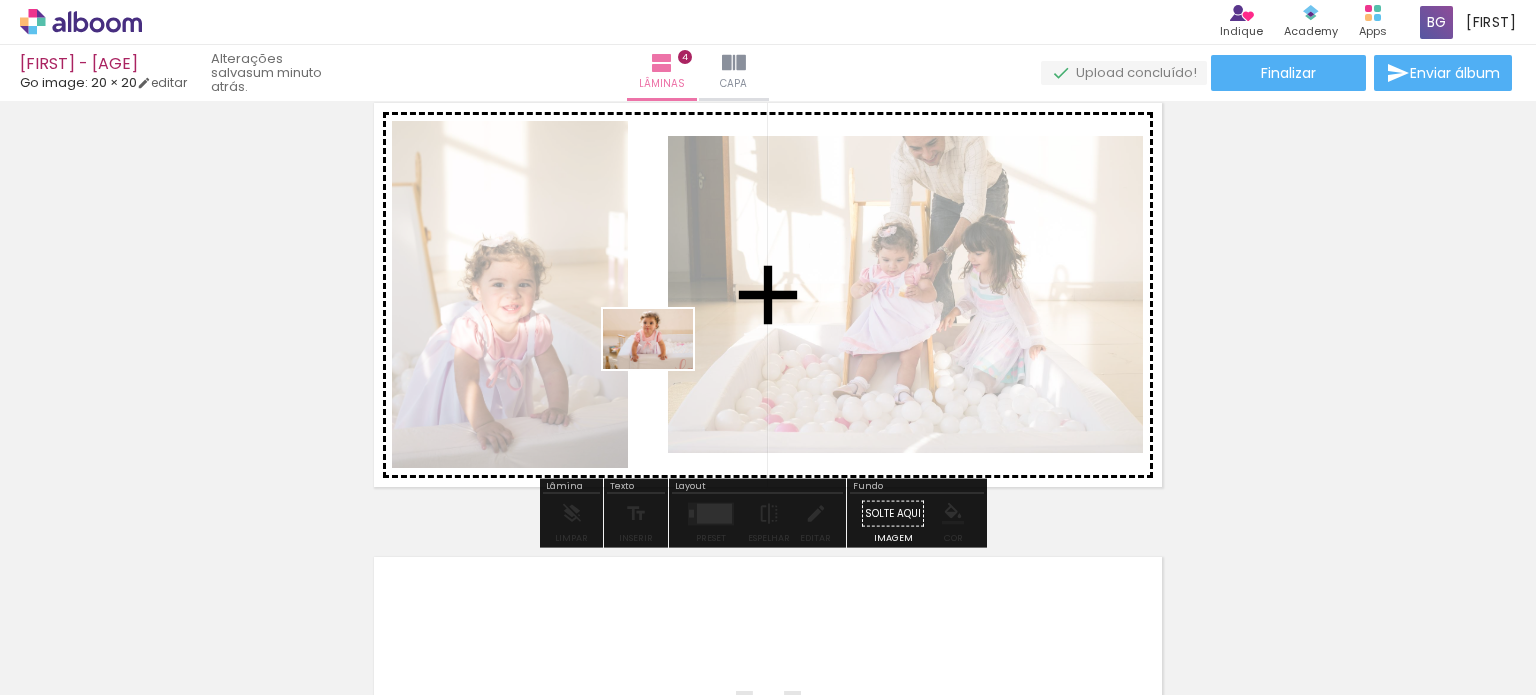 drag, startPoint x: 1136, startPoint y: 625, endPoint x: 663, endPoint y: 369, distance: 537.8336 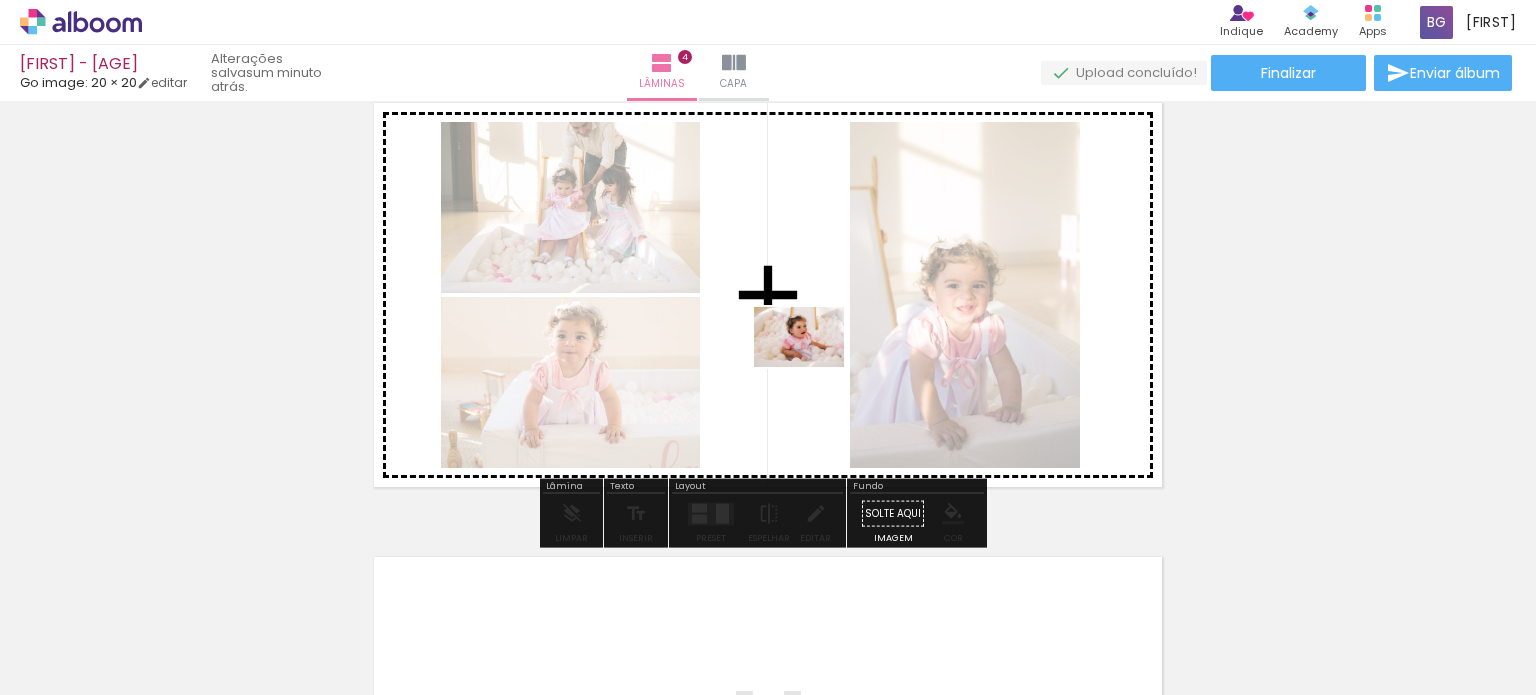 drag, startPoint x: 821, startPoint y: 637, endPoint x: 814, endPoint y: 367, distance: 270.09073 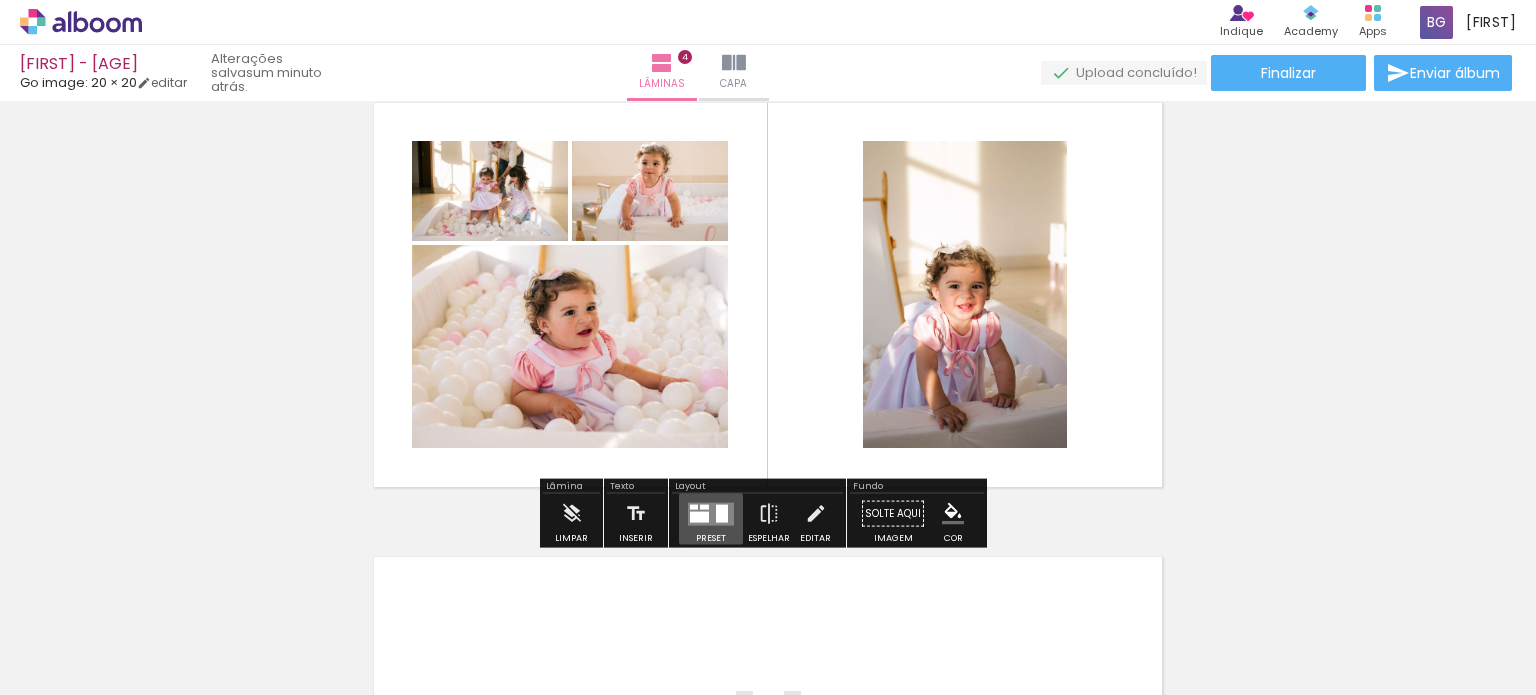 click at bounding box center (722, 513) 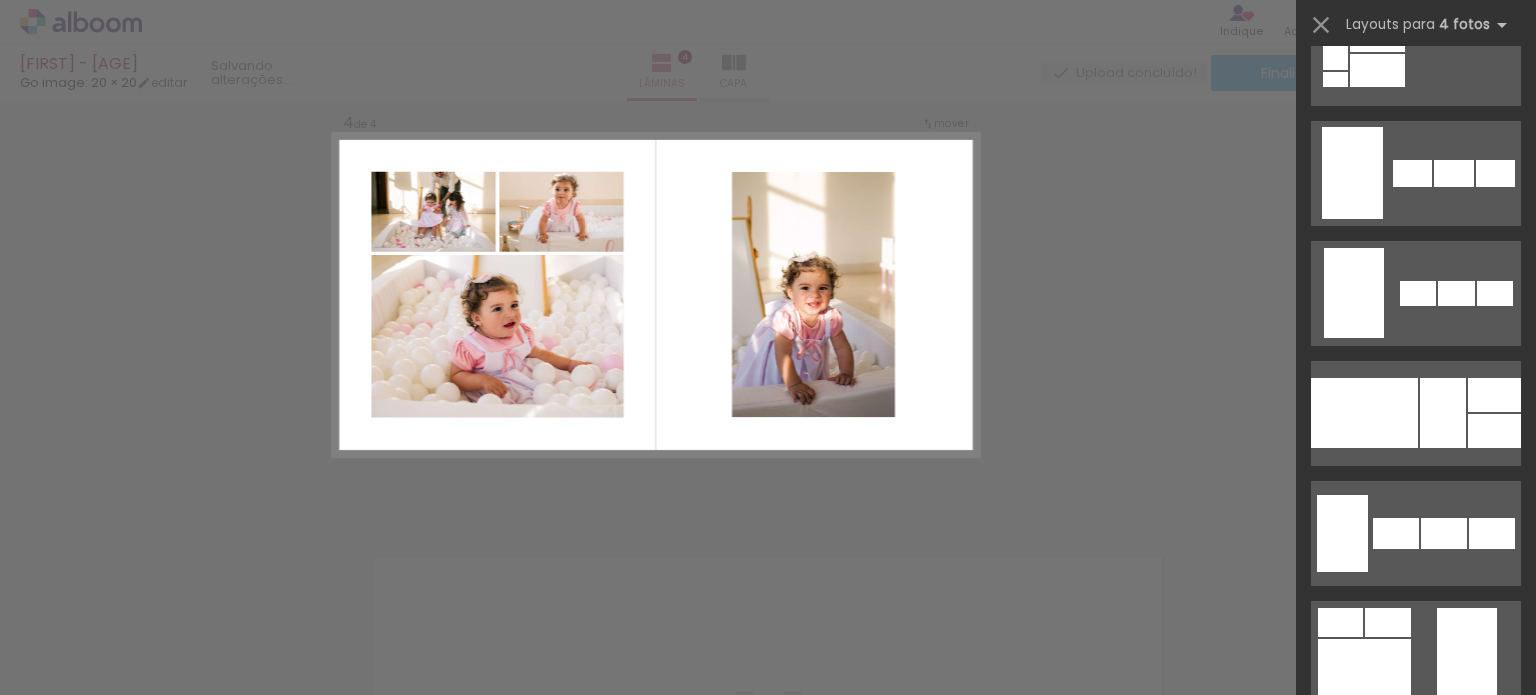 scroll, scrollTop: 0, scrollLeft: 0, axis: both 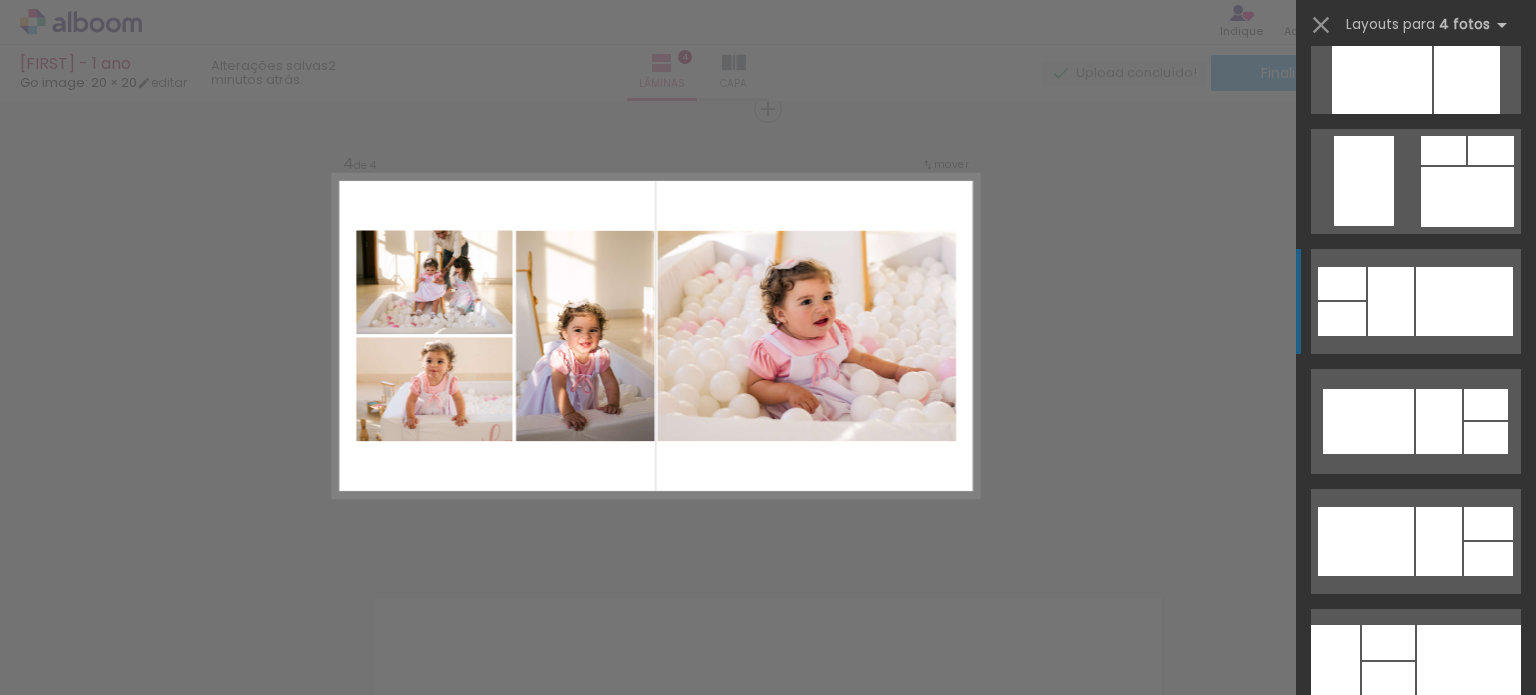 click at bounding box center [1423, -149] 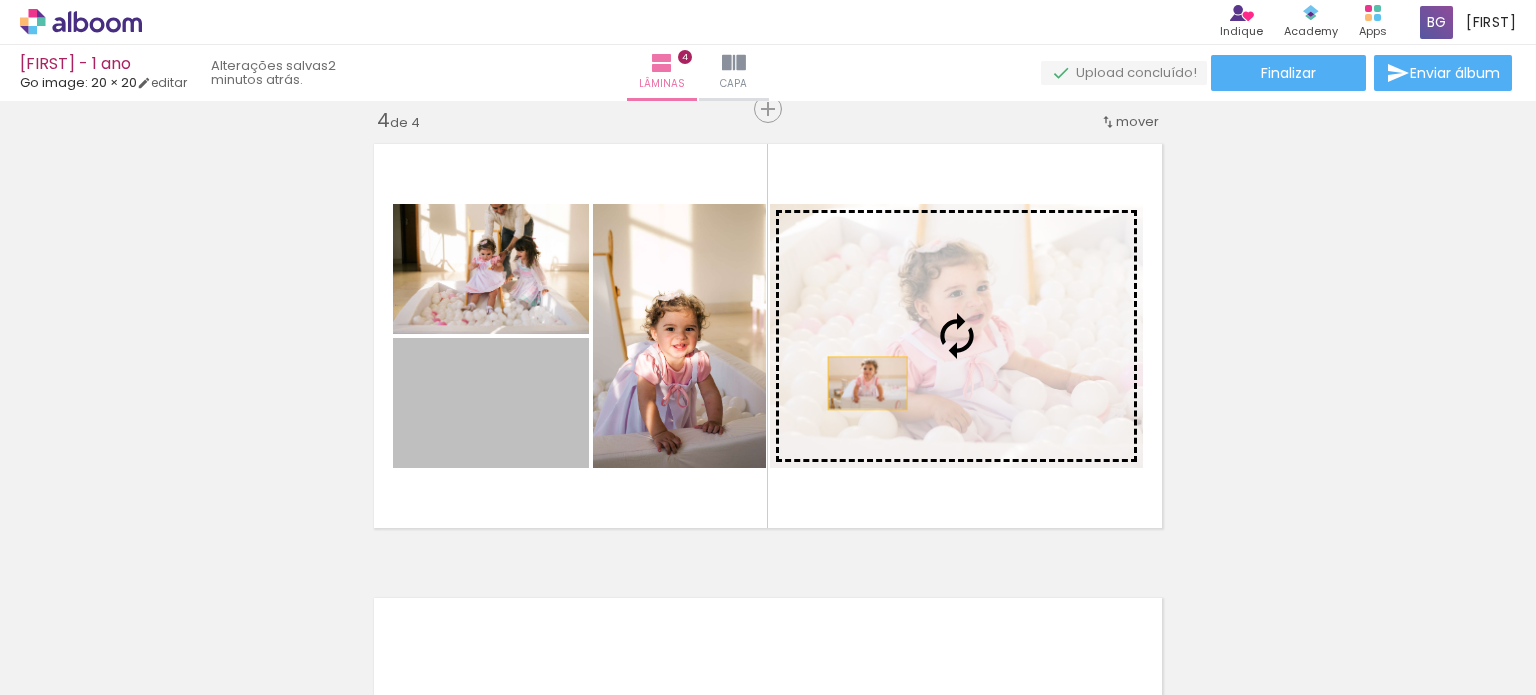drag, startPoint x: 500, startPoint y: 430, endPoint x: 860, endPoint y: 383, distance: 363.05508 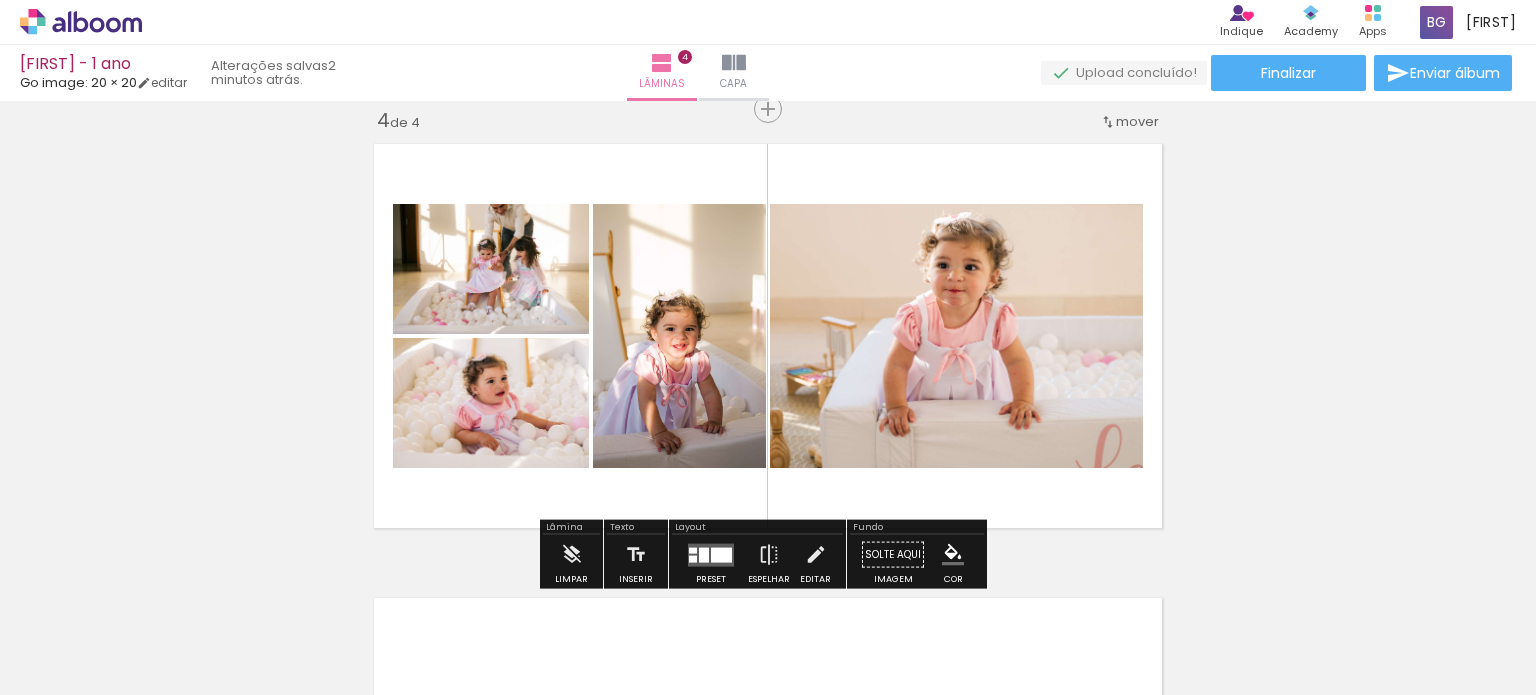 click on "Inserir lâmina 1  de 4  Inserir lâmina 2  de 4  Inserir lâmina 3  de 4  Inserir lâmina 4  de 4" at bounding box center [768, -144] 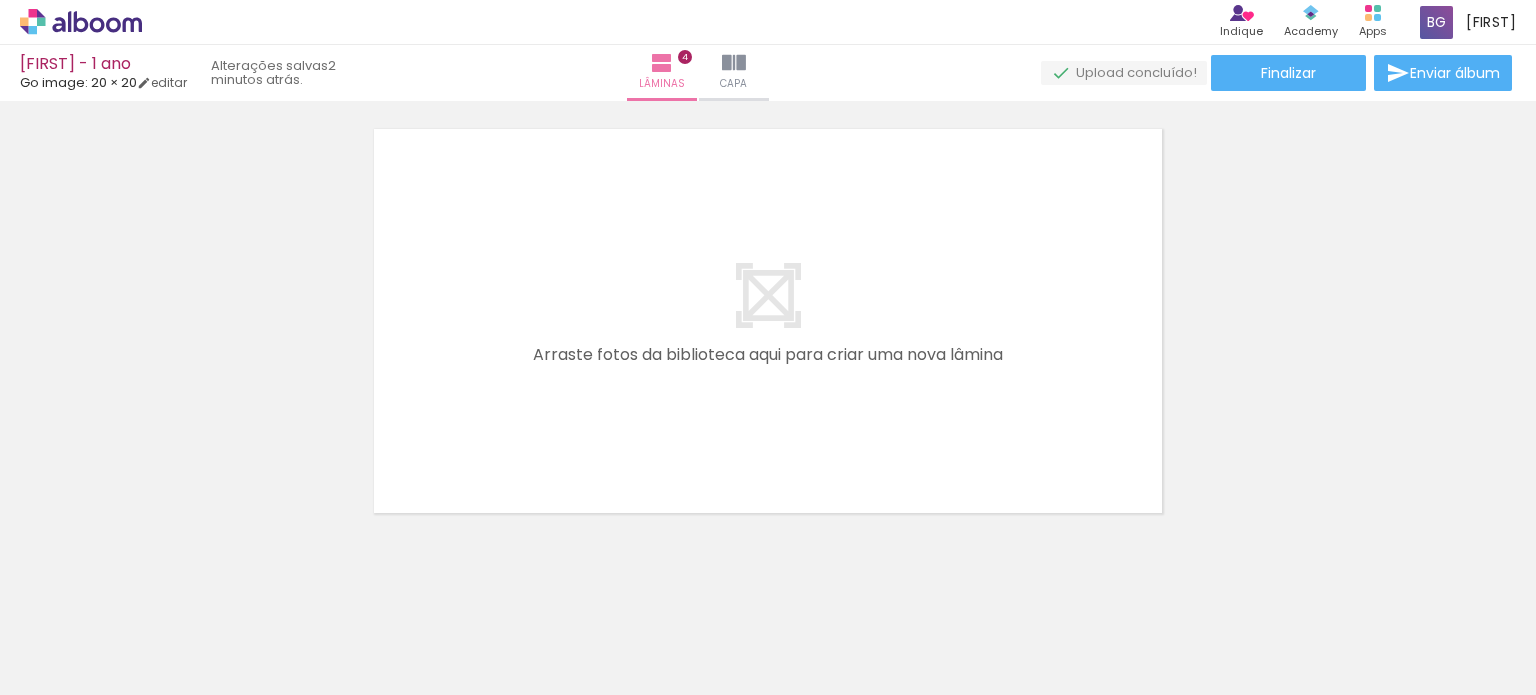 scroll, scrollTop: 1878, scrollLeft: 0, axis: vertical 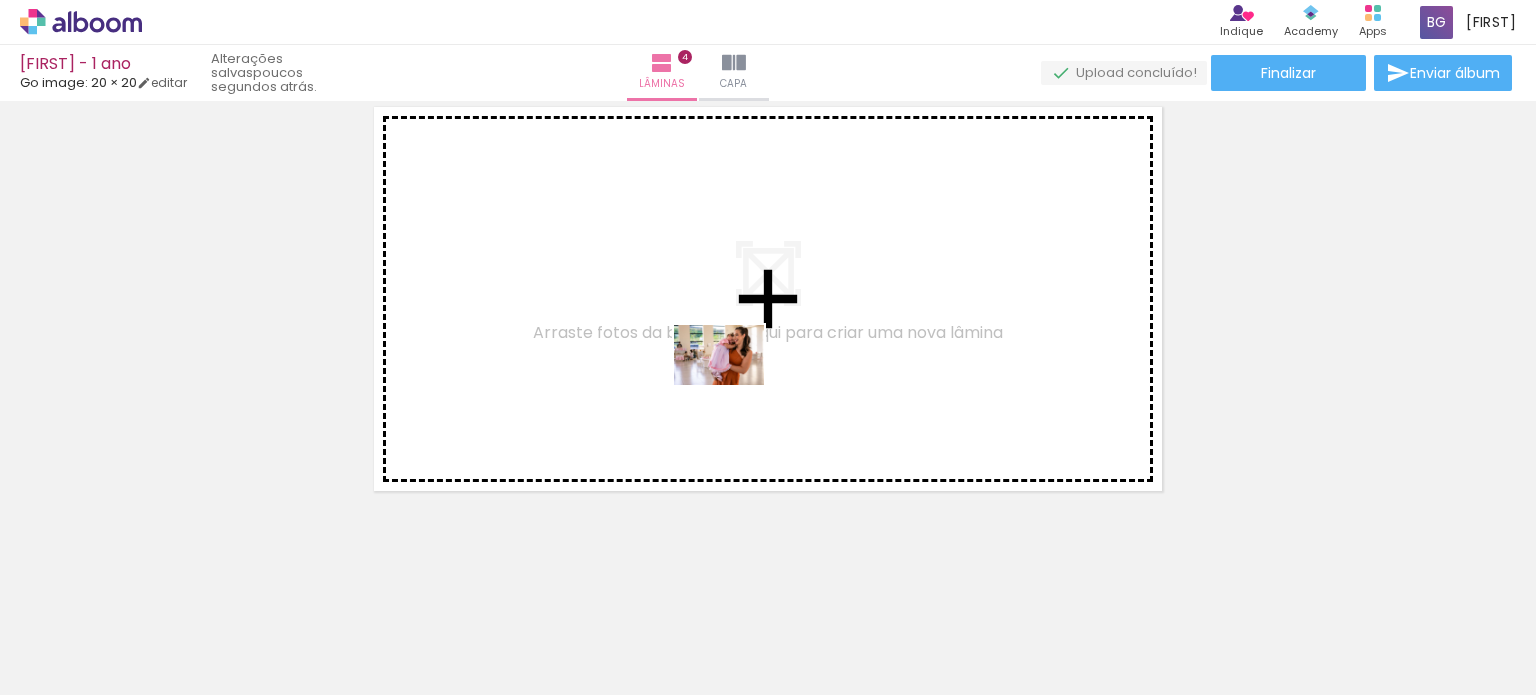 drag, startPoint x: 635, startPoint y: 644, endPoint x: 735, endPoint y: 383, distance: 279.50134 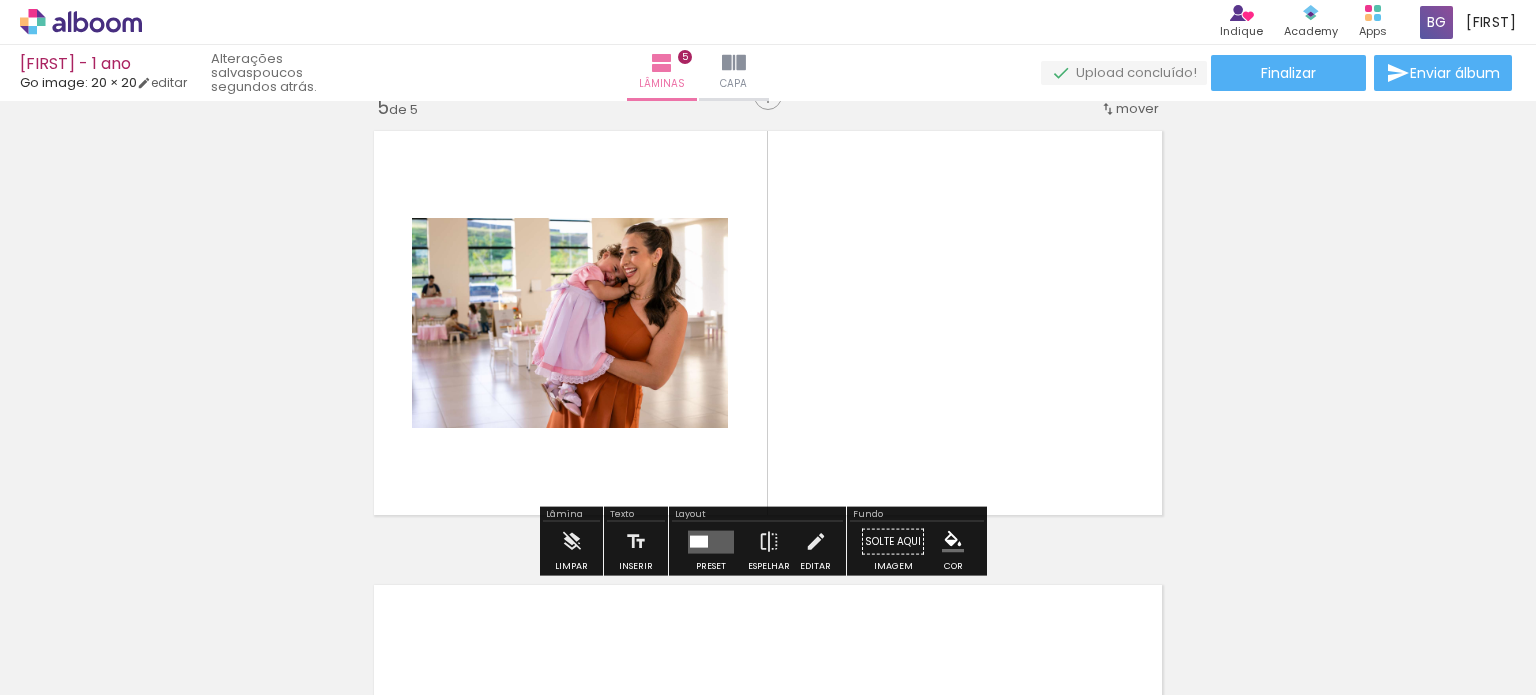 scroll, scrollTop: 1841, scrollLeft: 0, axis: vertical 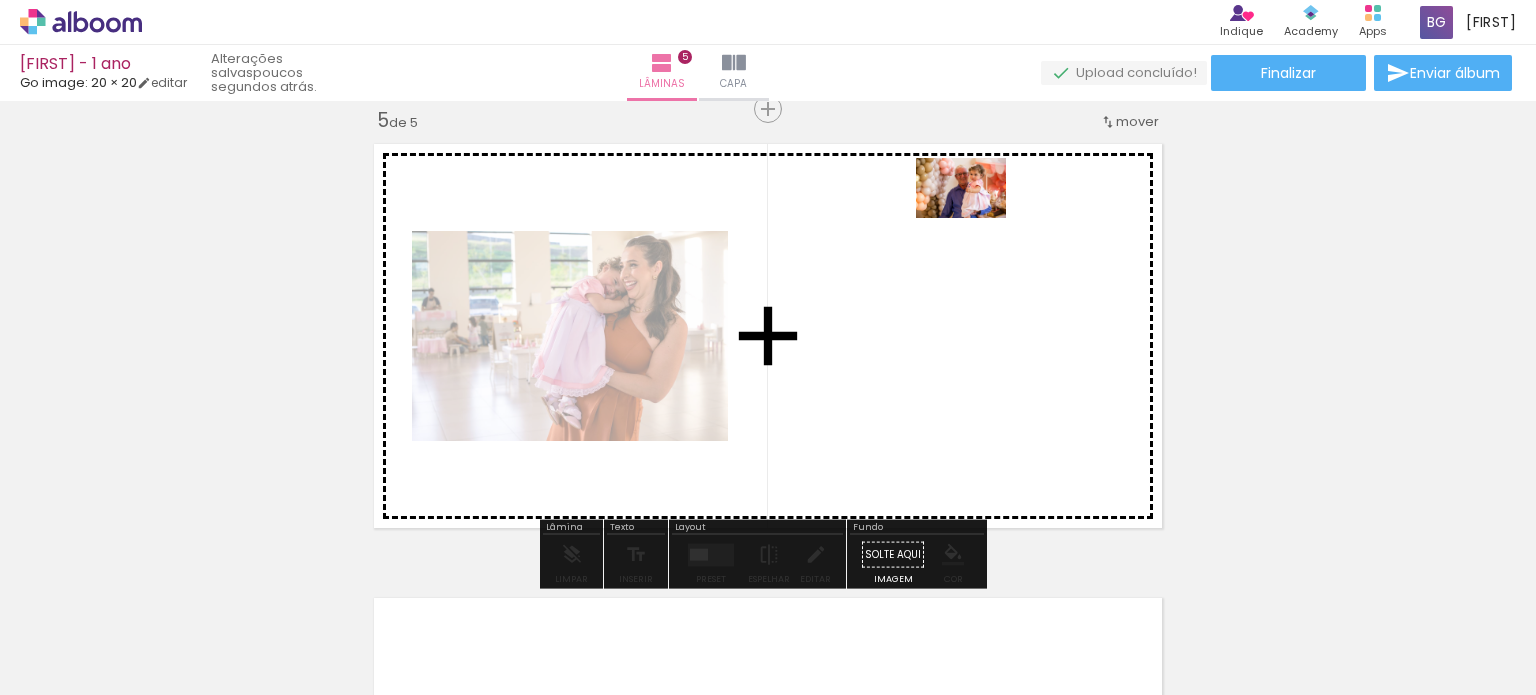 drag, startPoint x: 860, startPoint y: 643, endPoint x: 976, endPoint y: 218, distance: 440.54626 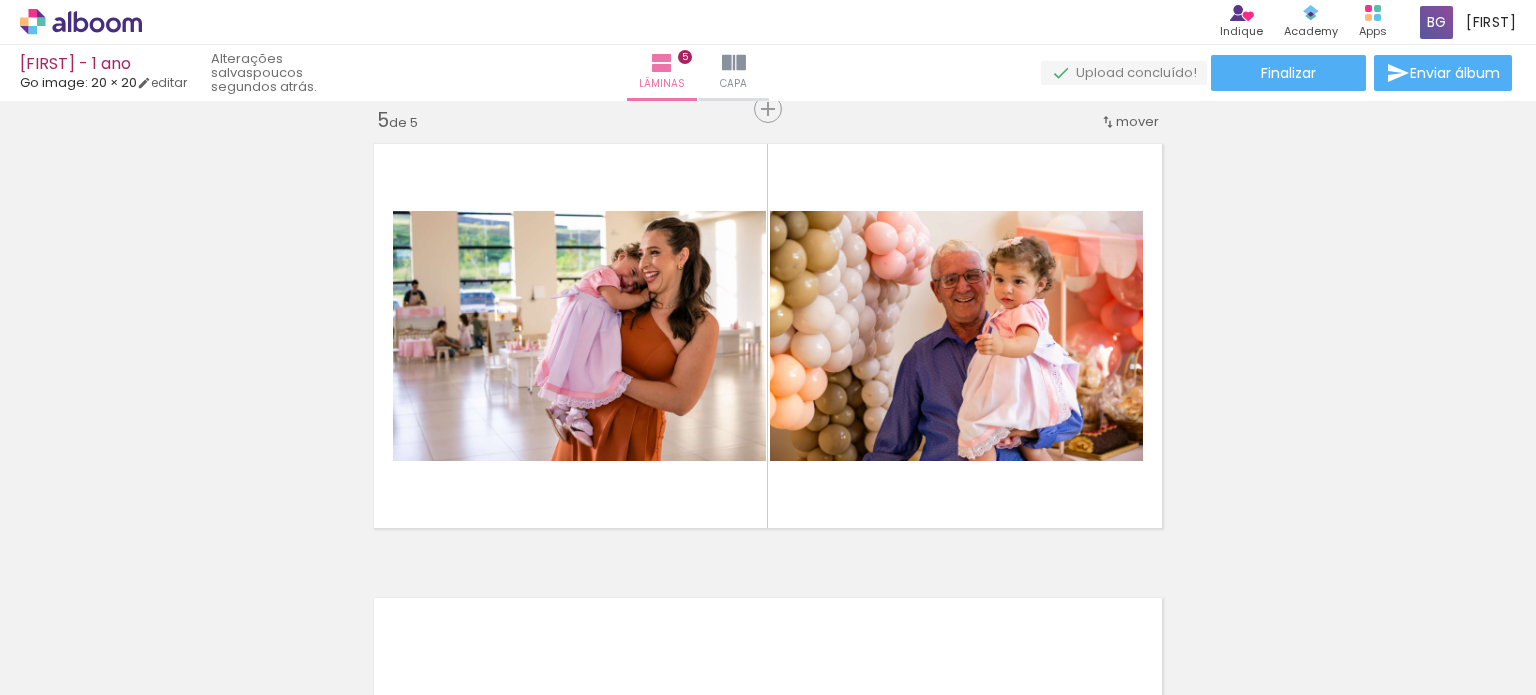 scroll, scrollTop: 0, scrollLeft: 2471, axis: horizontal 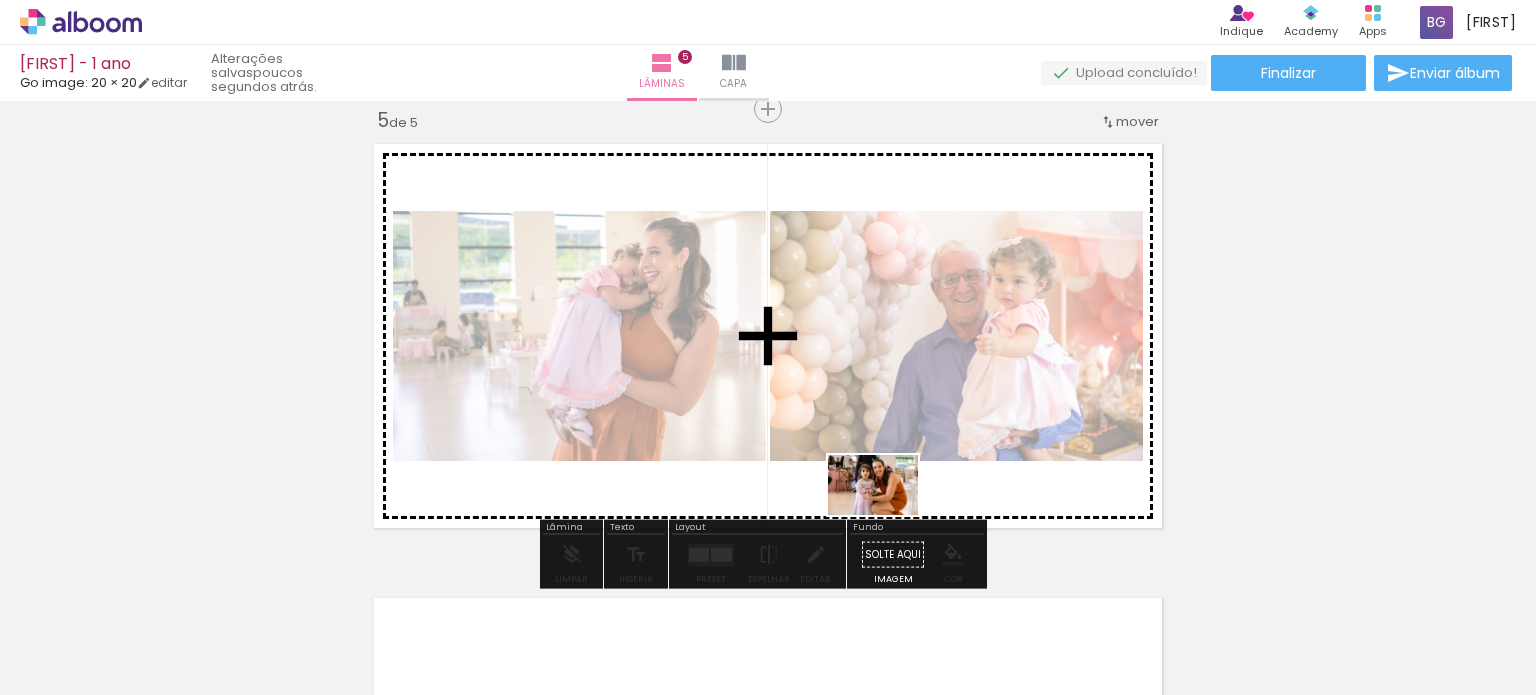 drag, startPoint x: 1214, startPoint y: 657, endPoint x: 880, endPoint y: 507, distance: 366.1366 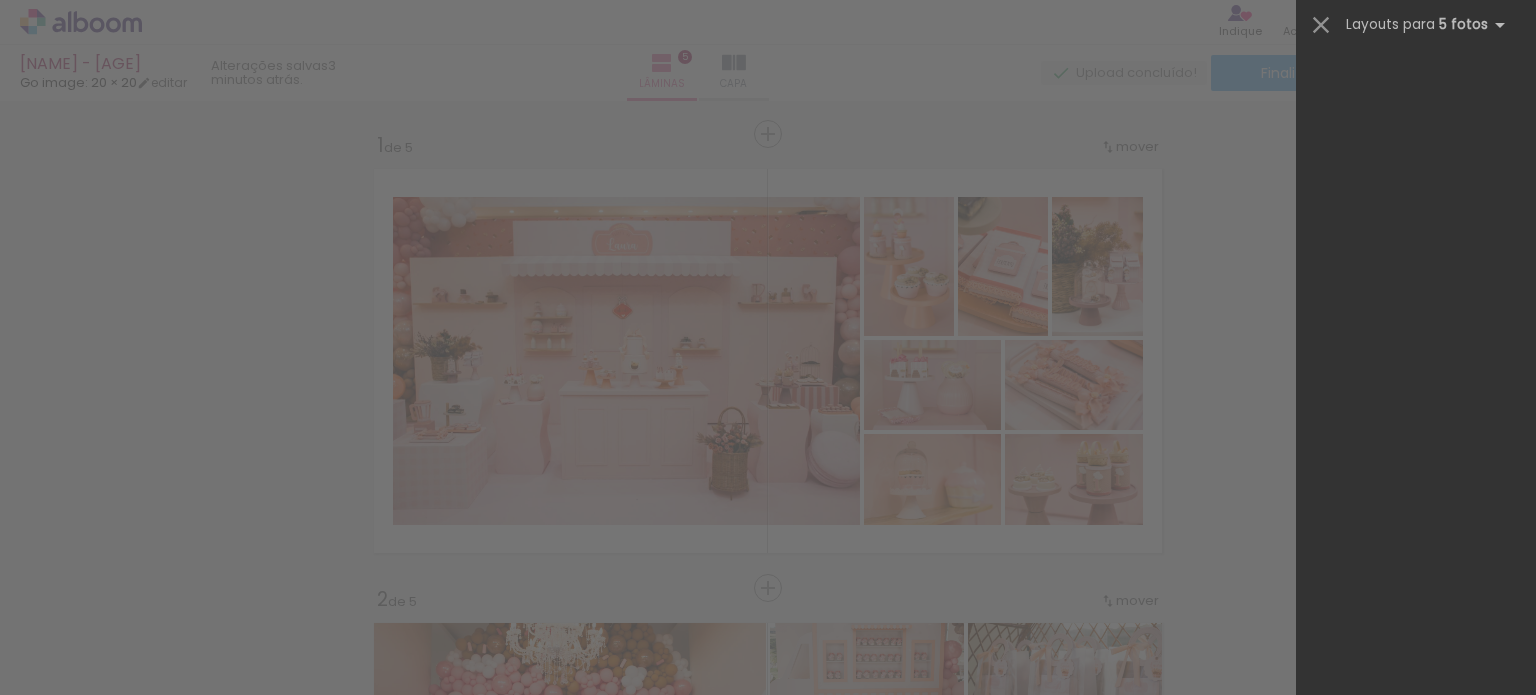 scroll, scrollTop: 0, scrollLeft: 0, axis: both 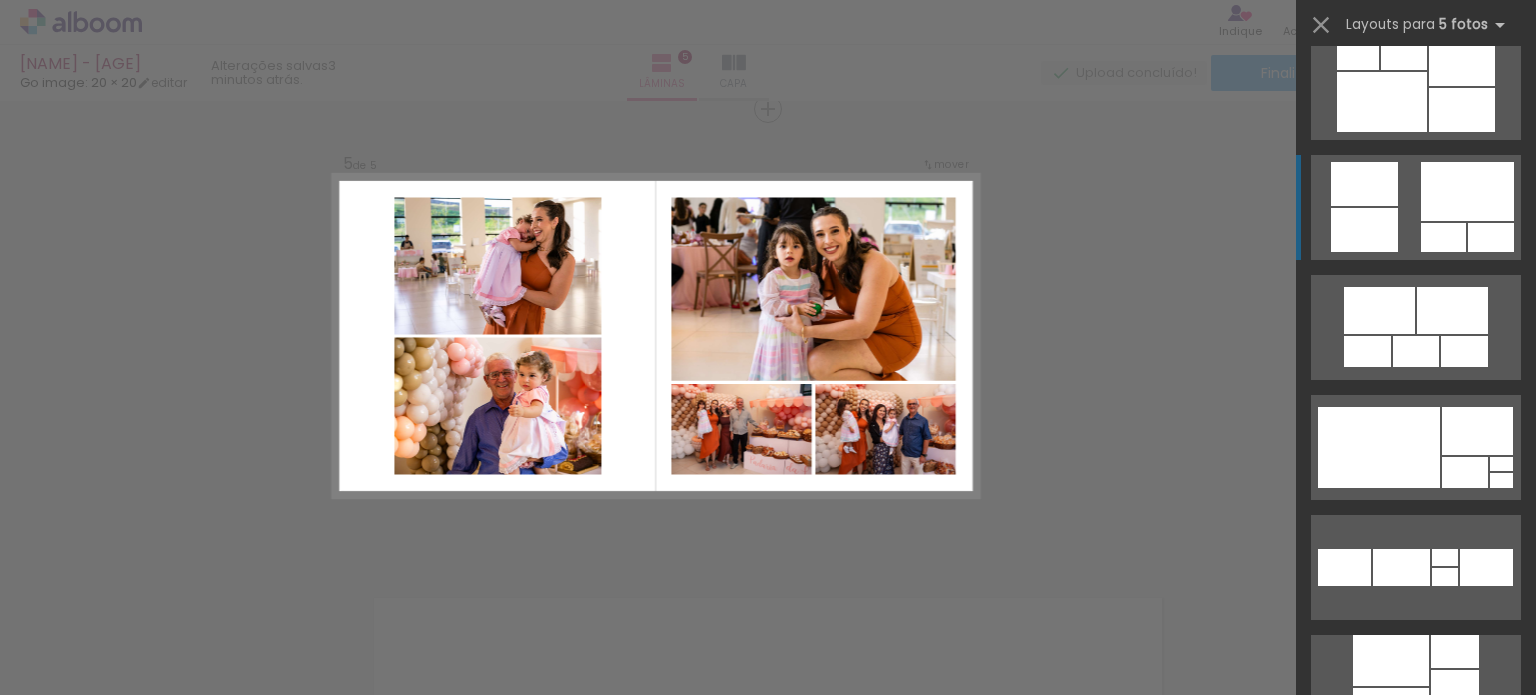 click at bounding box center (1416, 1167) 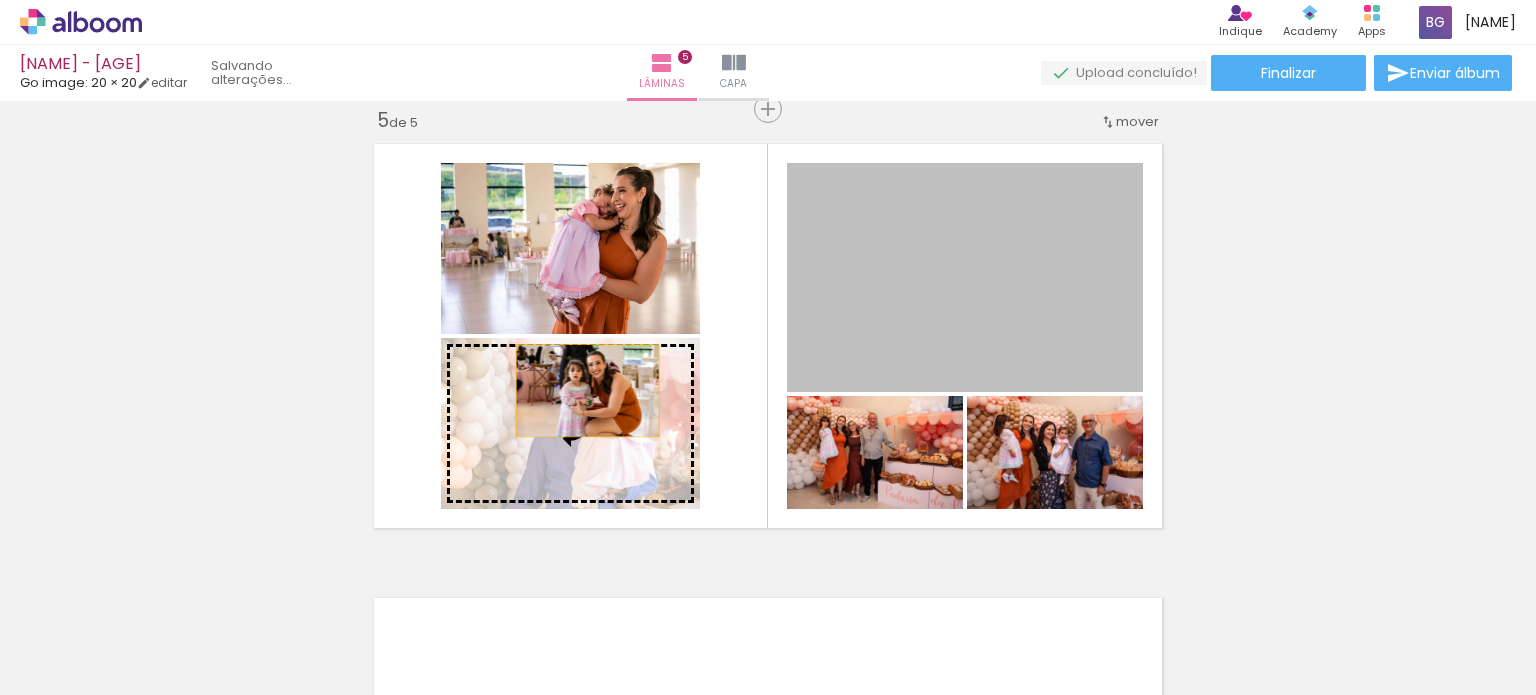 drag, startPoint x: 944, startPoint y: 290, endPoint x: 580, endPoint y: 396, distance: 379.12003 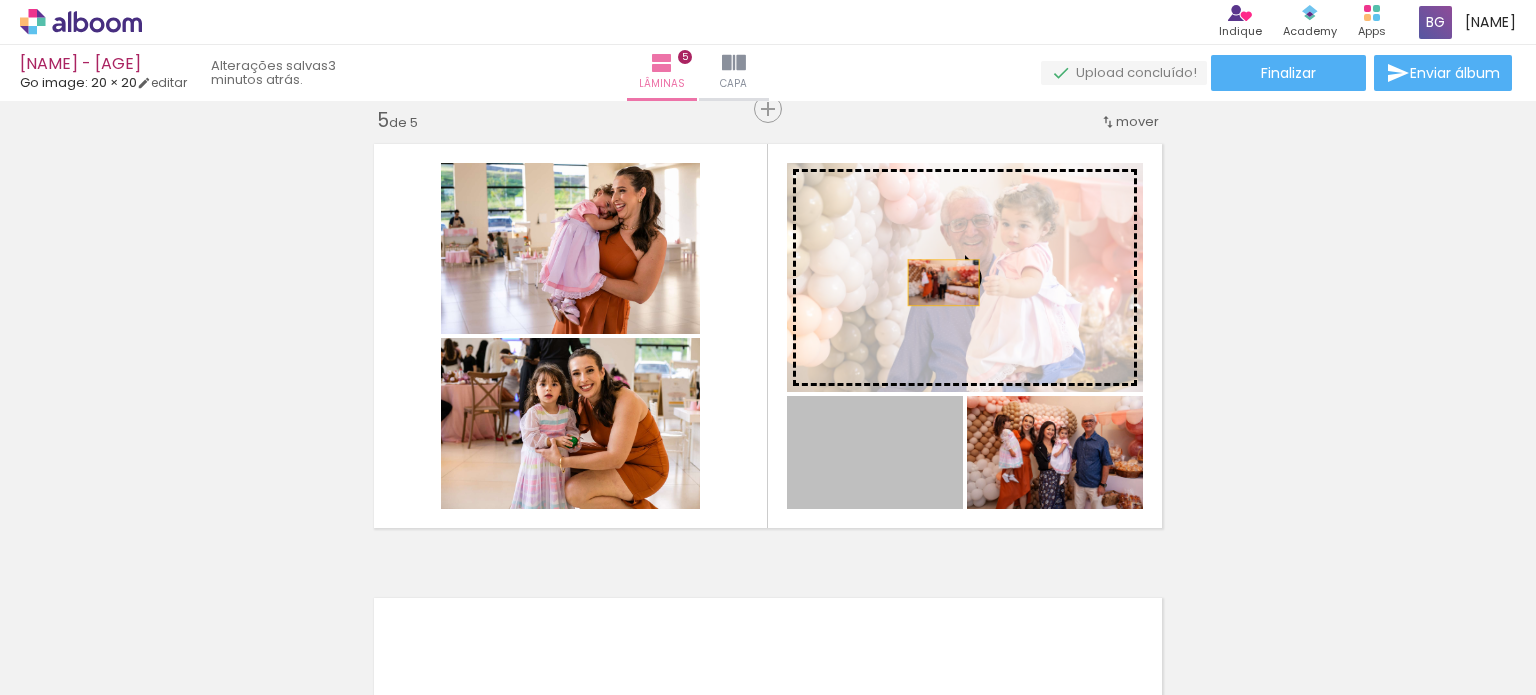 drag, startPoint x: 901, startPoint y: 466, endPoint x: 936, endPoint y: 281, distance: 188.28171 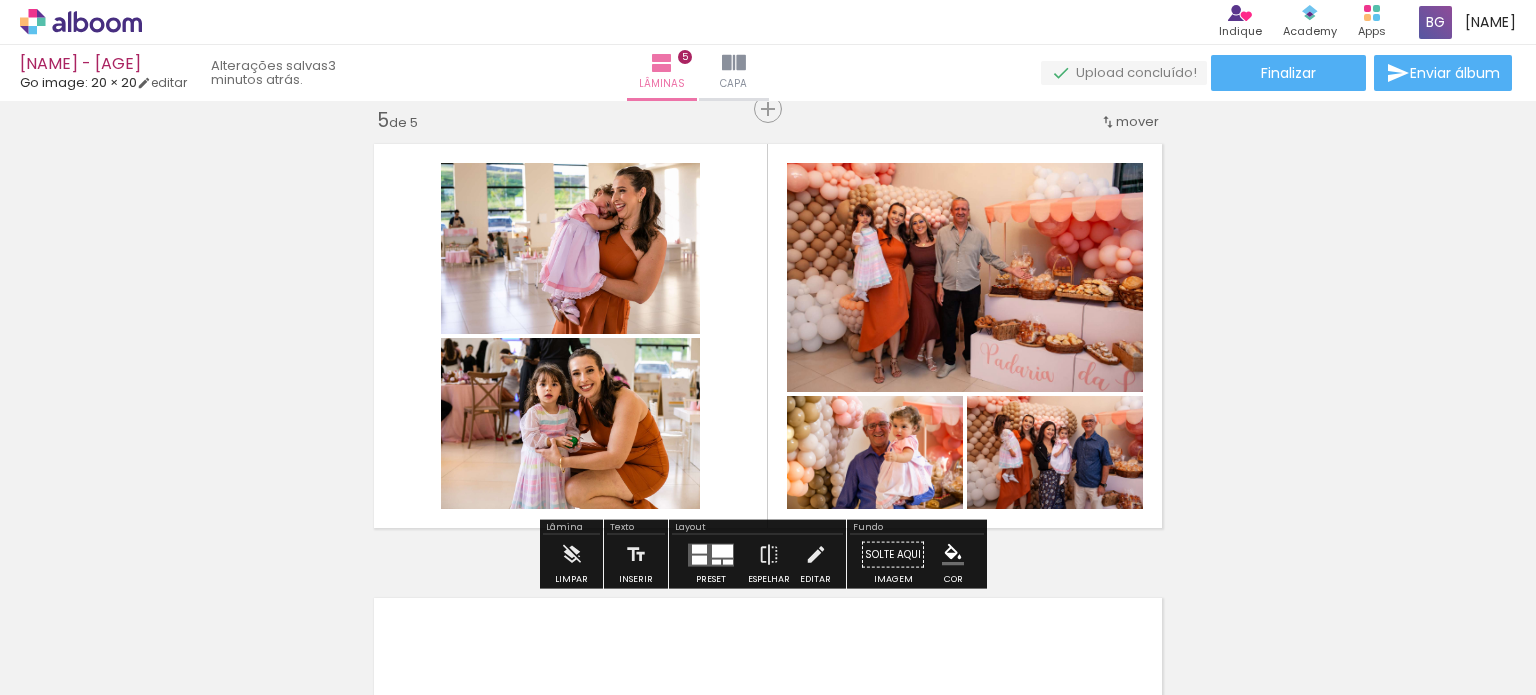 click on "Inserir lâmina 1  de 5  Inserir lâmina 2  de 5  Inserir lâmina 3  de 5  Inserir lâmina 4  de 5  Inserir lâmina 5  de 5" at bounding box center (768, -371) 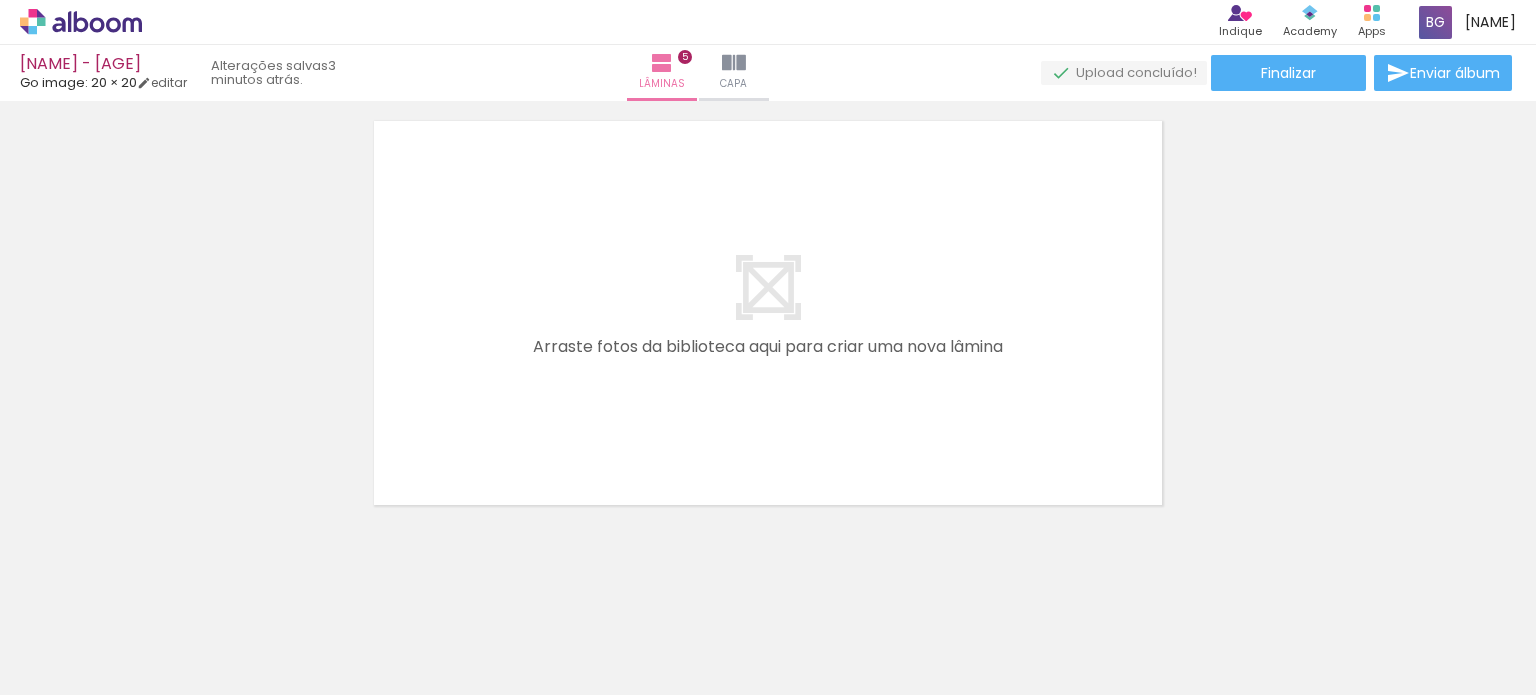 scroll, scrollTop: 2320, scrollLeft: 0, axis: vertical 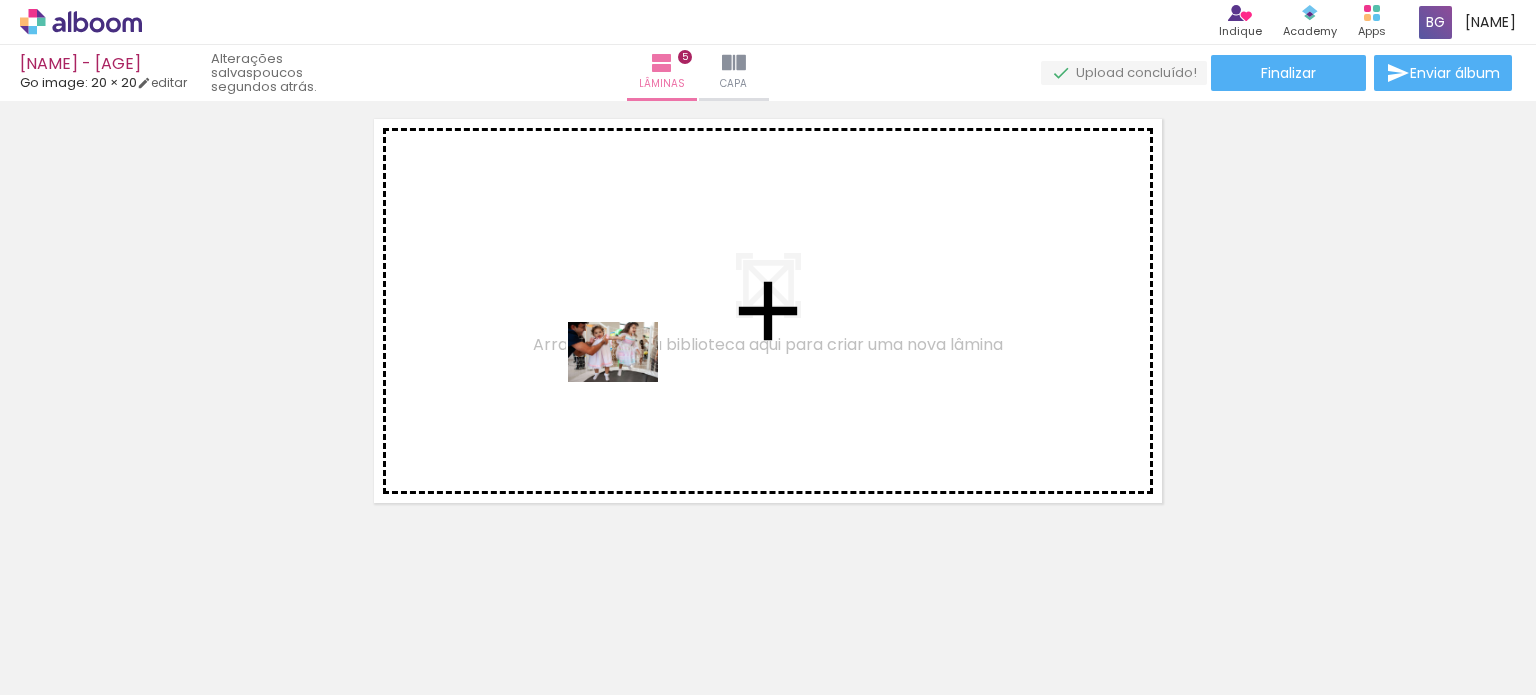 drag, startPoint x: 537, startPoint y: 632, endPoint x: 628, endPoint y: 382, distance: 266.047 